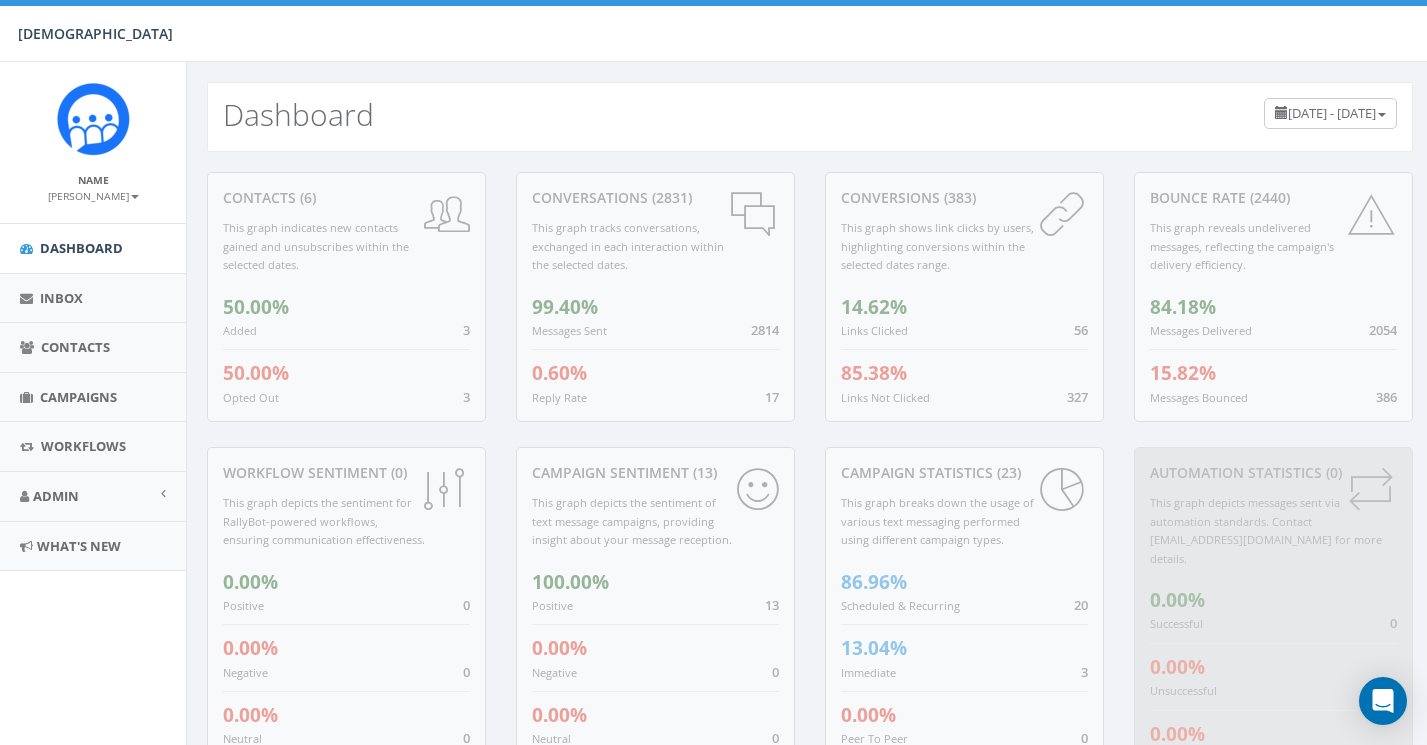 scroll, scrollTop: 0, scrollLeft: 0, axis: both 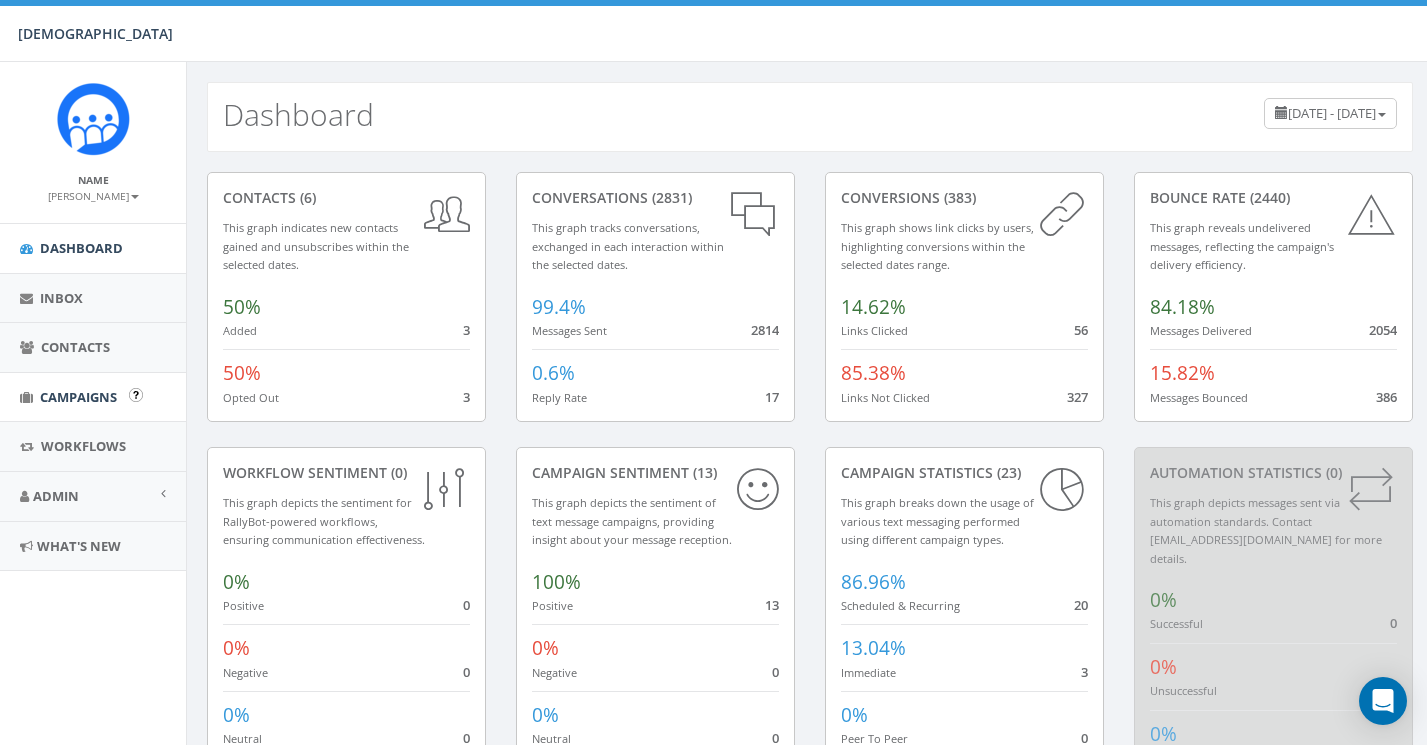 click on "Campaigns" at bounding box center (78, 397) 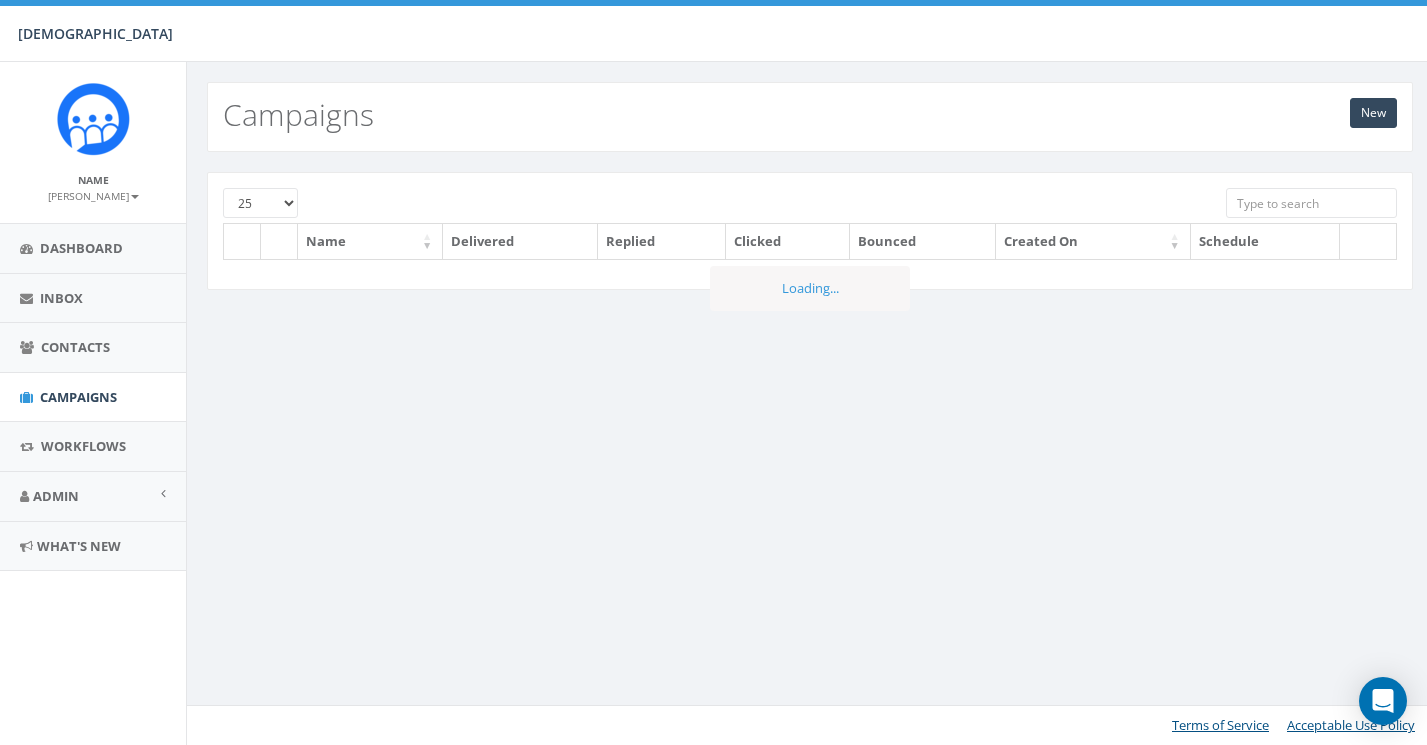 scroll, scrollTop: 0, scrollLeft: 0, axis: both 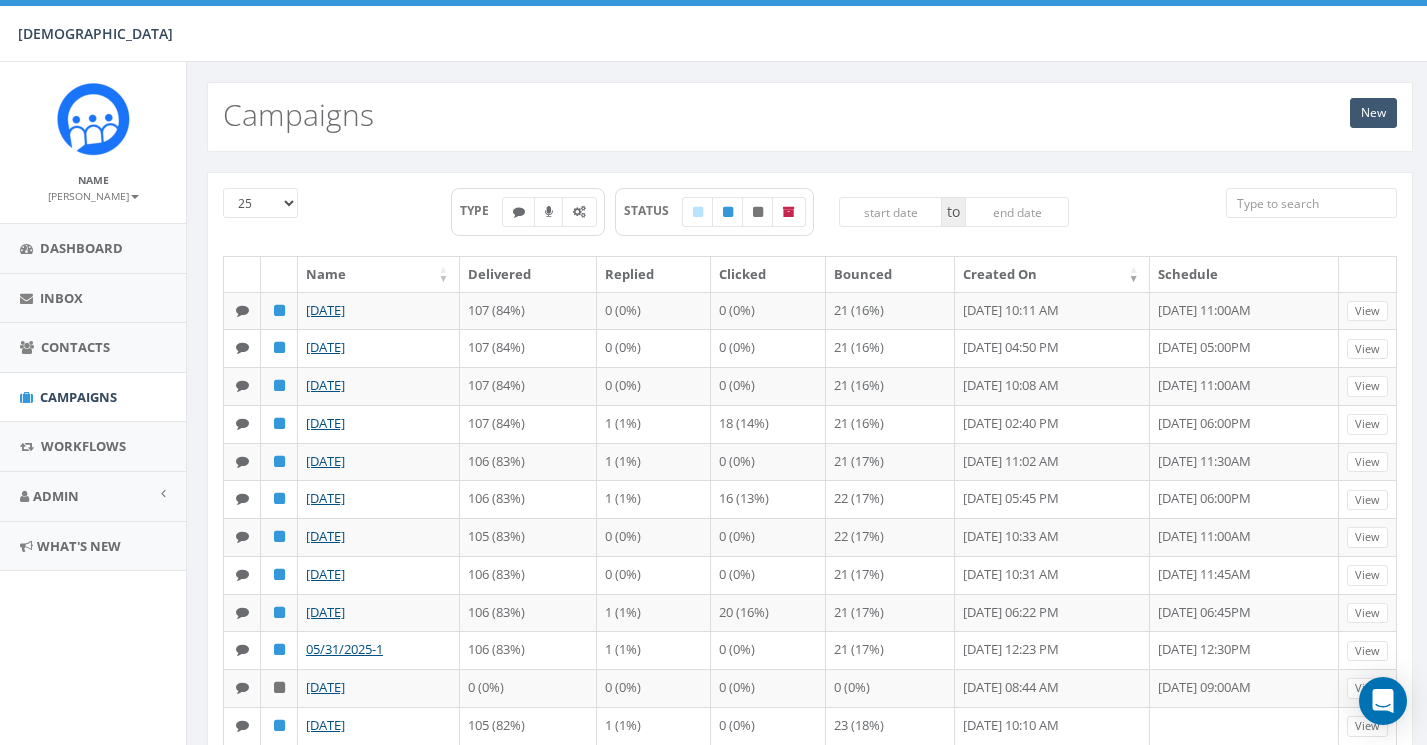 click on "New" at bounding box center [1373, 113] 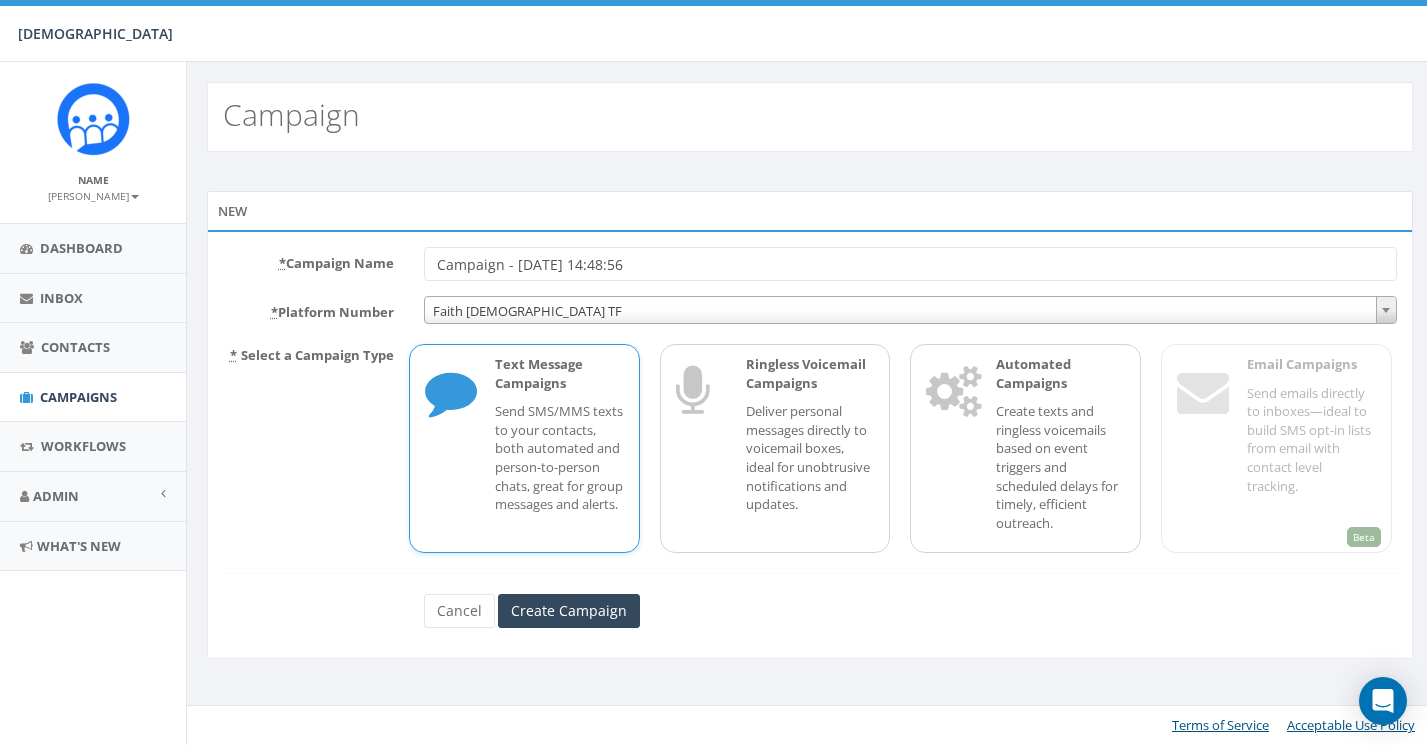 scroll, scrollTop: 0, scrollLeft: 0, axis: both 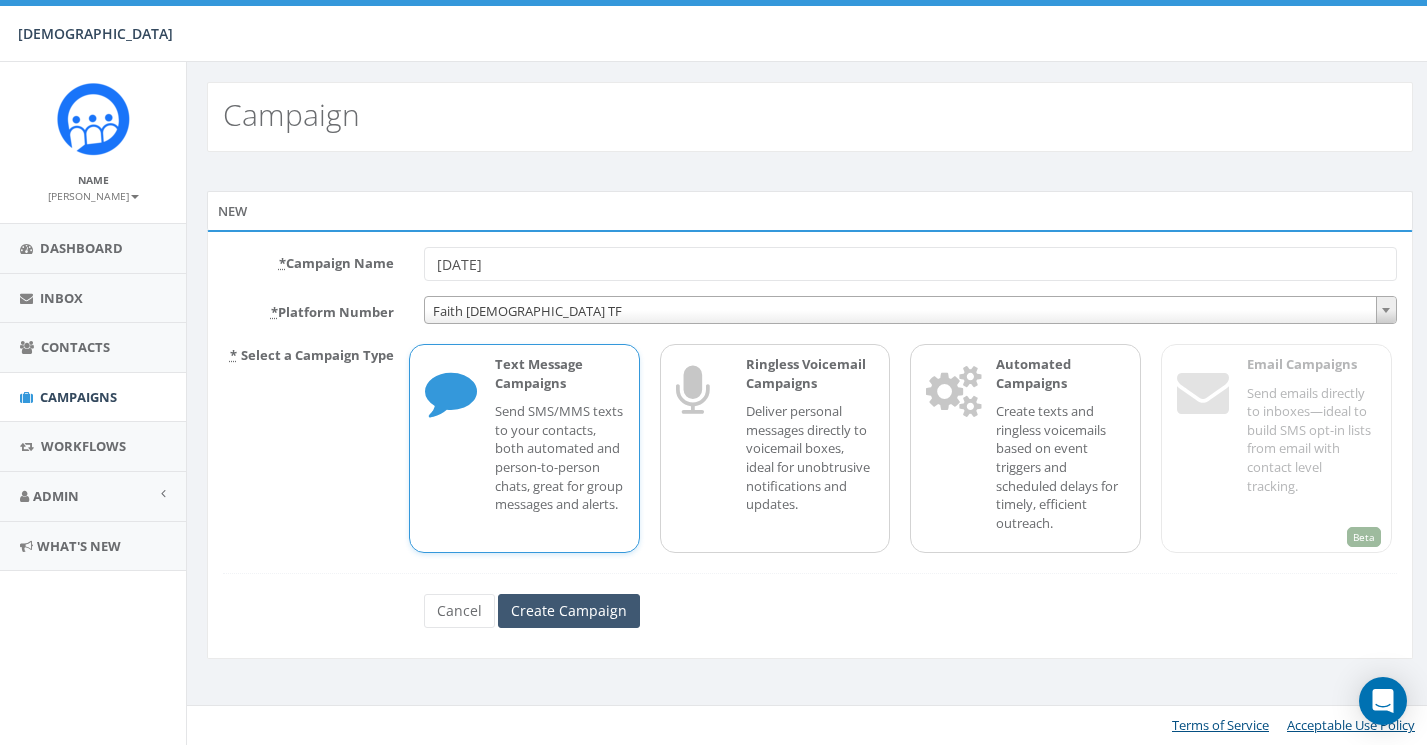 type on "07/09/2025" 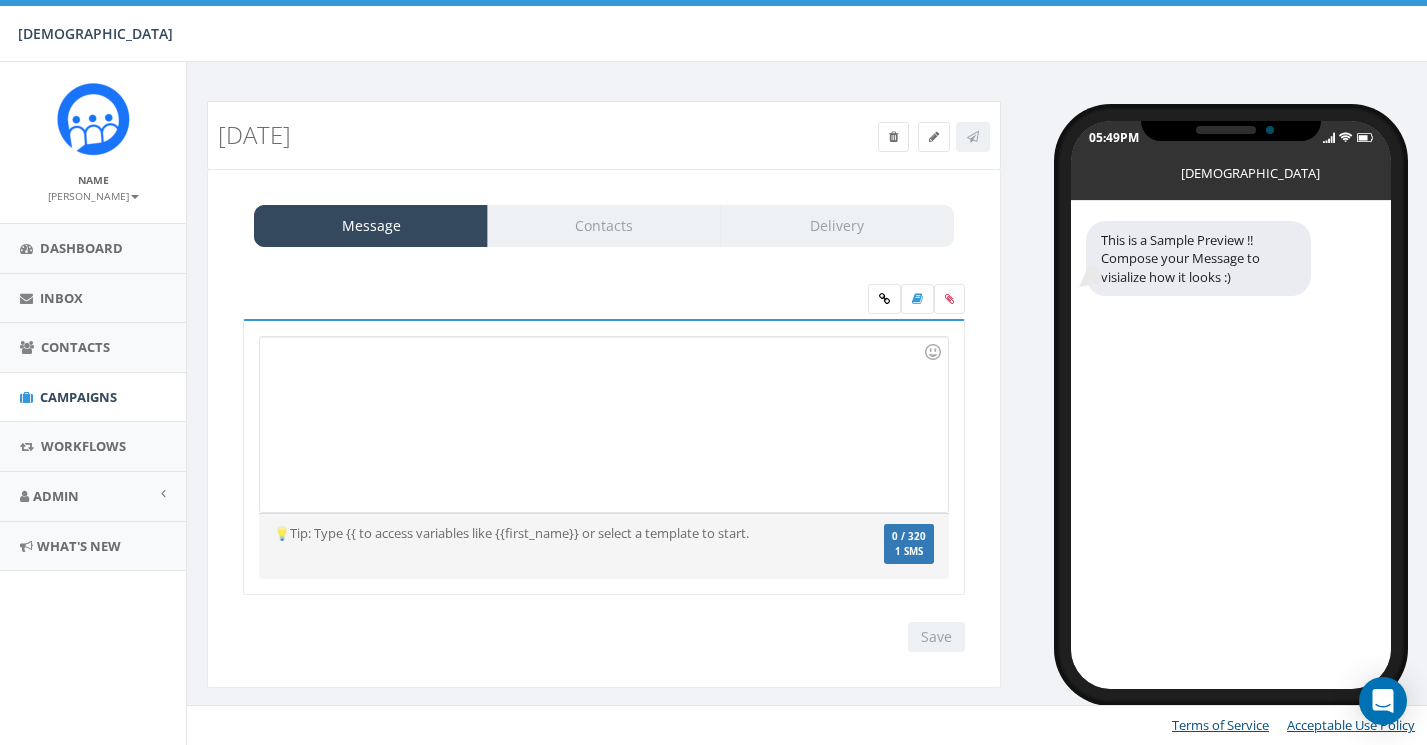 scroll, scrollTop: 0, scrollLeft: 0, axis: both 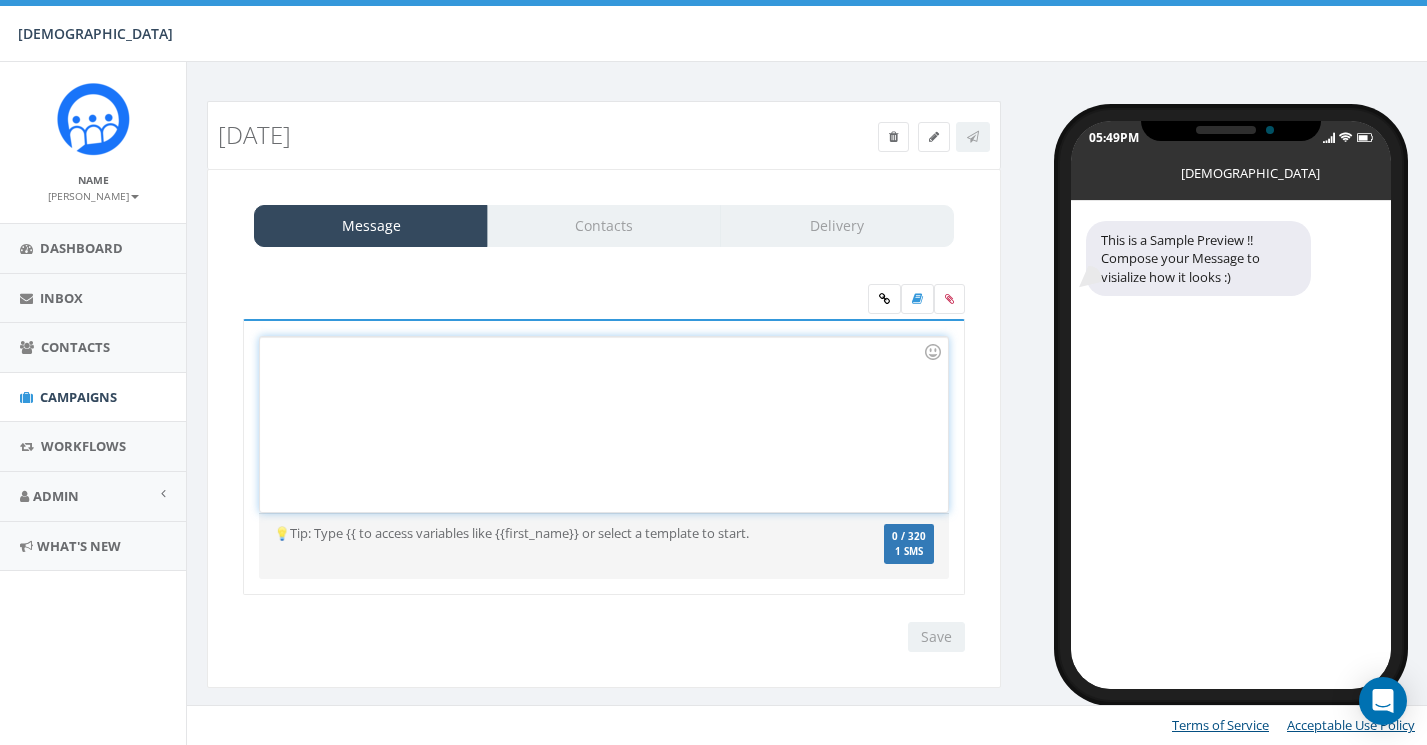 click at bounding box center (603, 424) 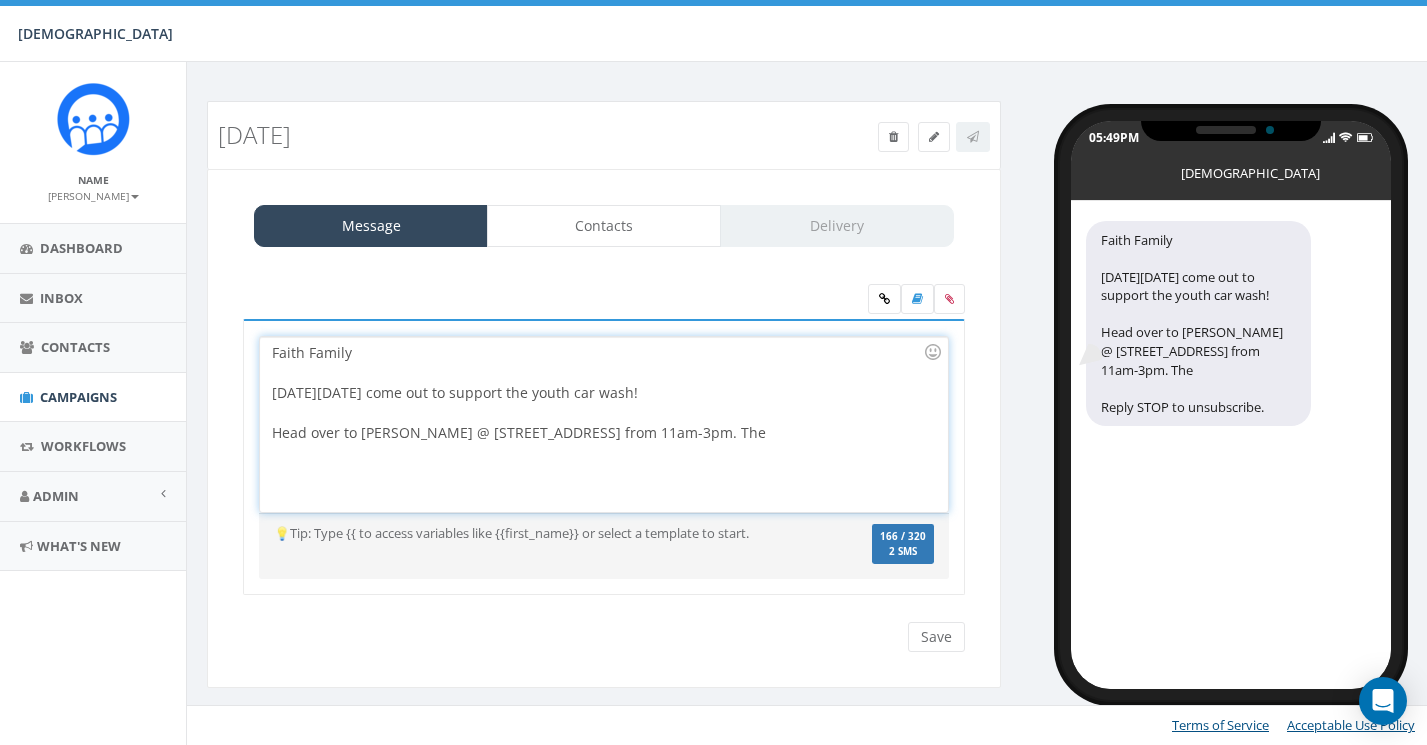 click on "Head over to Culver's @ 245 54th St SW from 11am-3pm. The" at bounding box center (597, 433) 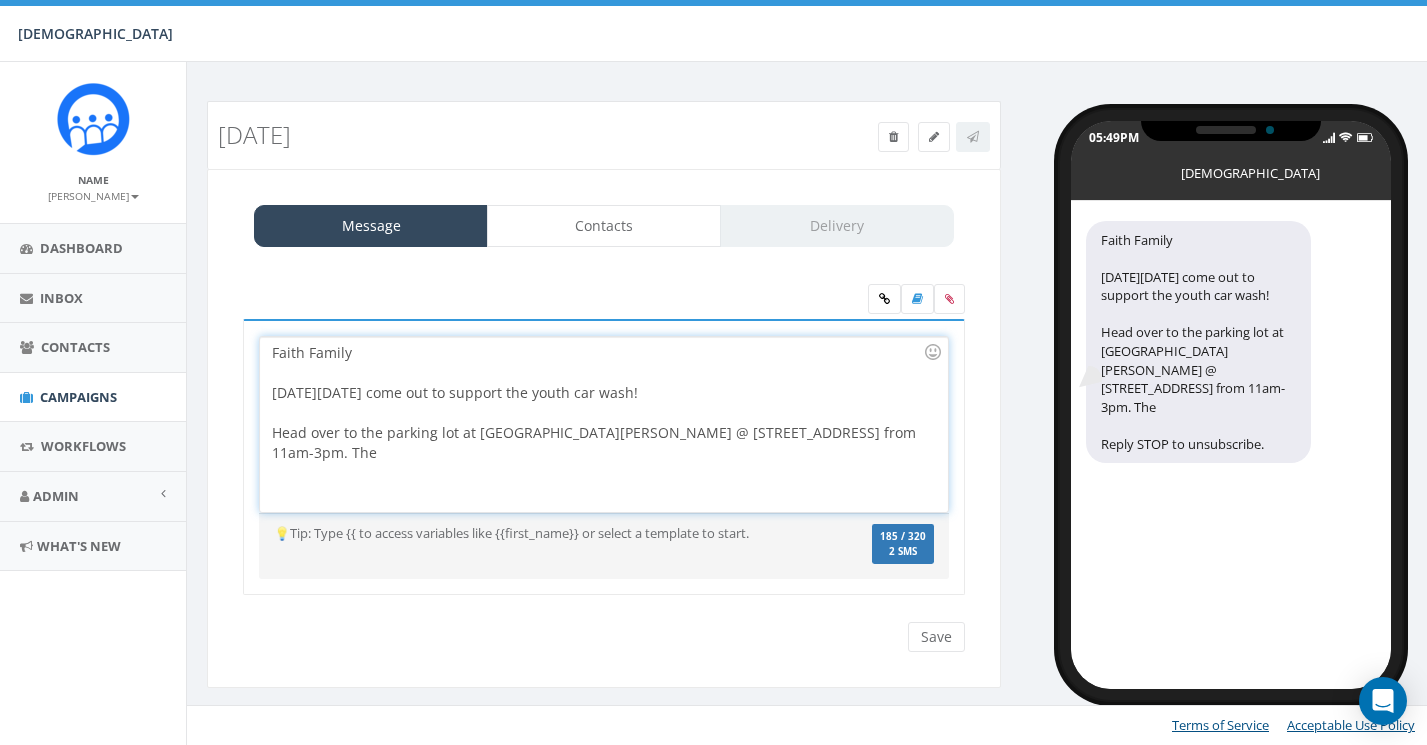 click on "Head over to the parking lot at Culver's @ 245 54th St SW from 11am-3pm. The" at bounding box center [597, 443] 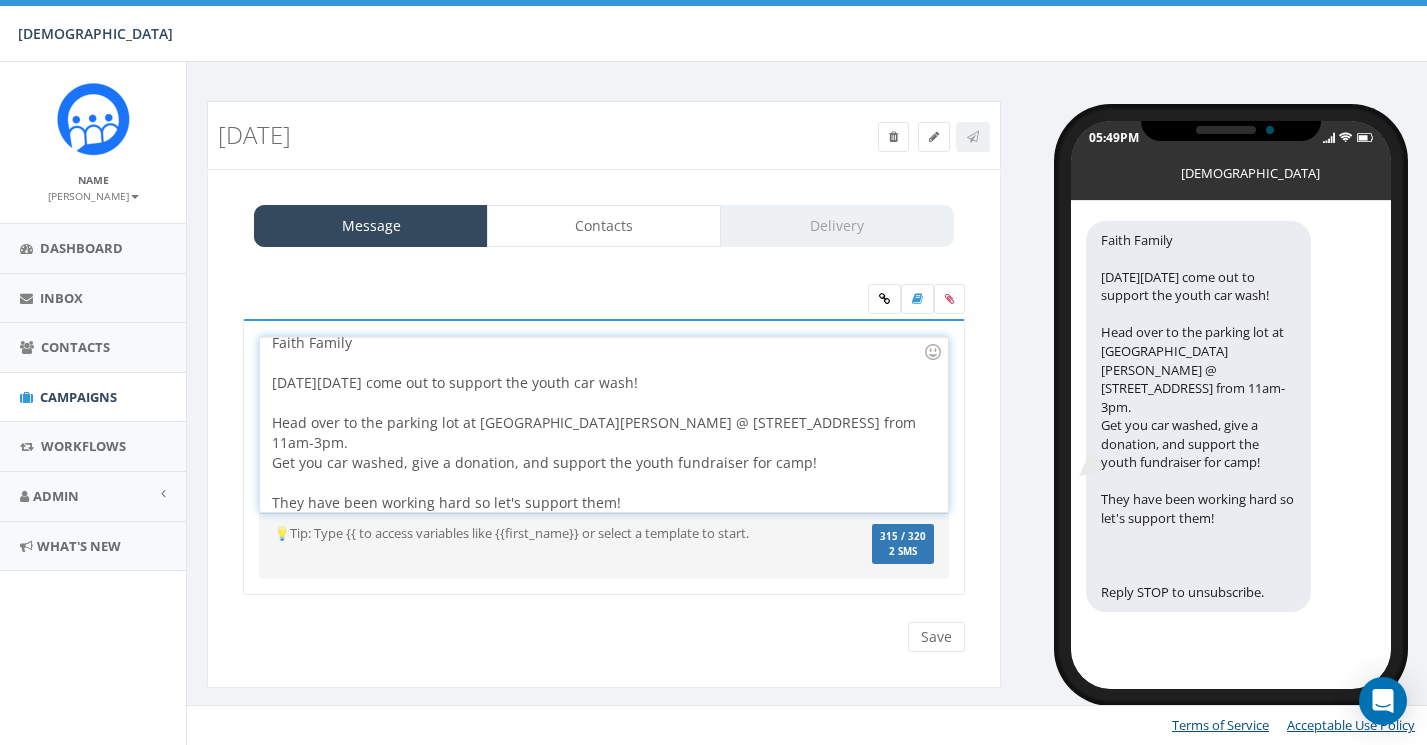 scroll, scrollTop: 37, scrollLeft: 0, axis: vertical 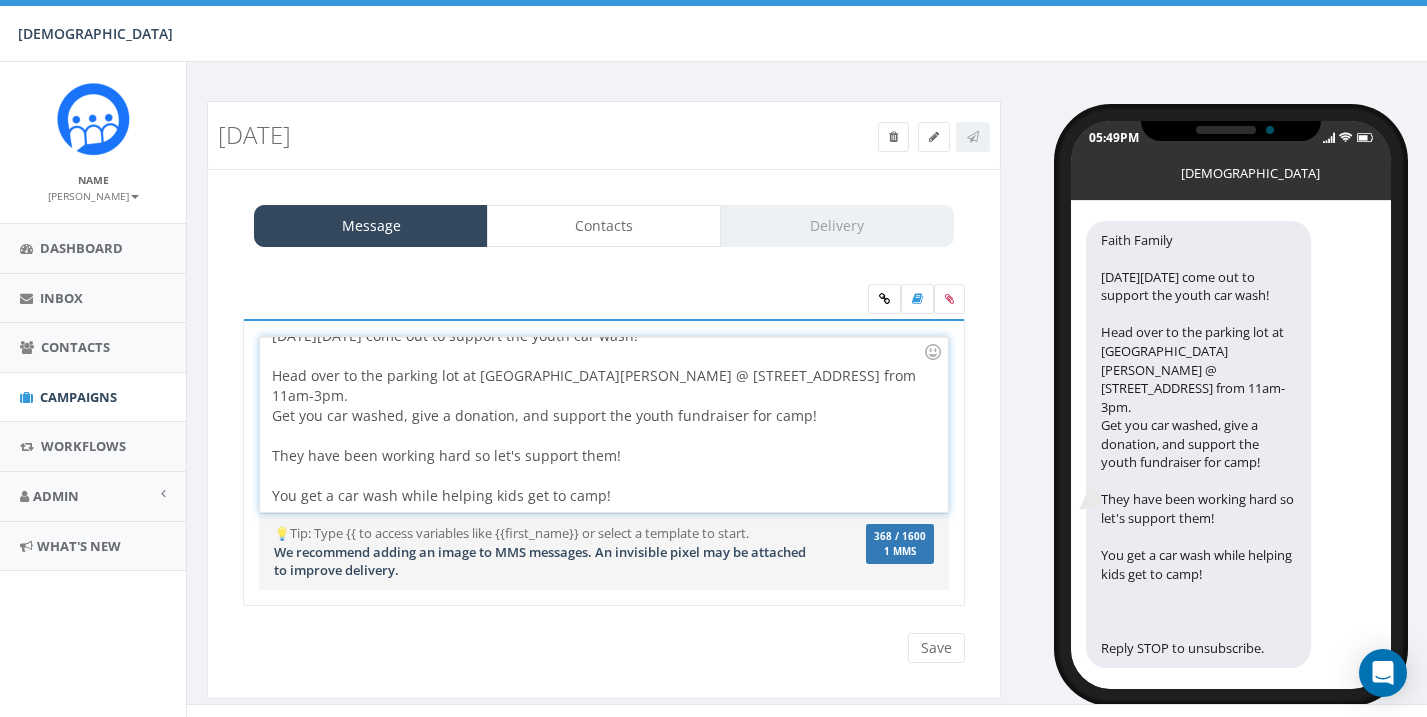 click at bounding box center (597, 516) 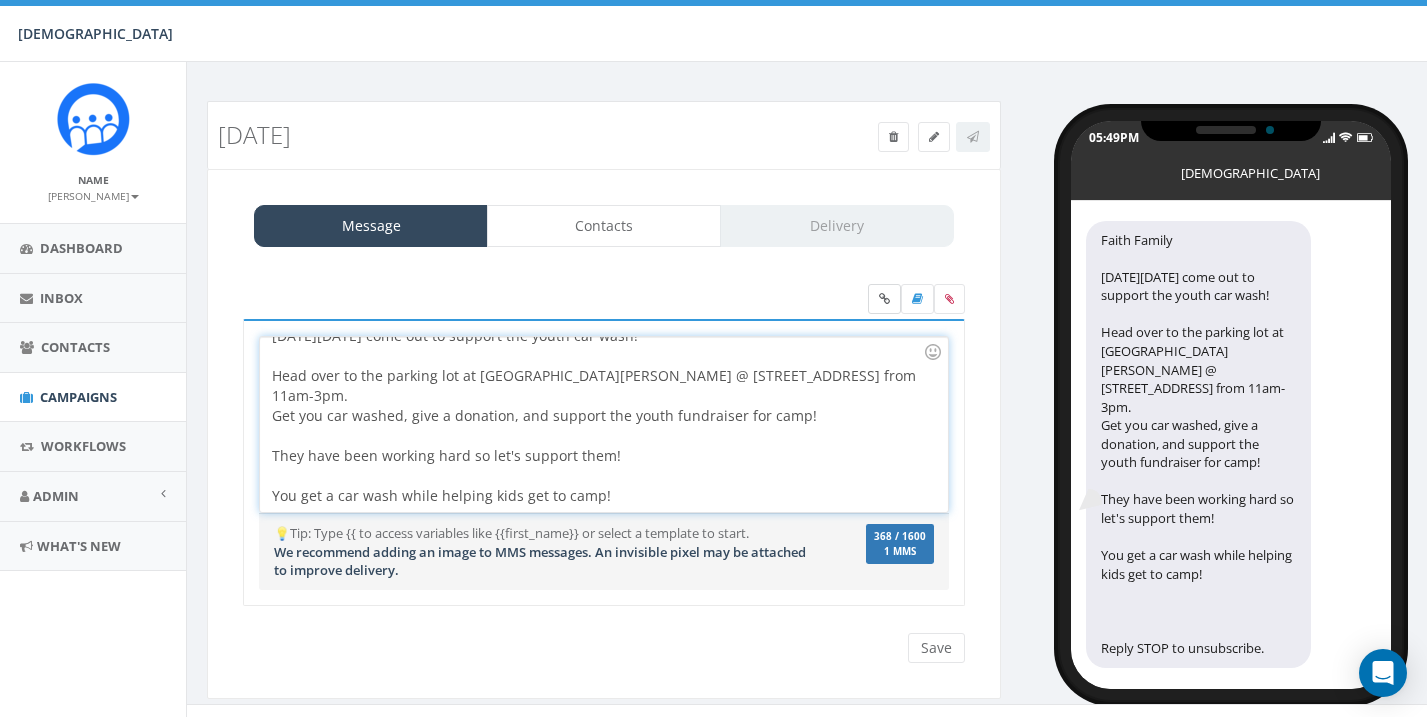 click at bounding box center [884, 299] 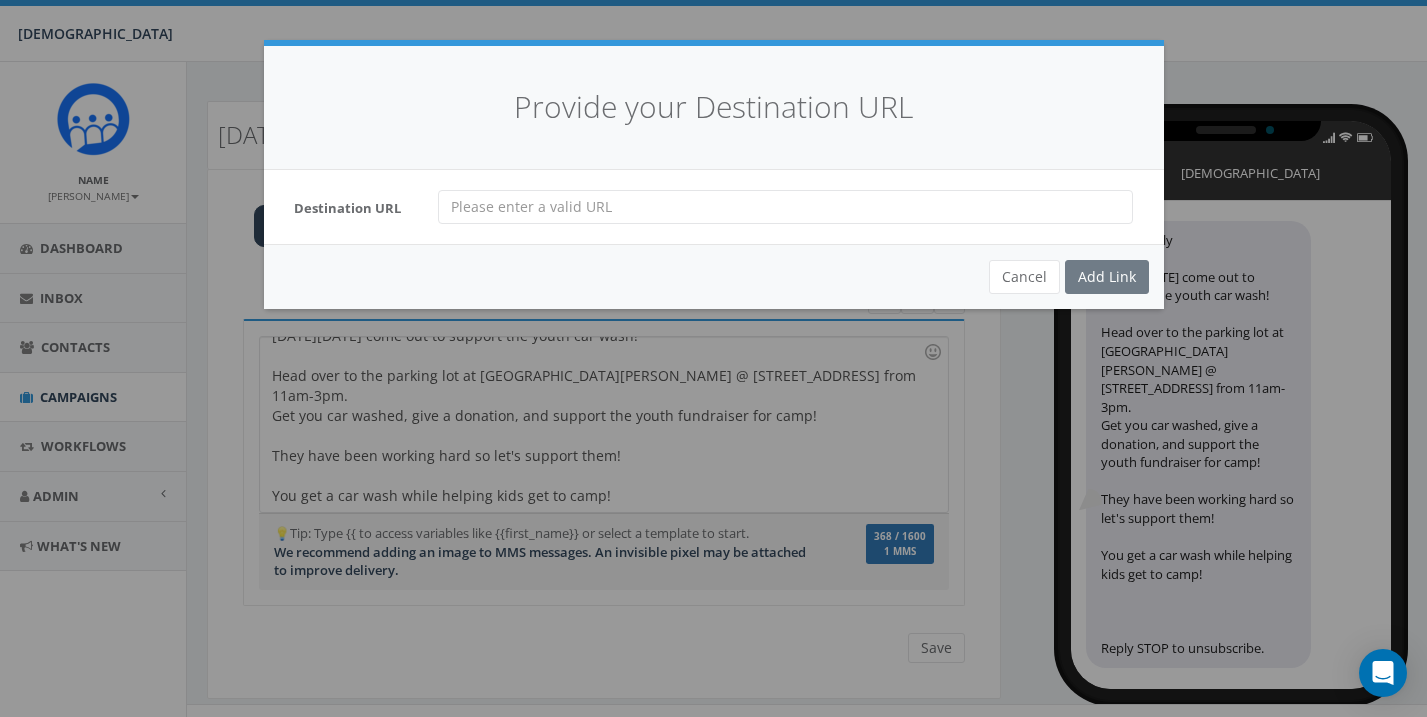 click at bounding box center [785, 207] 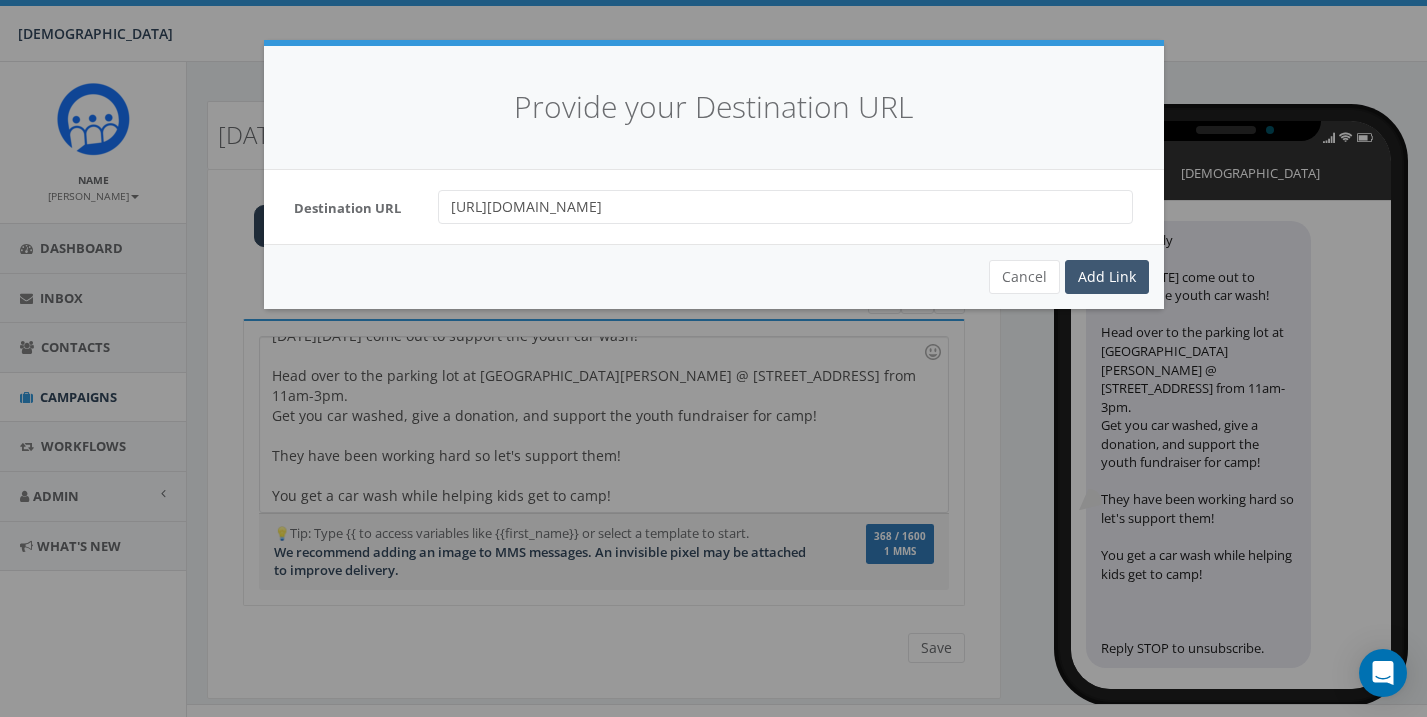 type on "https://www.facebook.com/share/19LLLkJJ4B/" 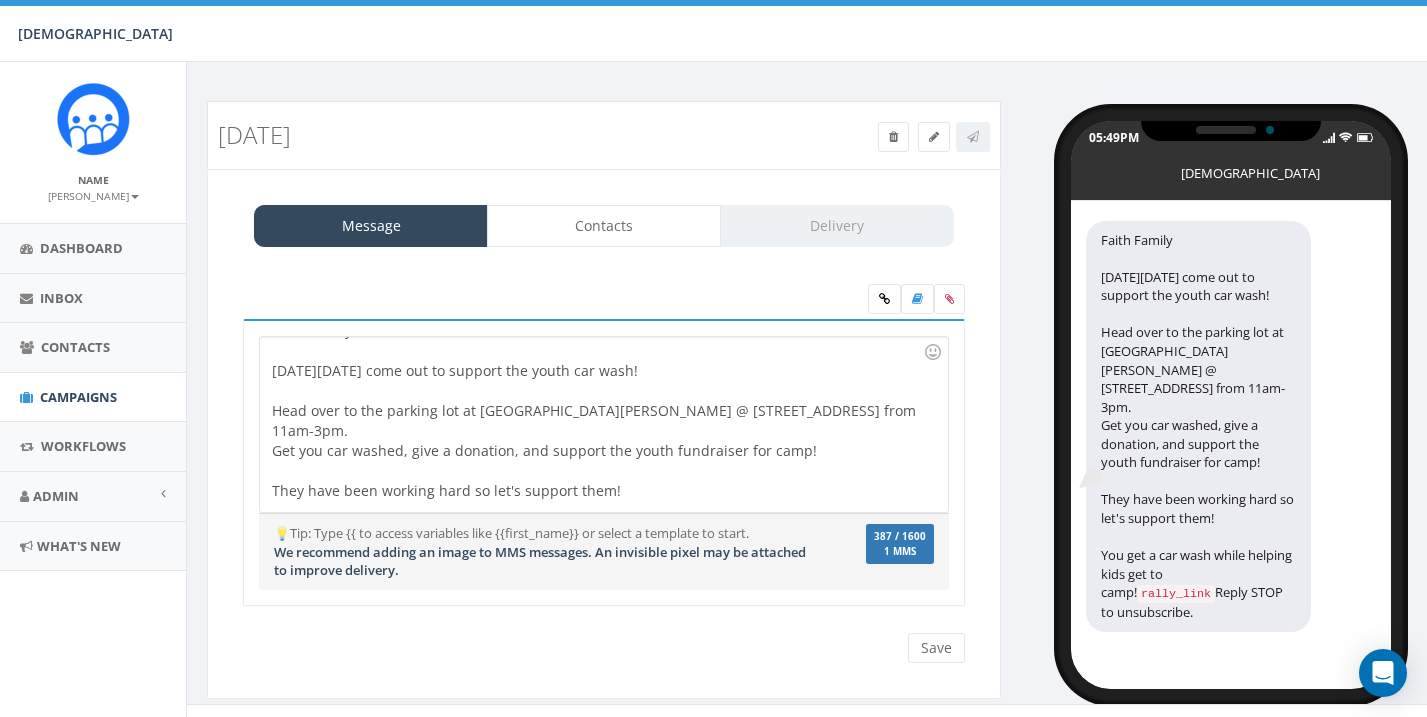scroll, scrollTop: 0, scrollLeft: 0, axis: both 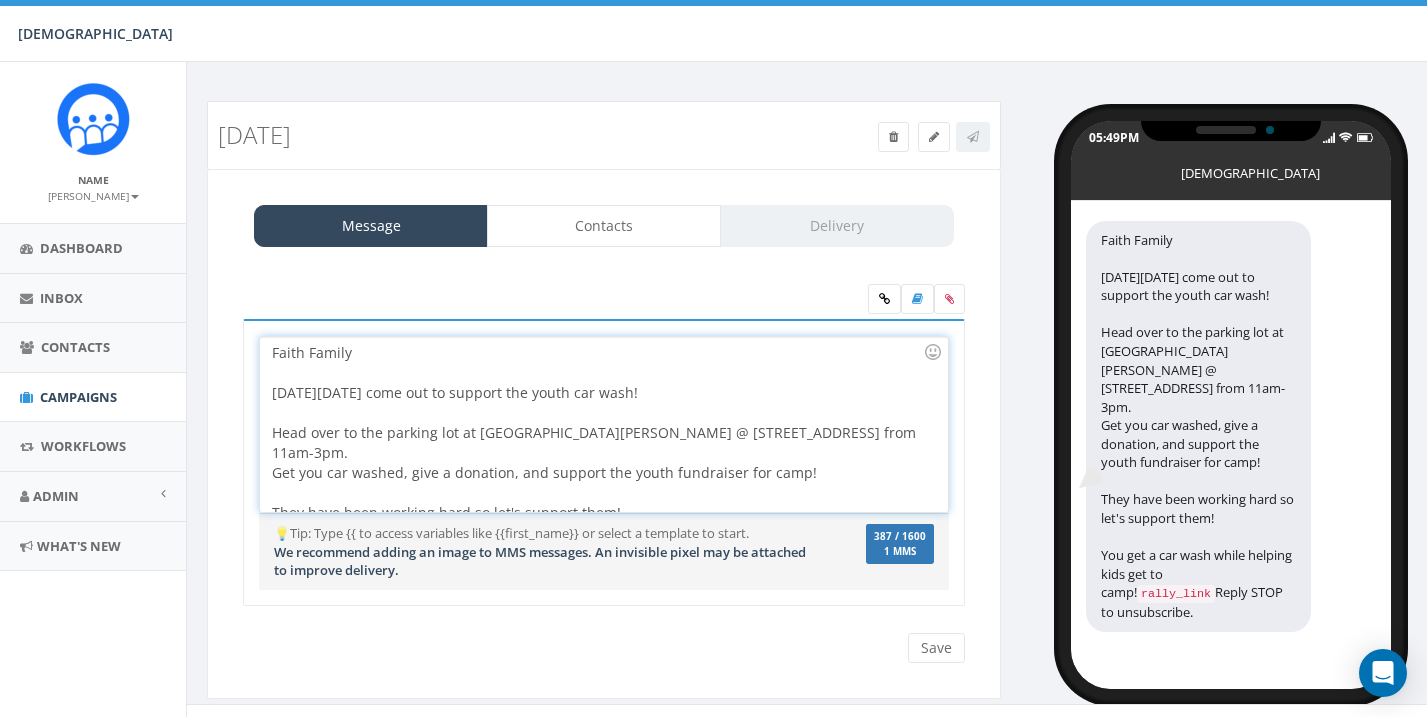 click on "Faith Family This Saturday, July 12th come out to support the youth car wash! Head over to the parking lot at Culver's @ 245 54th St SW from 11am-3pm.  Get you car washed, give a donation, and support the youth fundraiser for camp! They have been working hard so let's support them! You get a car wash while helping kids get to camp!   {{rally_link}}" at bounding box center (603, 424) 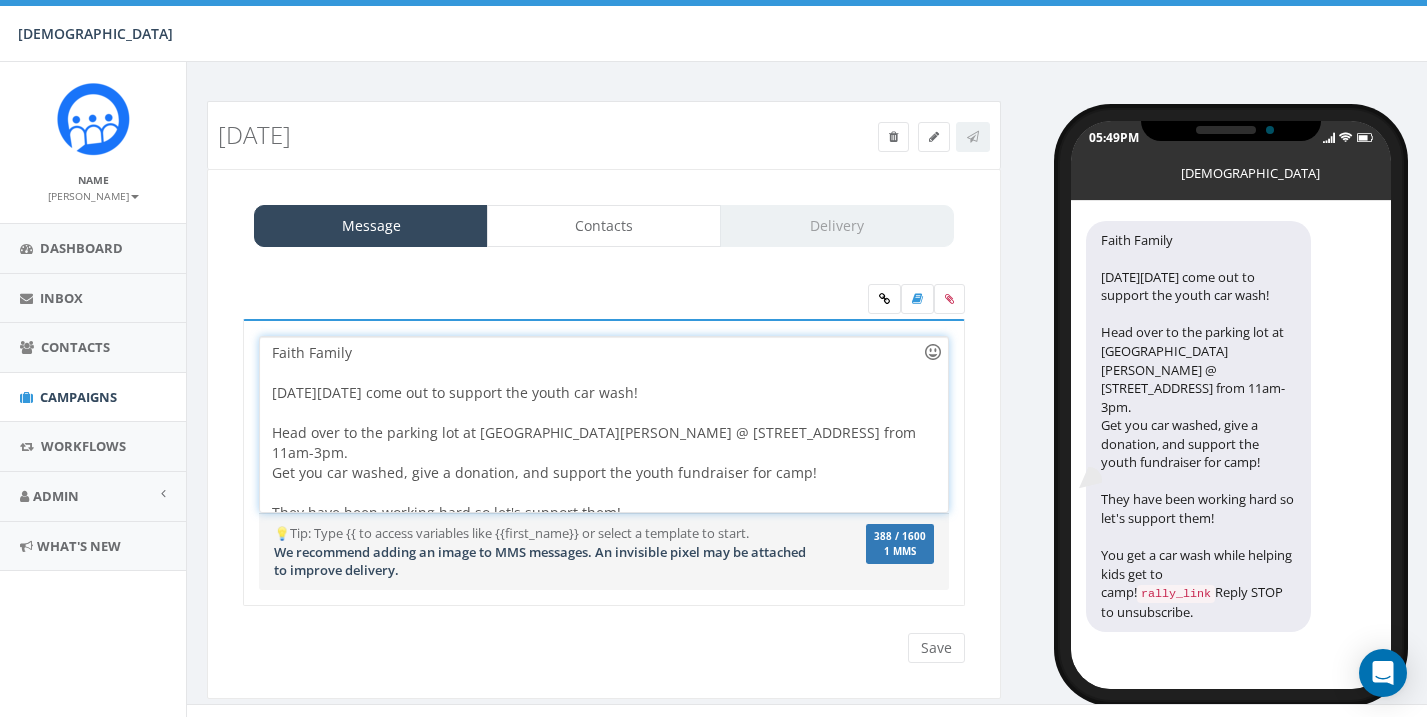click at bounding box center [933, 352] 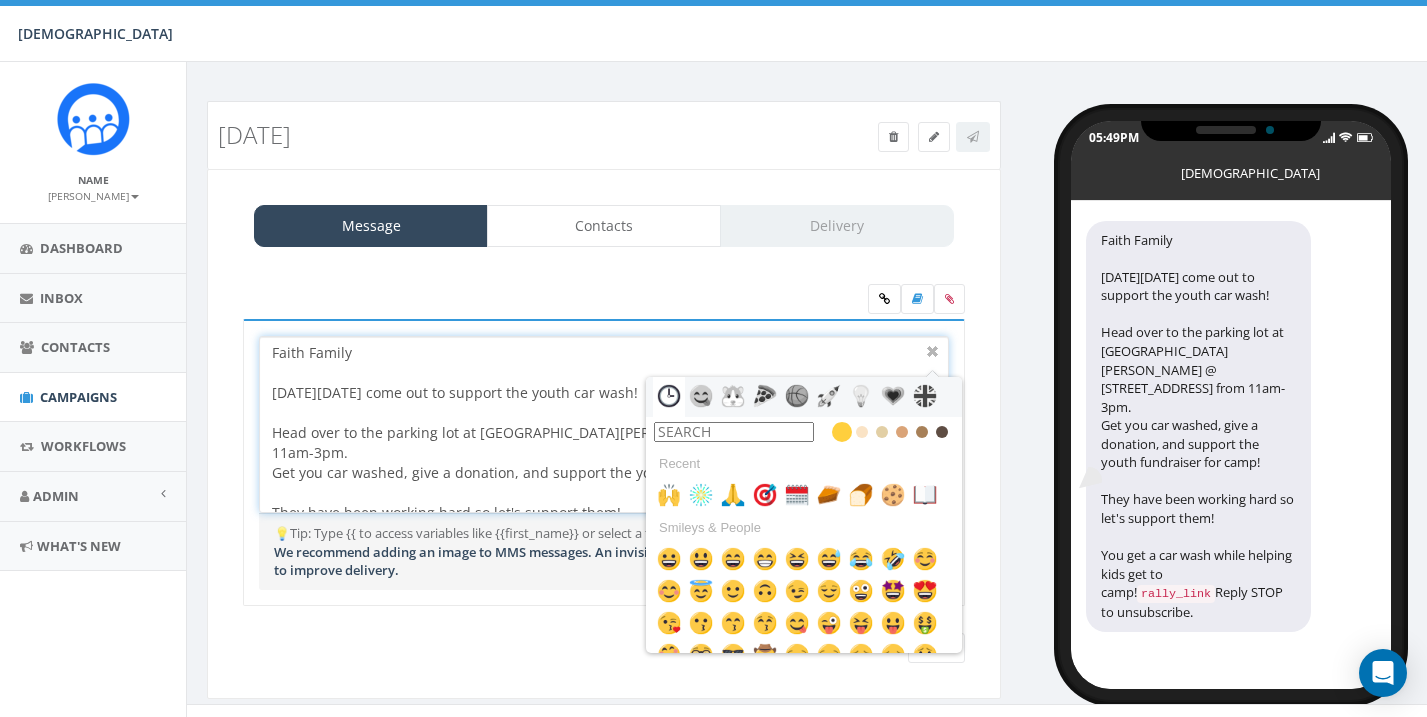 click at bounding box center [734, 432] 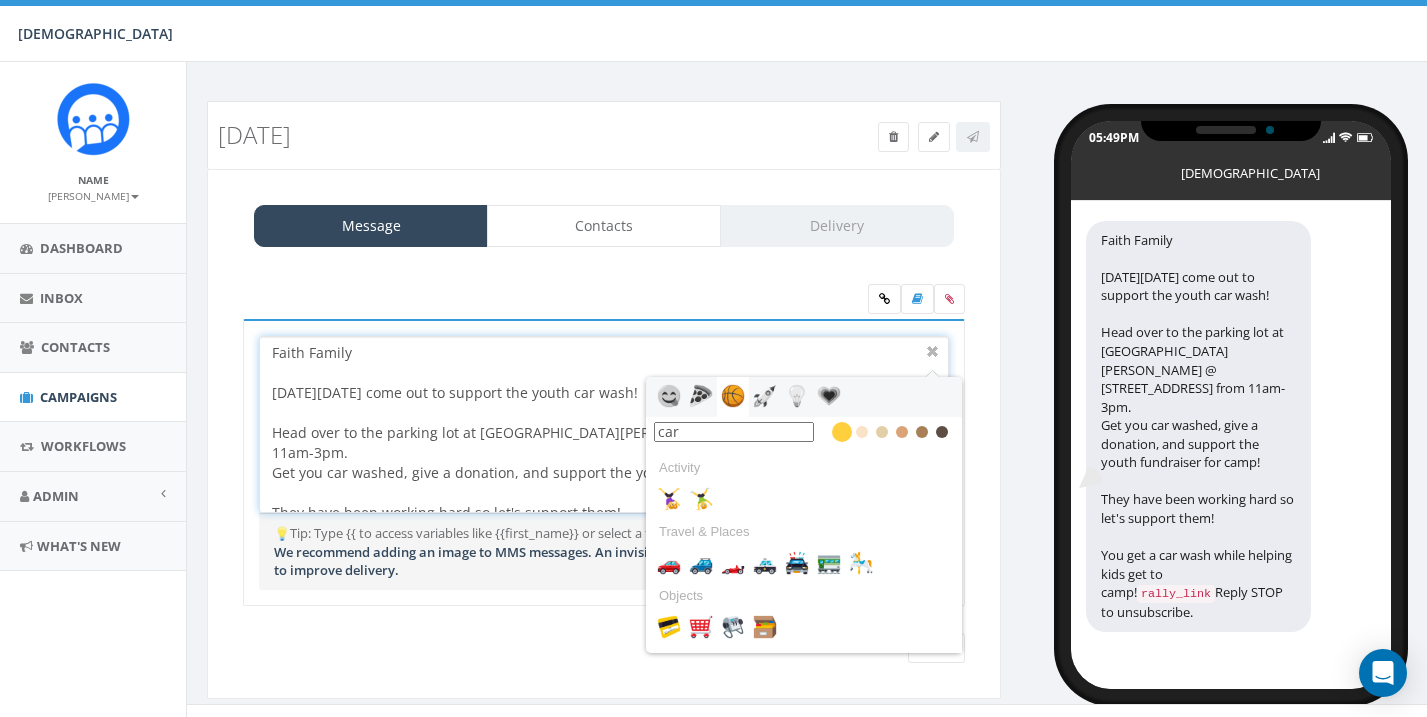 scroll, scrollTop: 136, scrollLeft: 0, axis: vertical 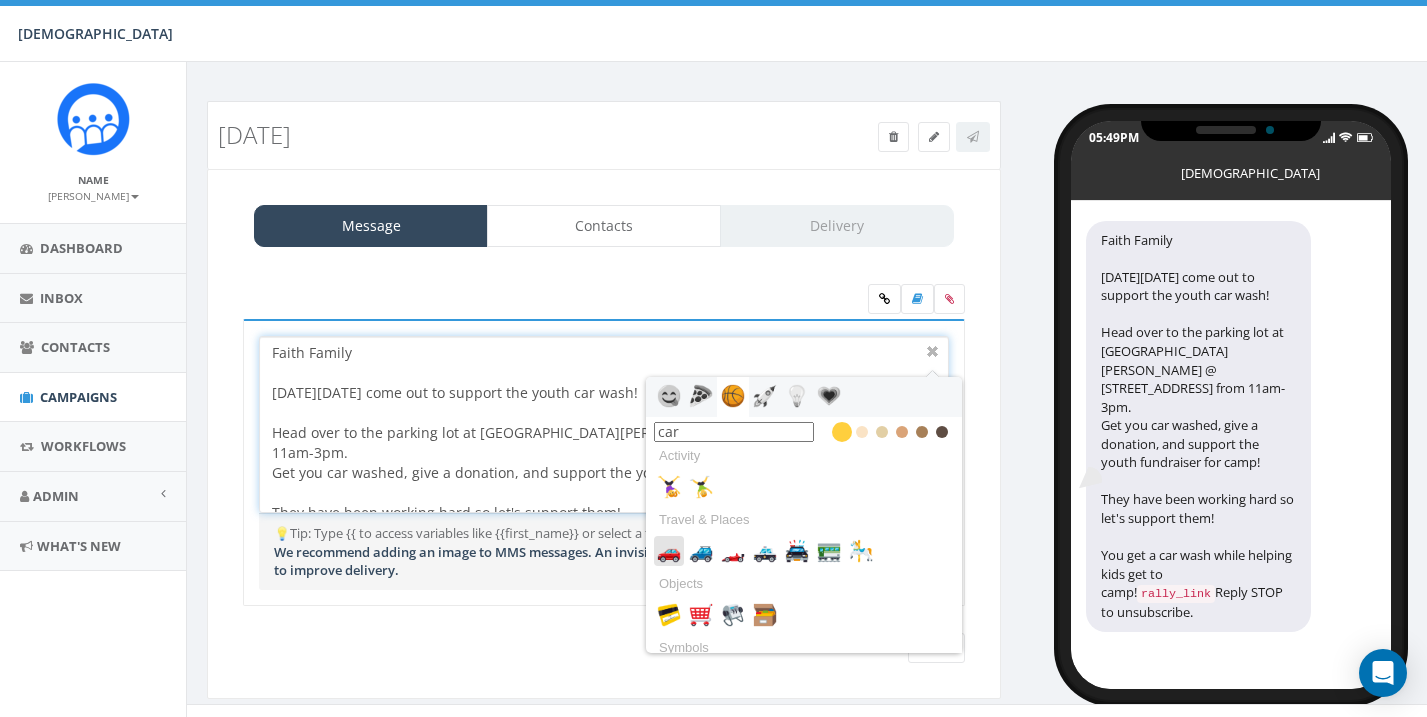 click at bounding box center [669, 551] 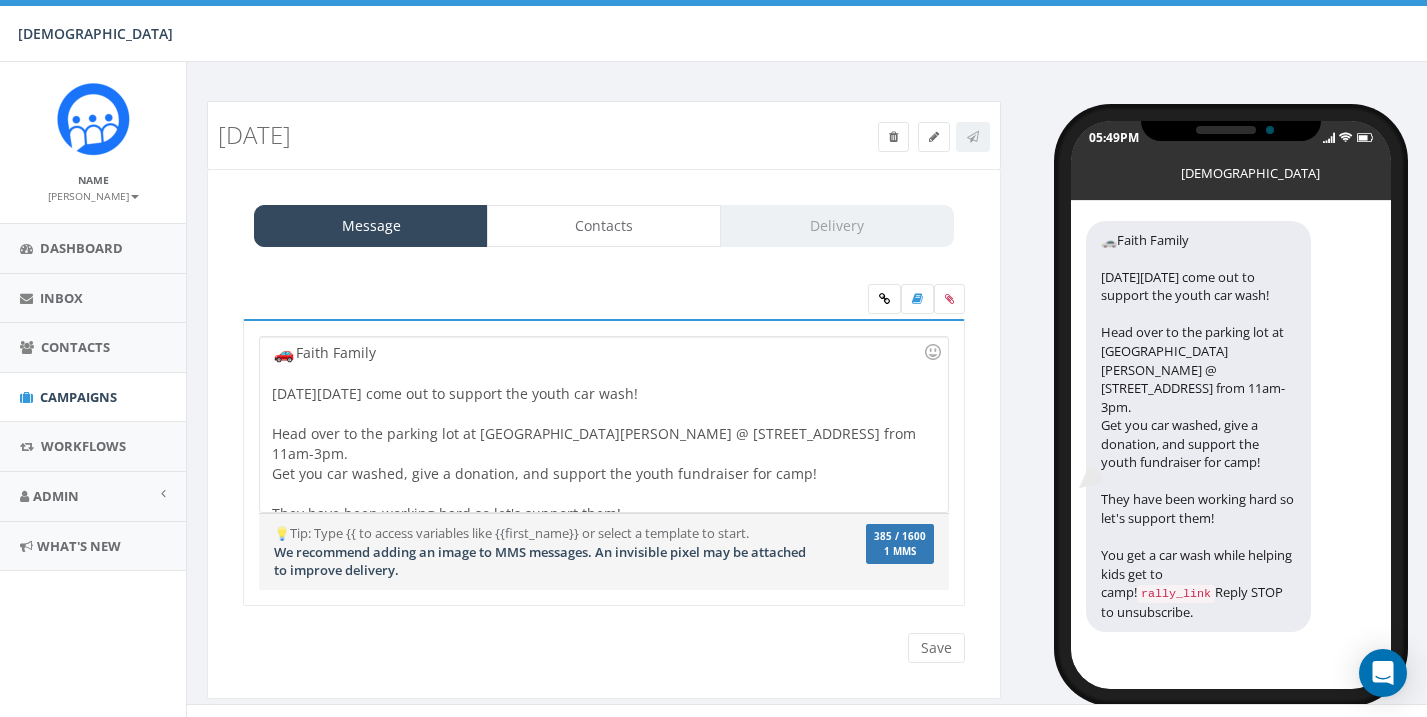 click on "We recommend adding an image to MMS messages. An invisible pixel may be attached to improve delivery." at bounding box center [540, 561] 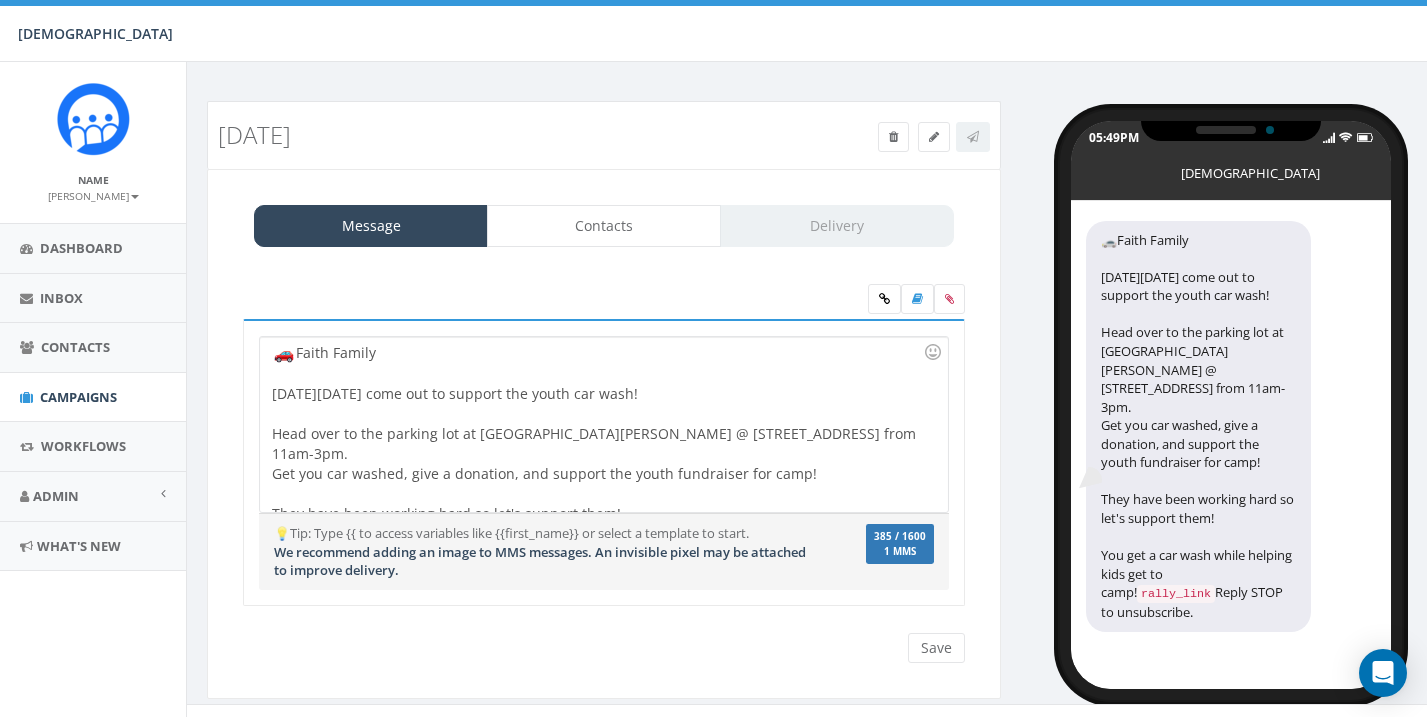 click at bounding box center [284, 353] 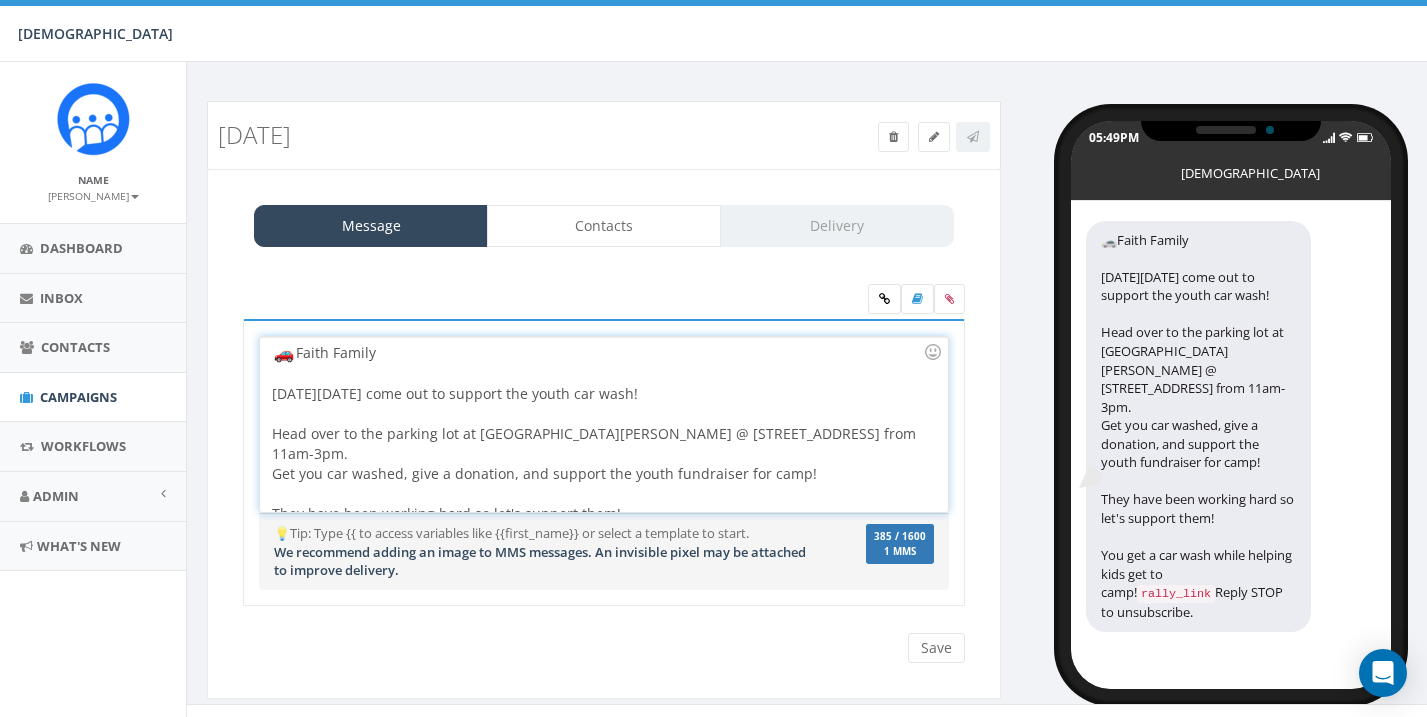 click on "Faith Family This Saturday, July 12th come out to support the youth car wash!  Head over to the parking lot at Culver's @ 245 54th St SW from 11am-3pm.  Get you car washed, give a donation, and support the youth fundraiser for camp! They have been working hard so let's support them! You get a car wash while helping kids get to camp!   {{rally_link}}" at bounding box center (603, 424) 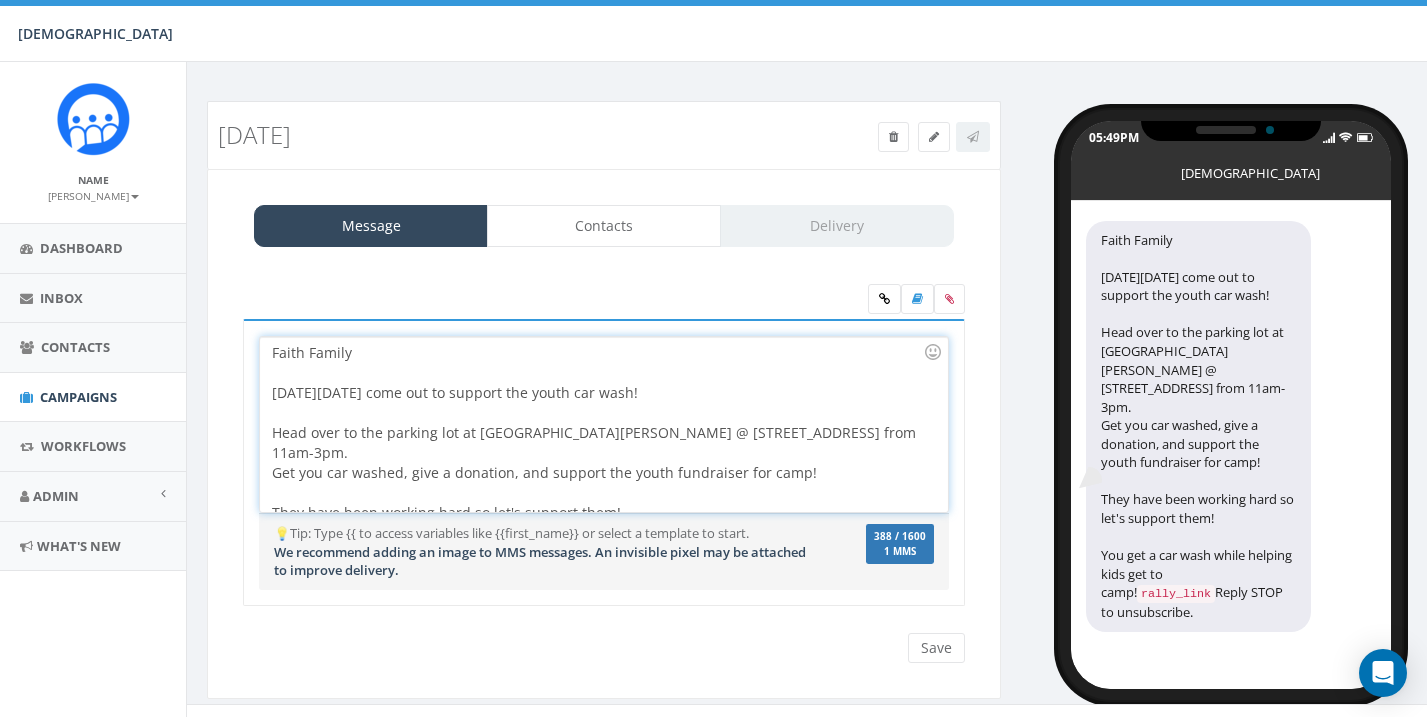 click on "Faith Family This Saturday, July 12th come out to support the youth car wash!  Head over to the parking lot at Culver's @ 245 54th St SW from 11am-3pm.  Get you car washed, give a donation, and support the youth fundraiser for camp! They have been working hard so let's support them! You get a car wash while helping kids get to camp!   {{rally_link}}" at bounding box center [603, 424] 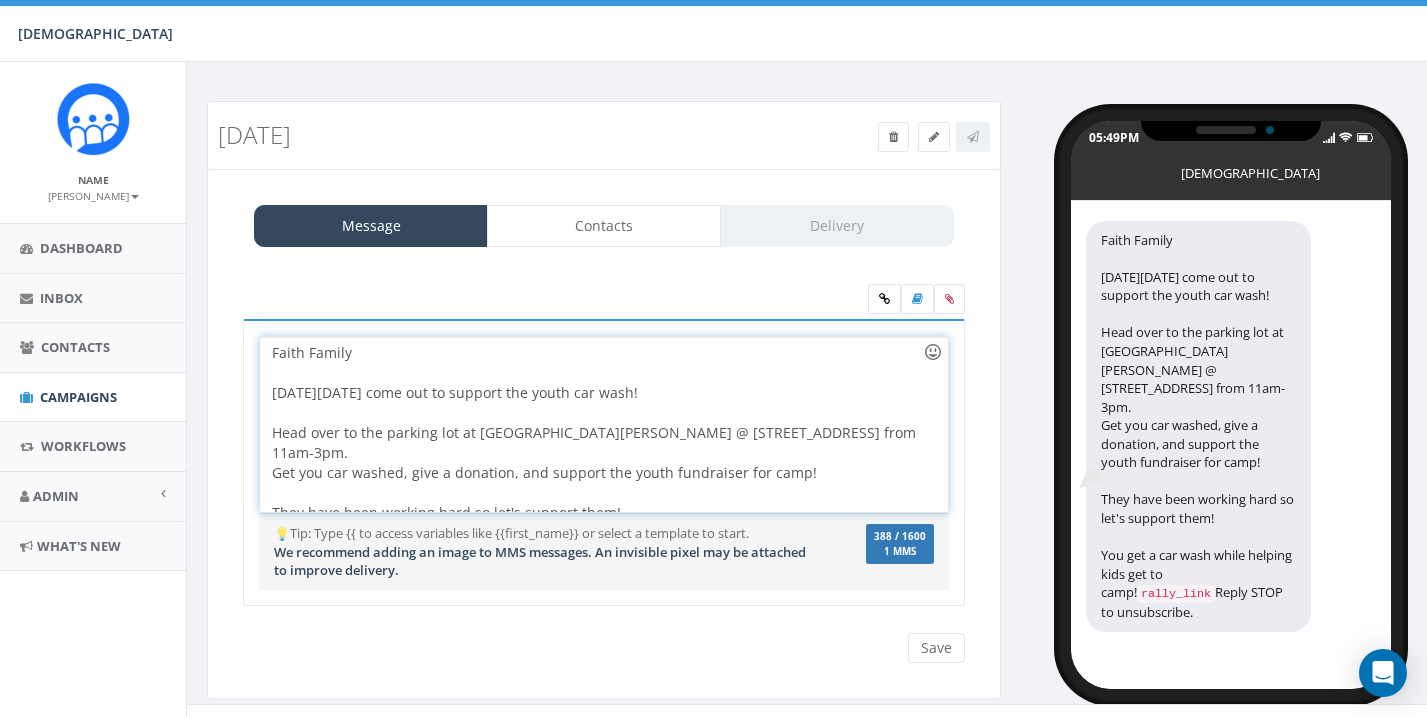 click at bounding box center (933, 352) 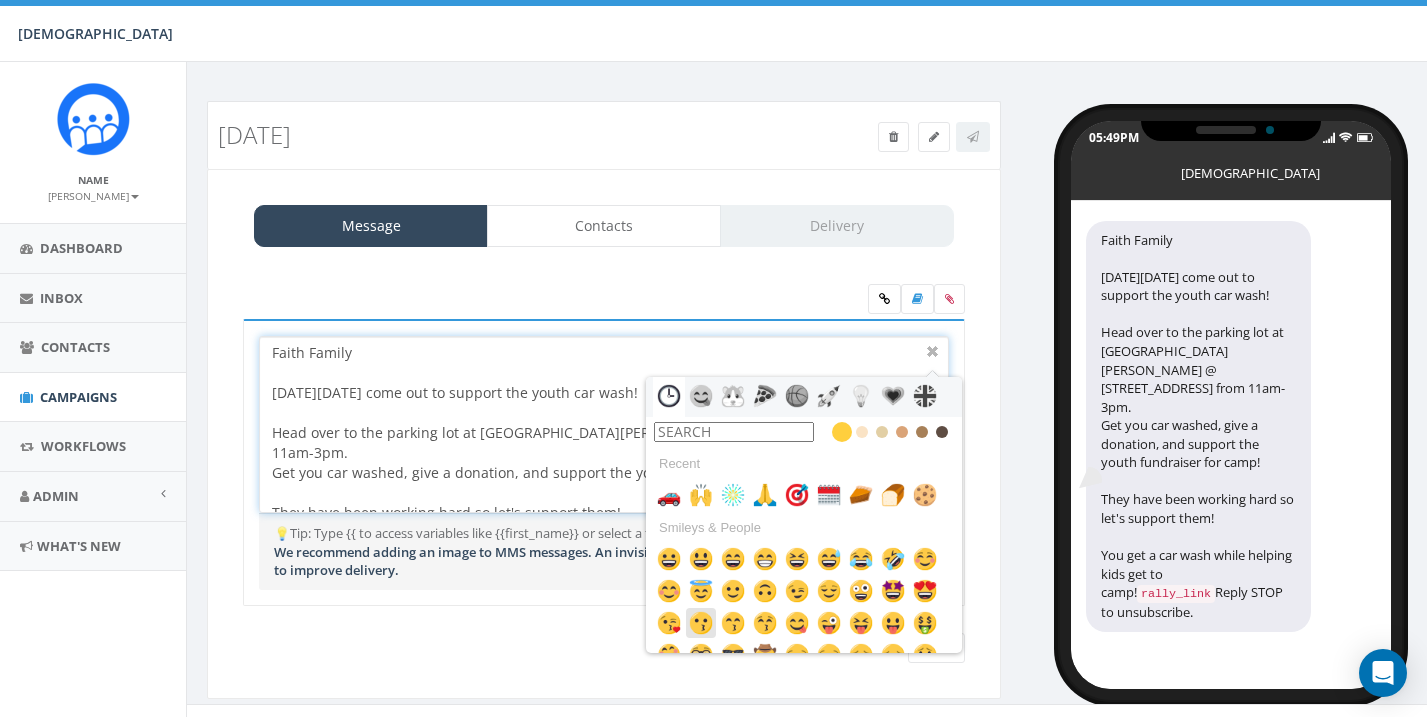 scroll, scrollTop: 0, scrollLeft: 0, axis: both 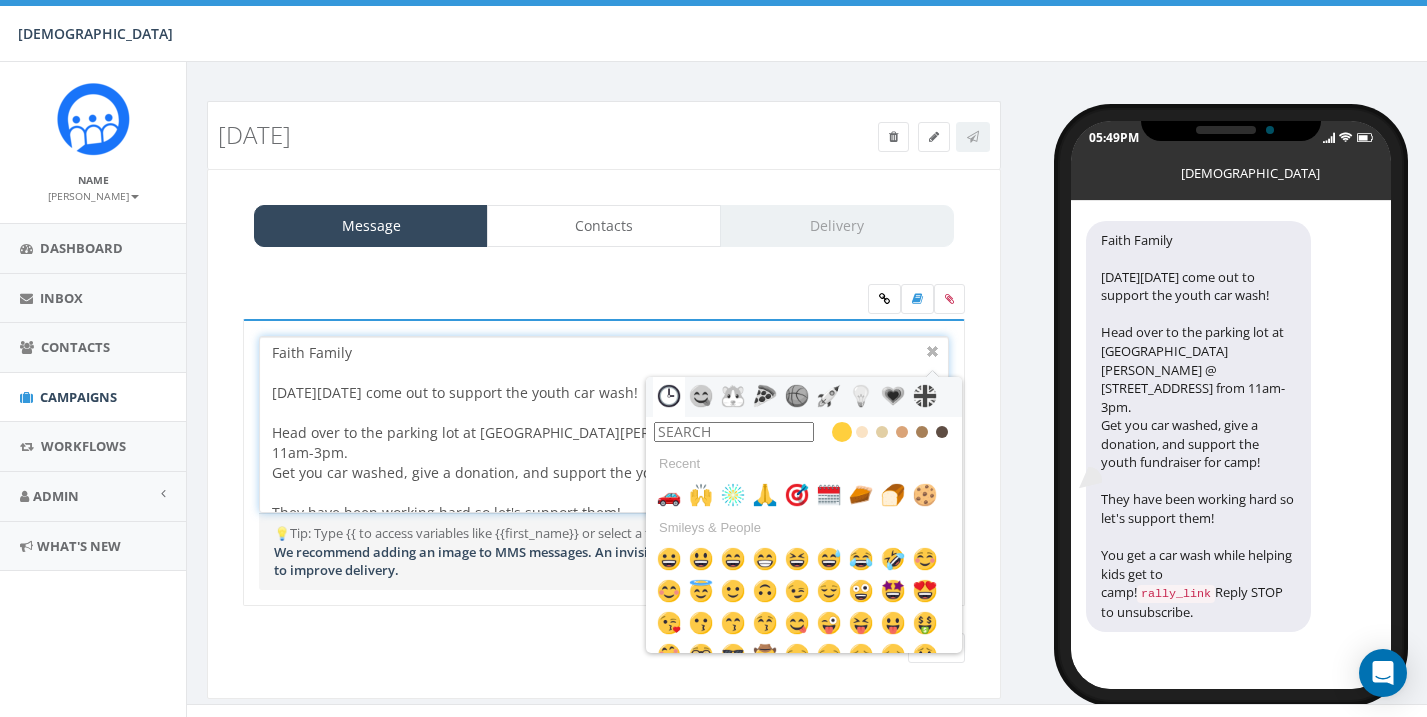 click at bounding box center (734, 432) 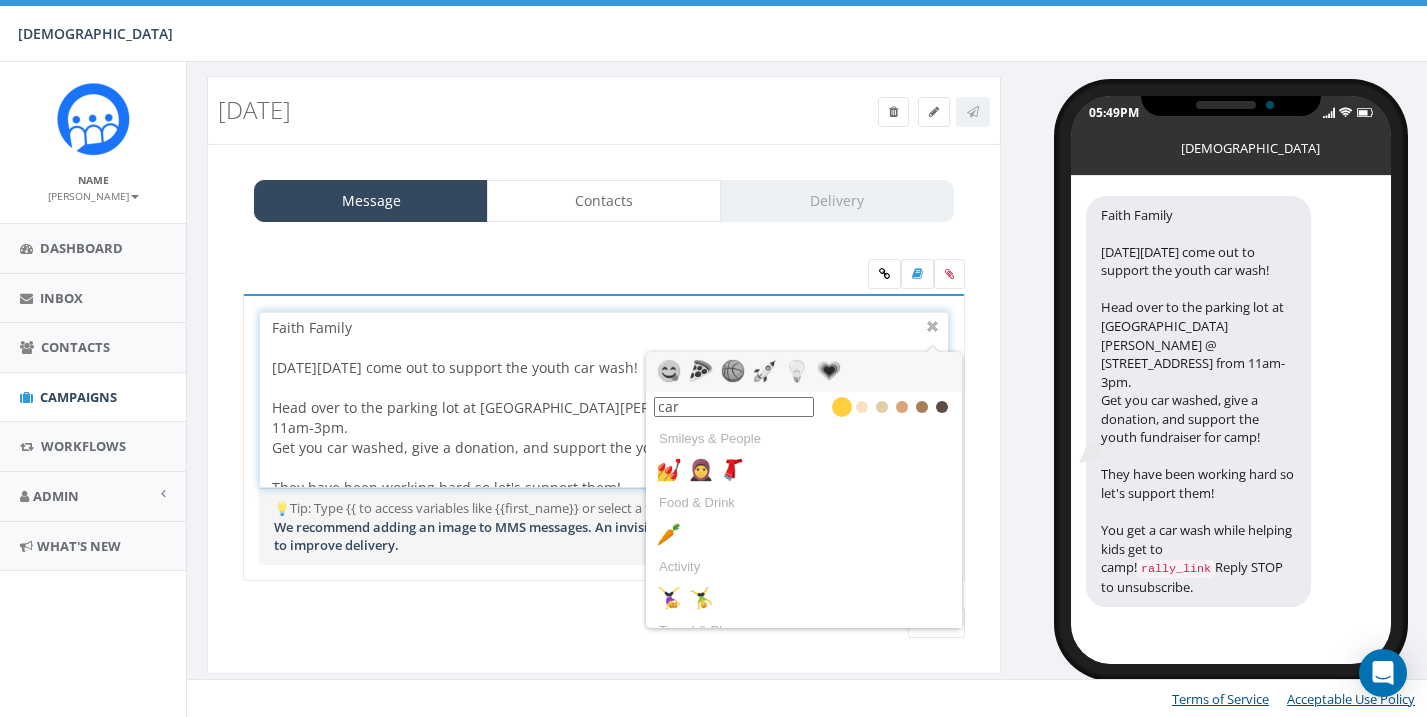 scroll, scrollTop: 24, scrollLeft: 0, axis: vertical 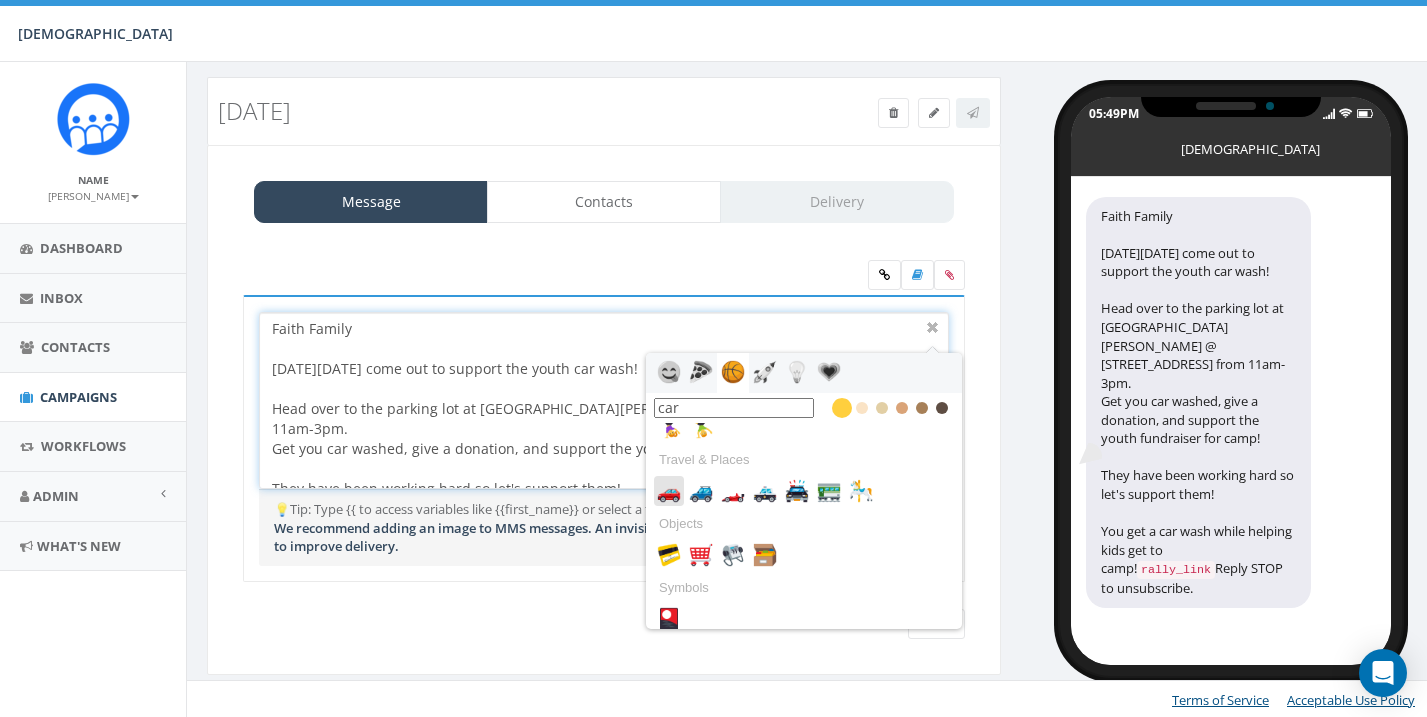 click at bounding box center (669, 491) 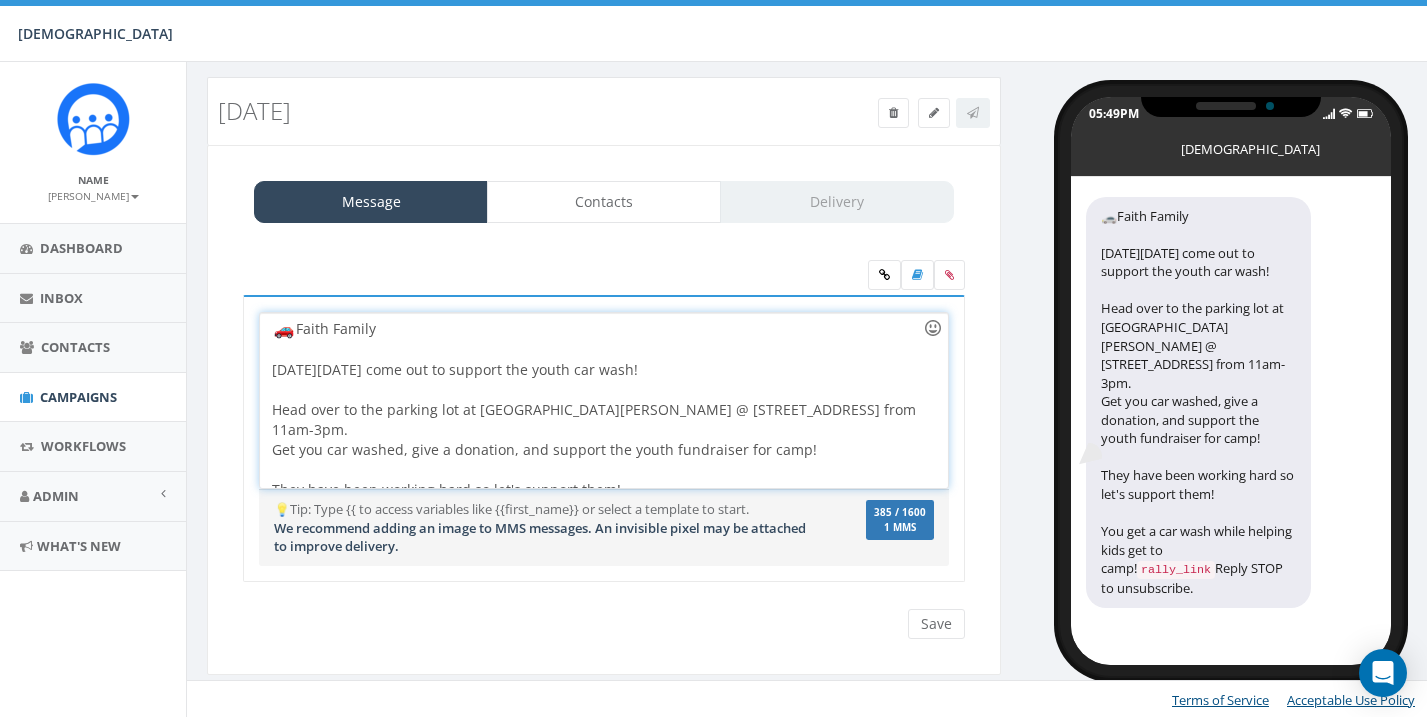 click at bounding box center [933, 328] 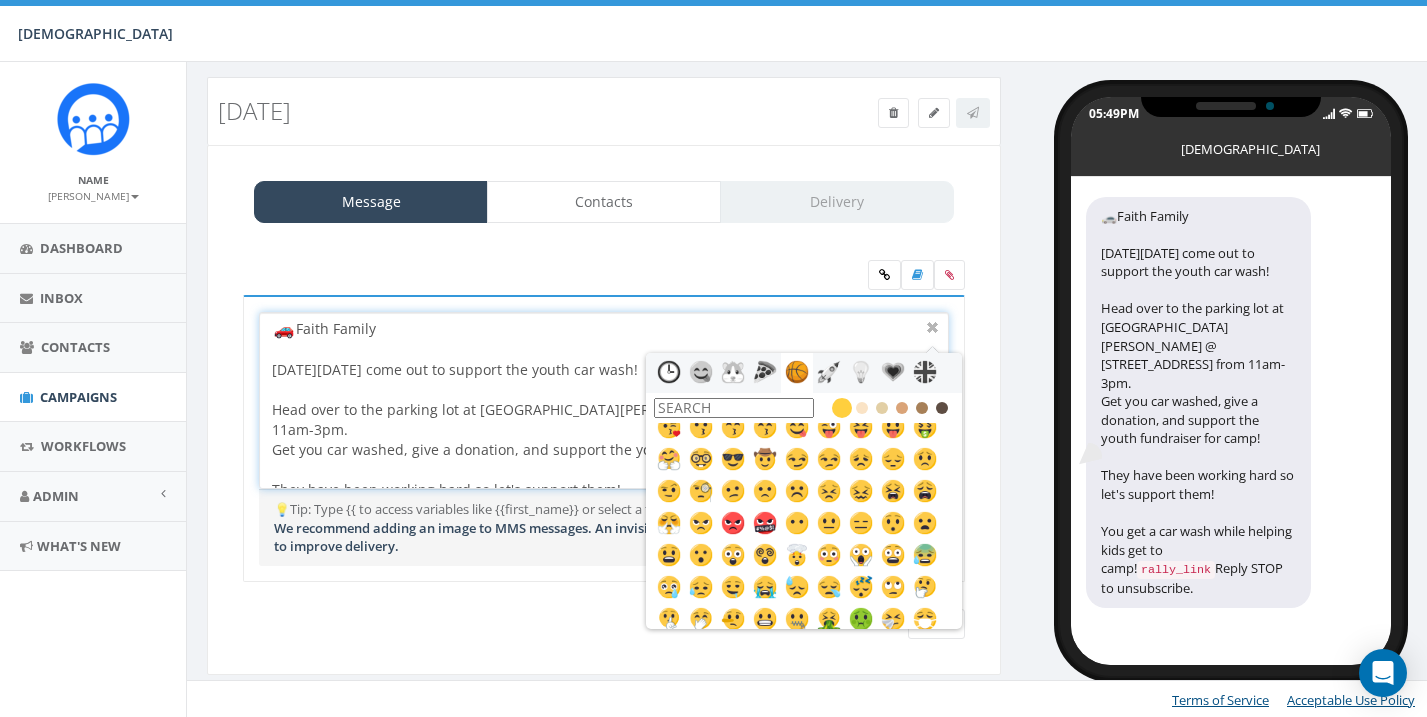 click at bounding box center (734, 408) 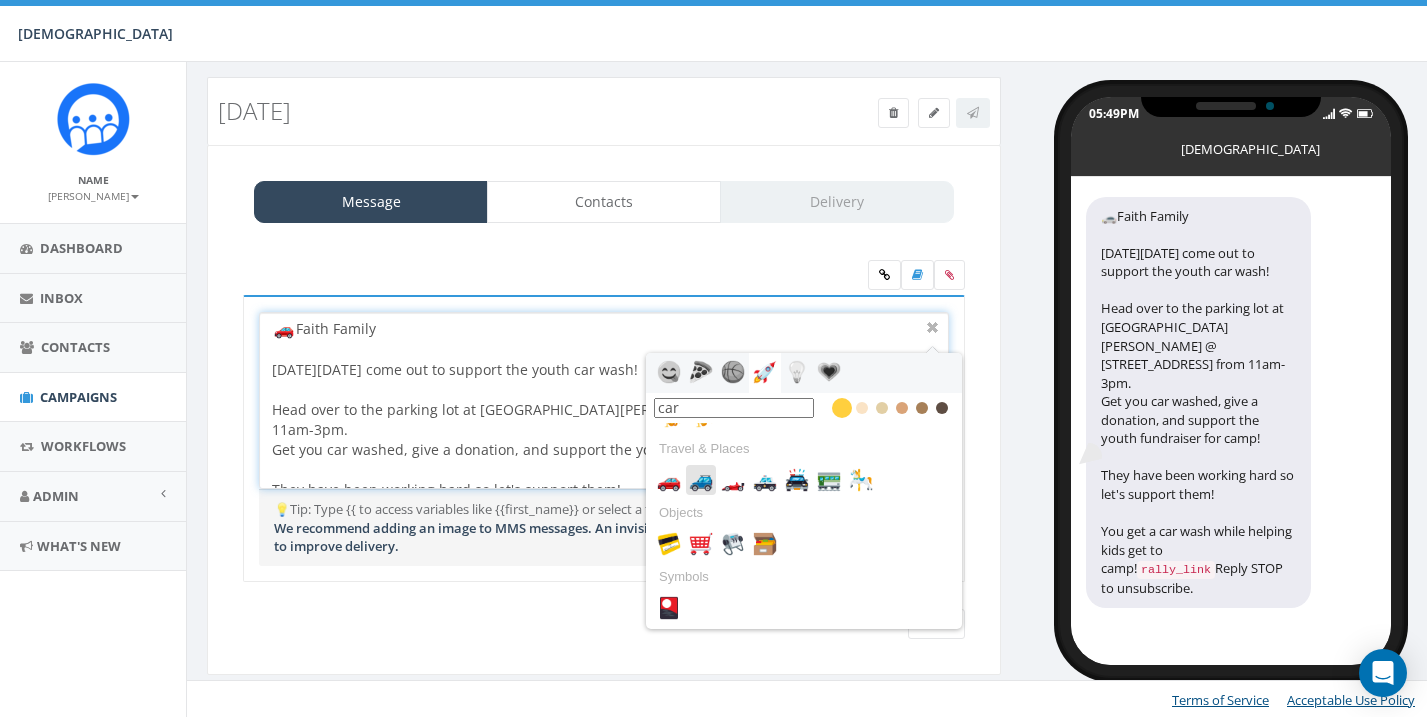 scroll, scrollTop: 183, scrollLeft: 0, axis: vertical 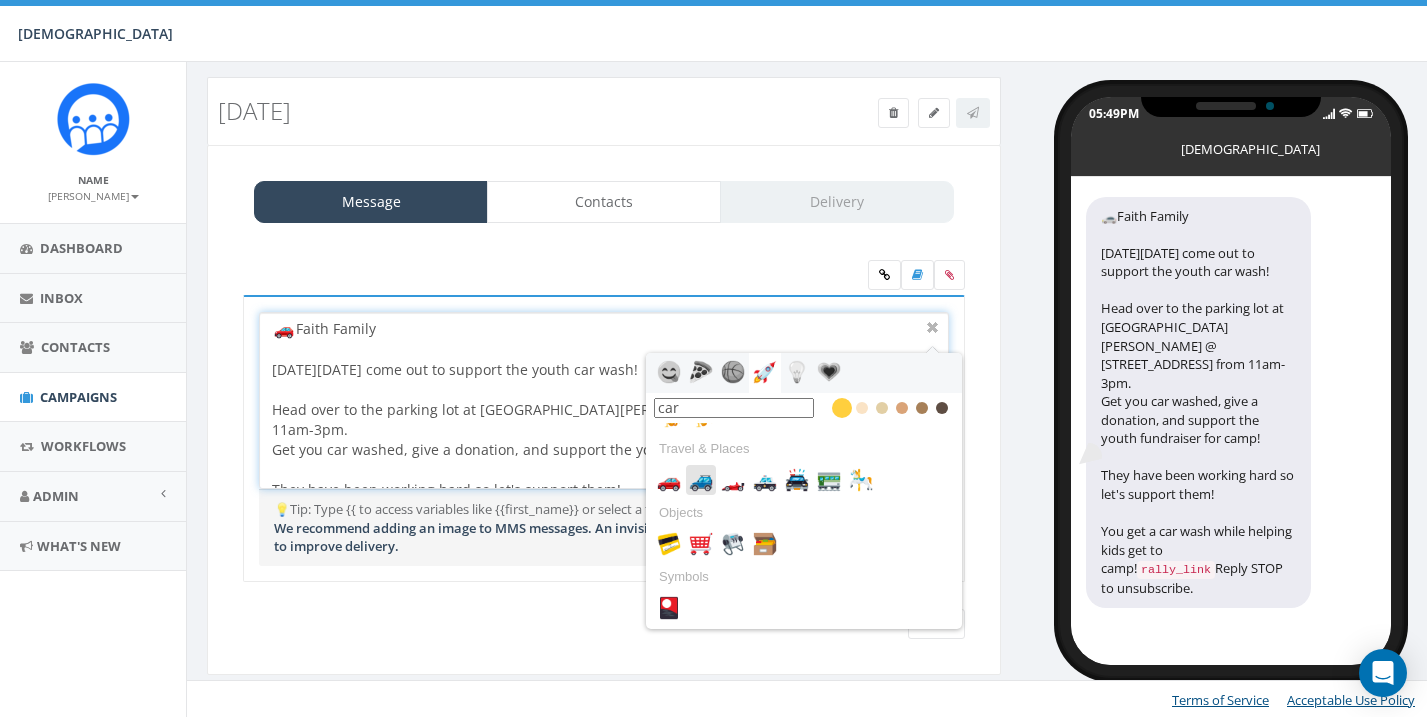 click at bounding box center (701, 480) 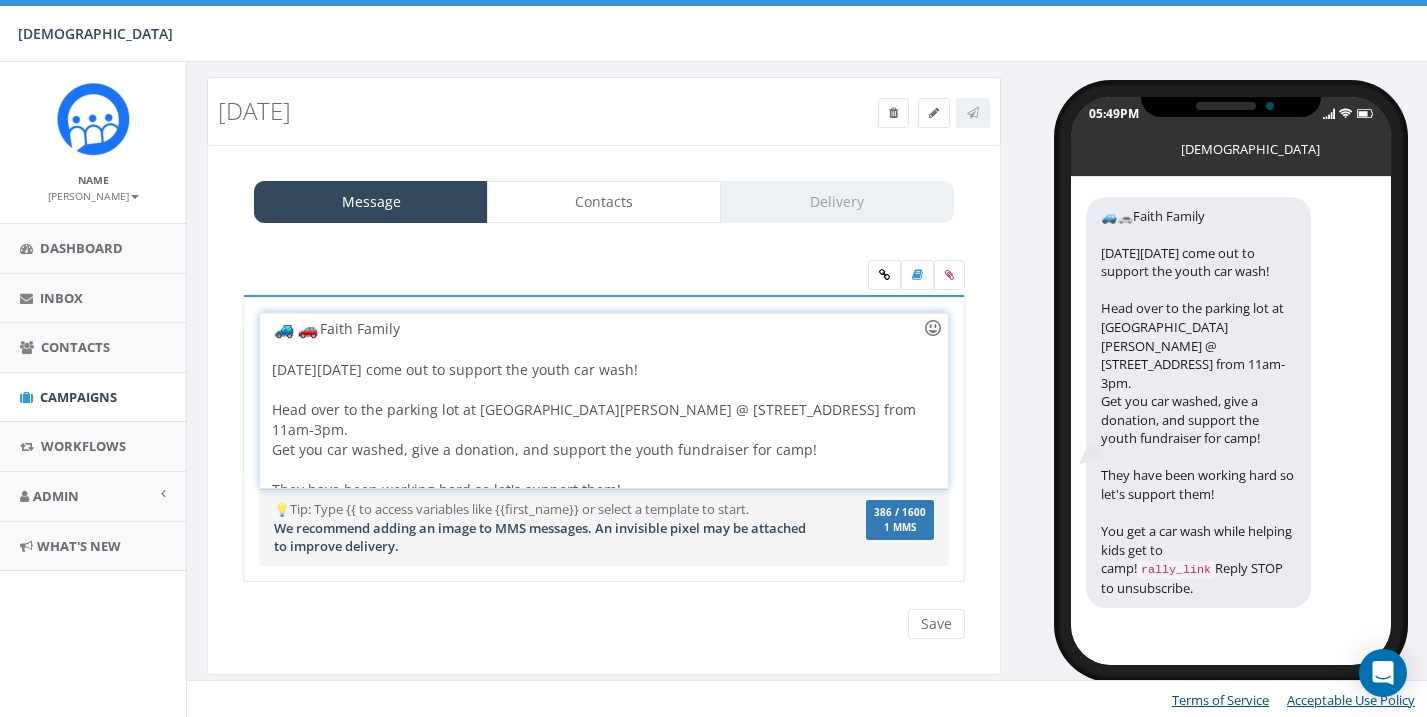 click at bounding box center [933, 328] 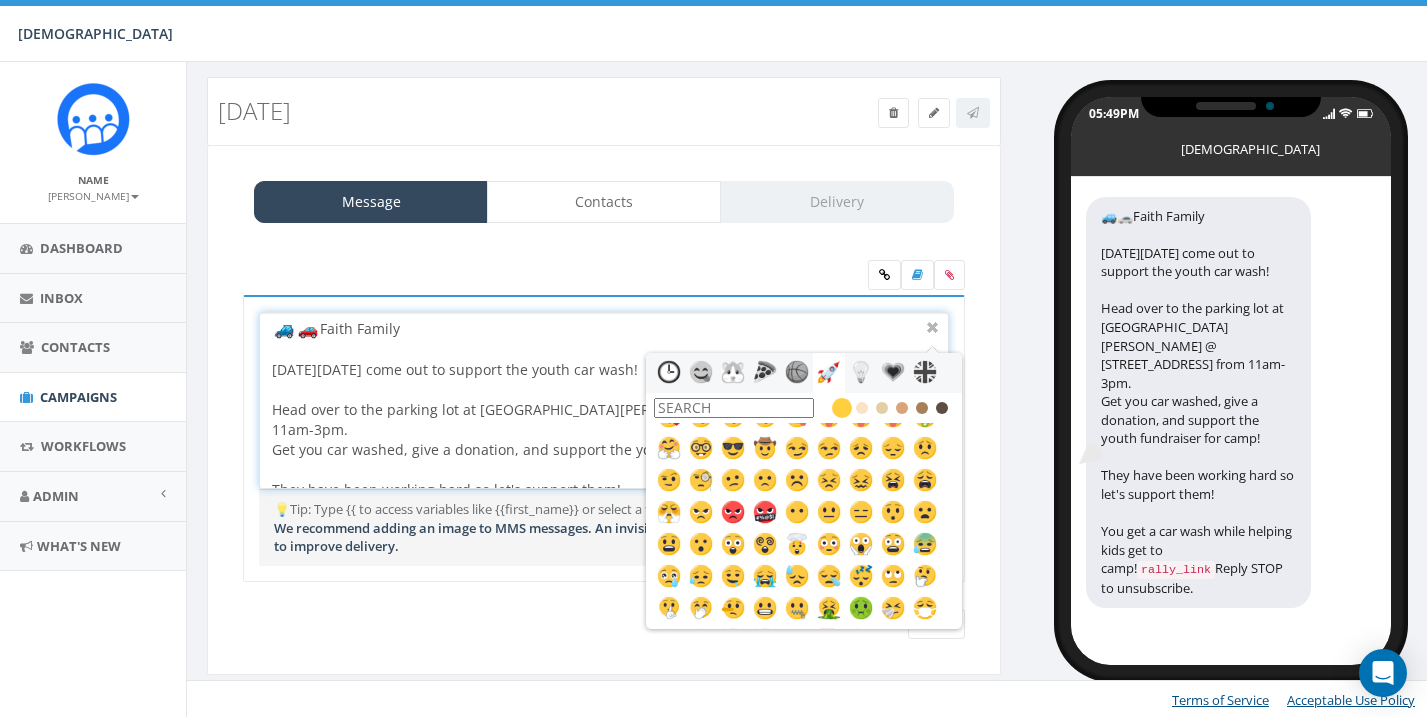 click at bounding box center [734, 408] 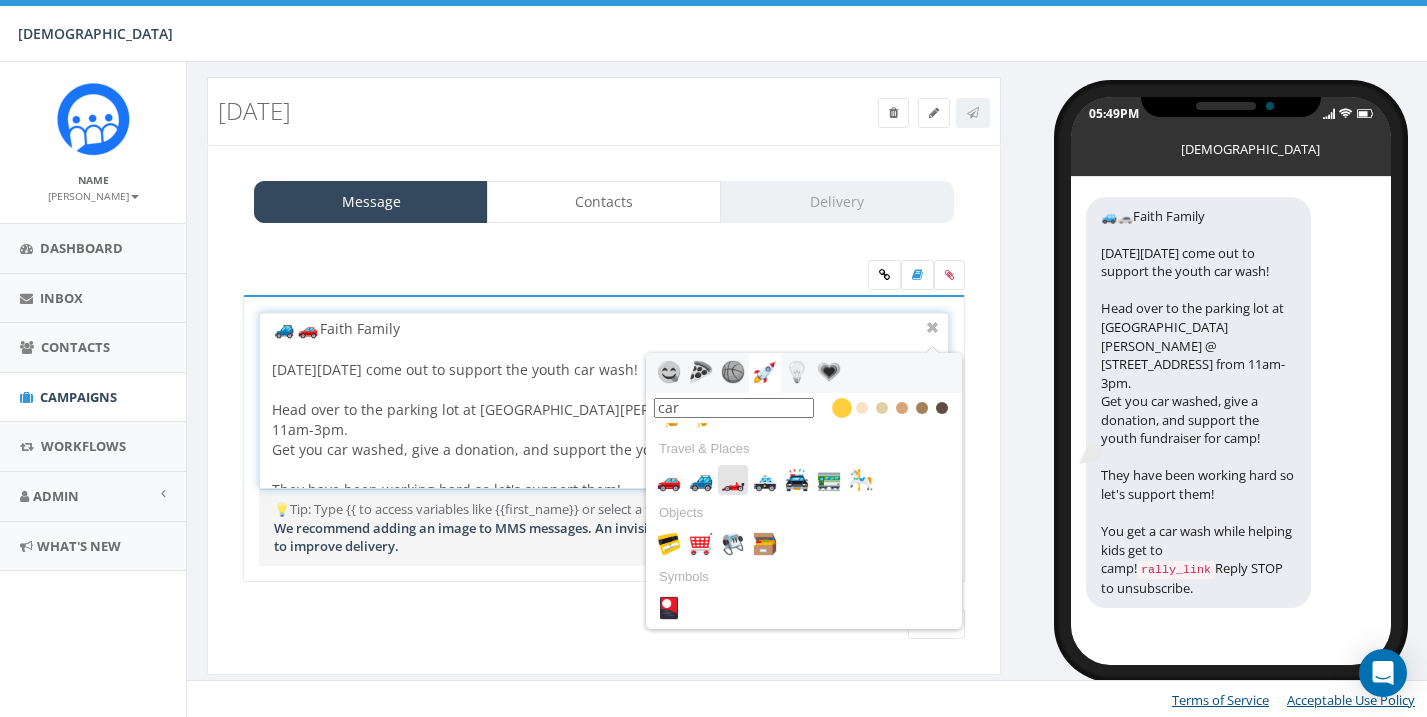 click at bounding box center (733, 480) 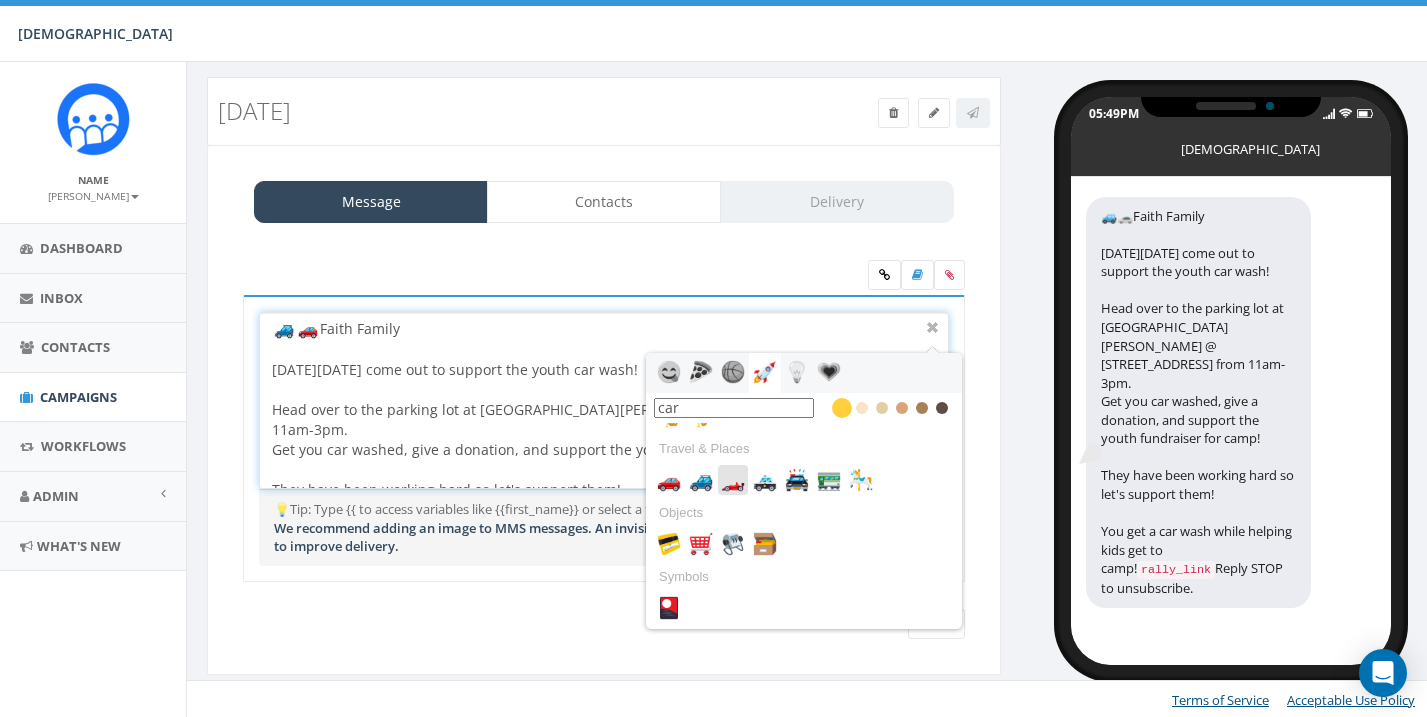 type on "car" 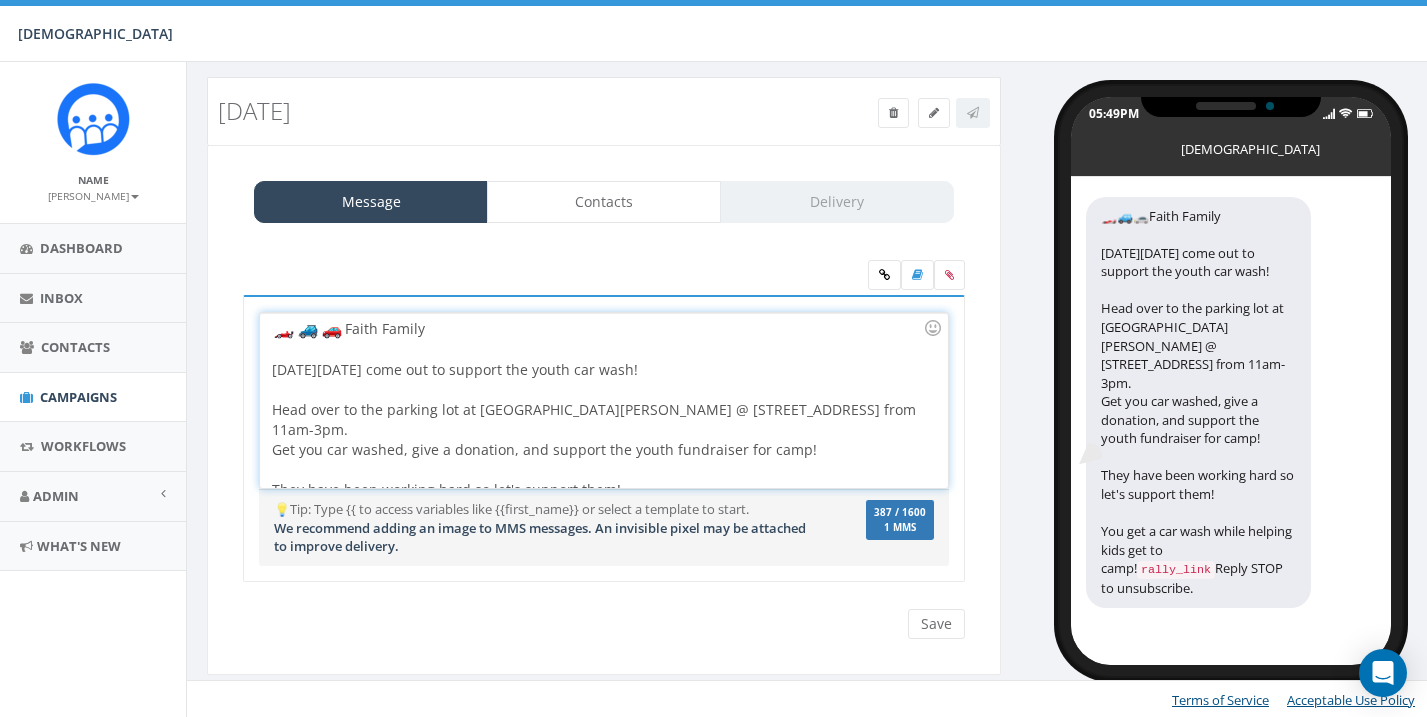 click at bounding box center [332, 329] 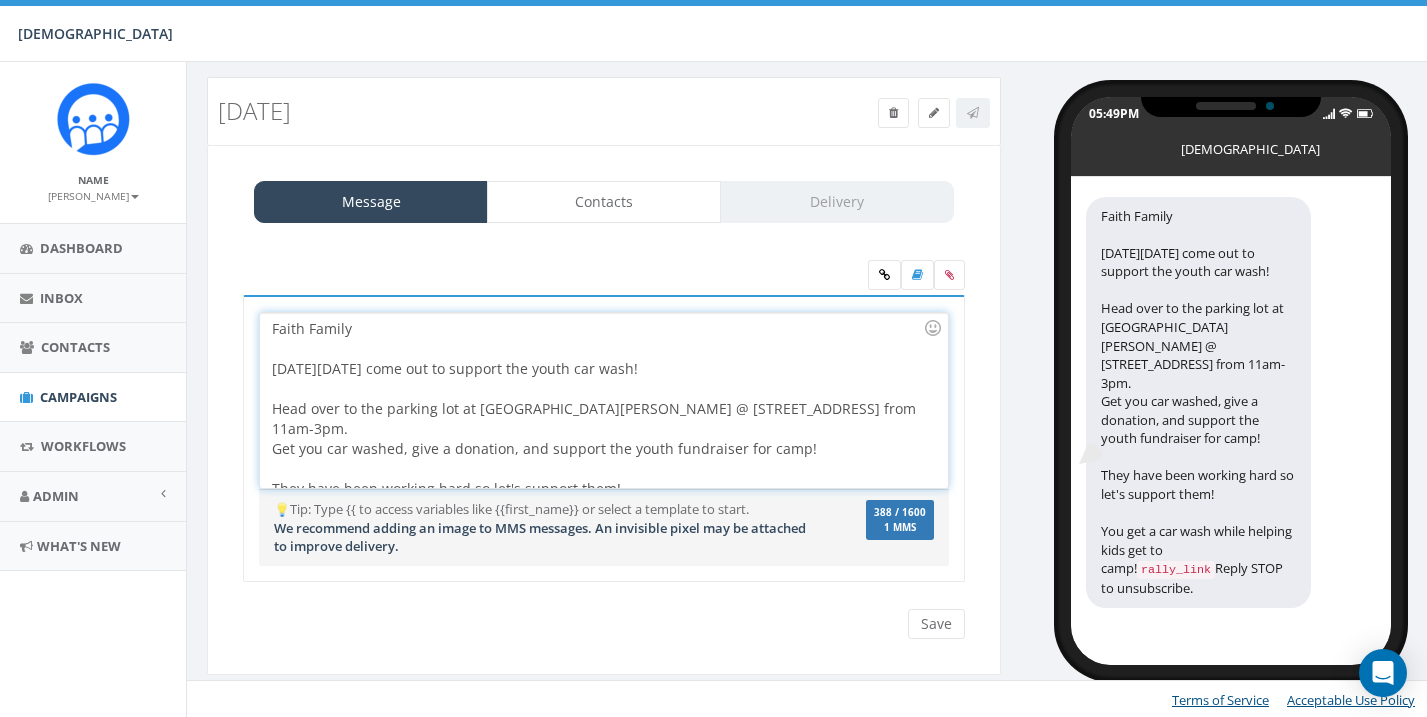 click at bounding box center (597, 389) 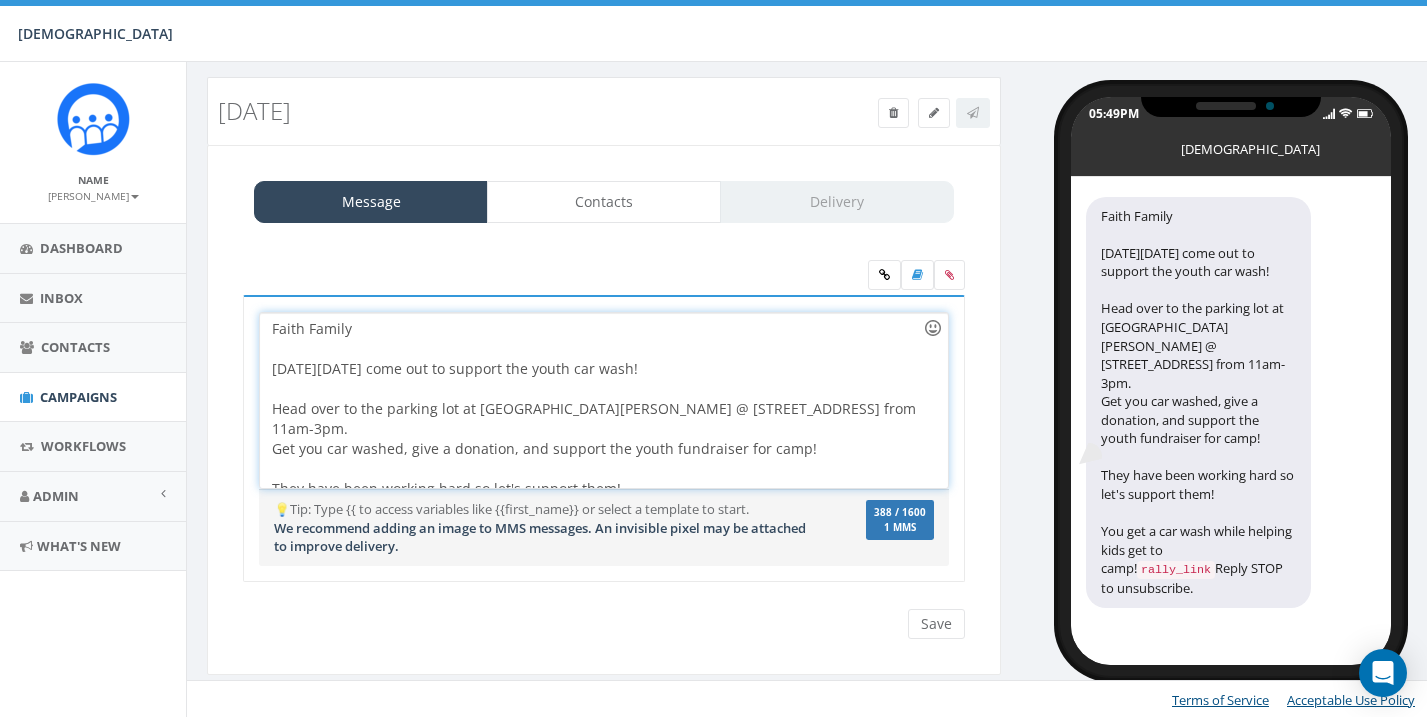 click at bounding box center [933, 328] 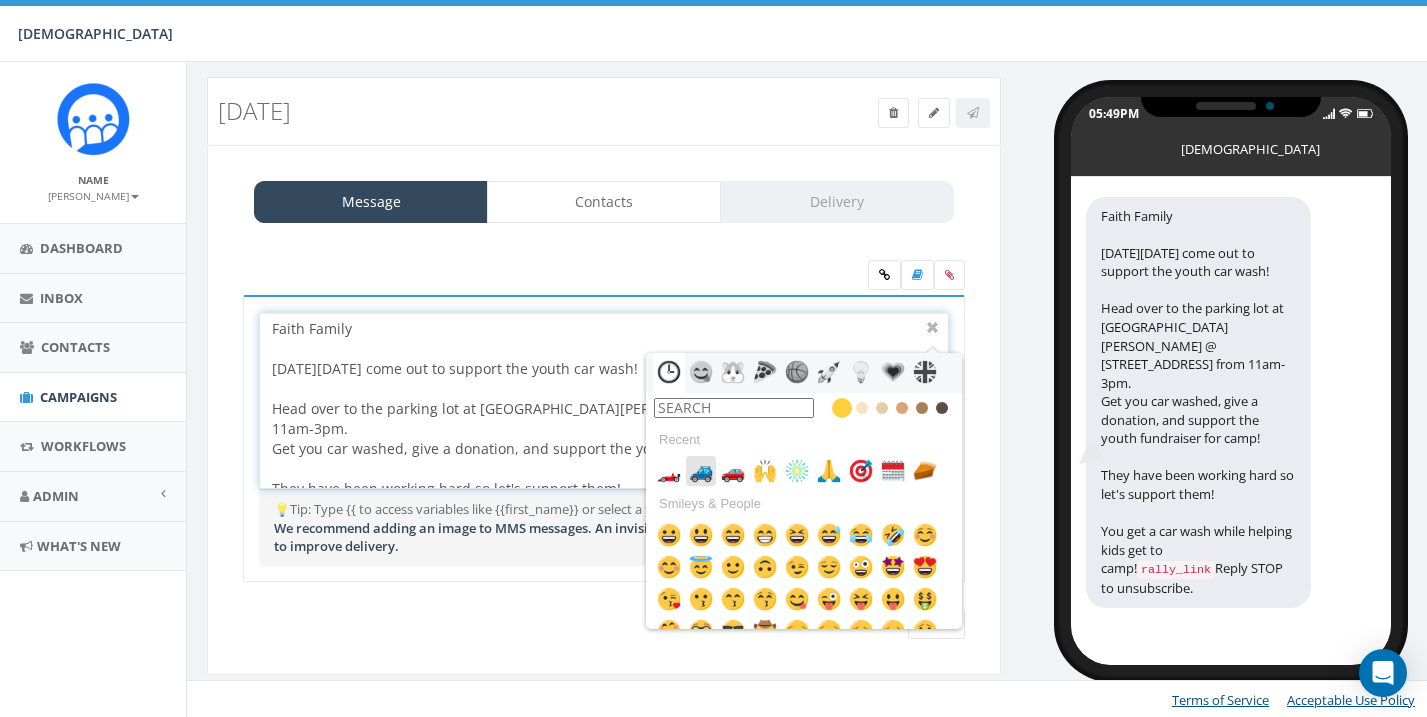scroll, scrollTop: 0, scrollLeft: 0, axis: both 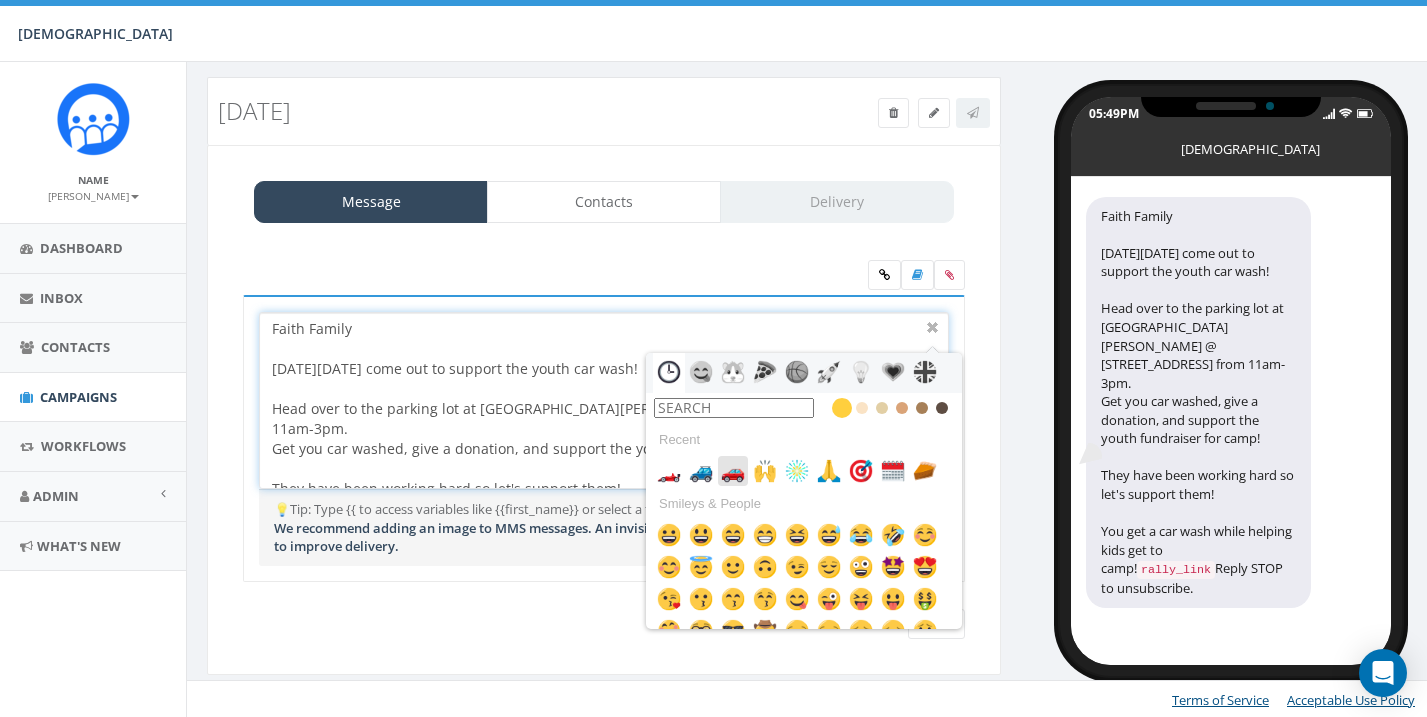 click at bounding box center (733, 471) 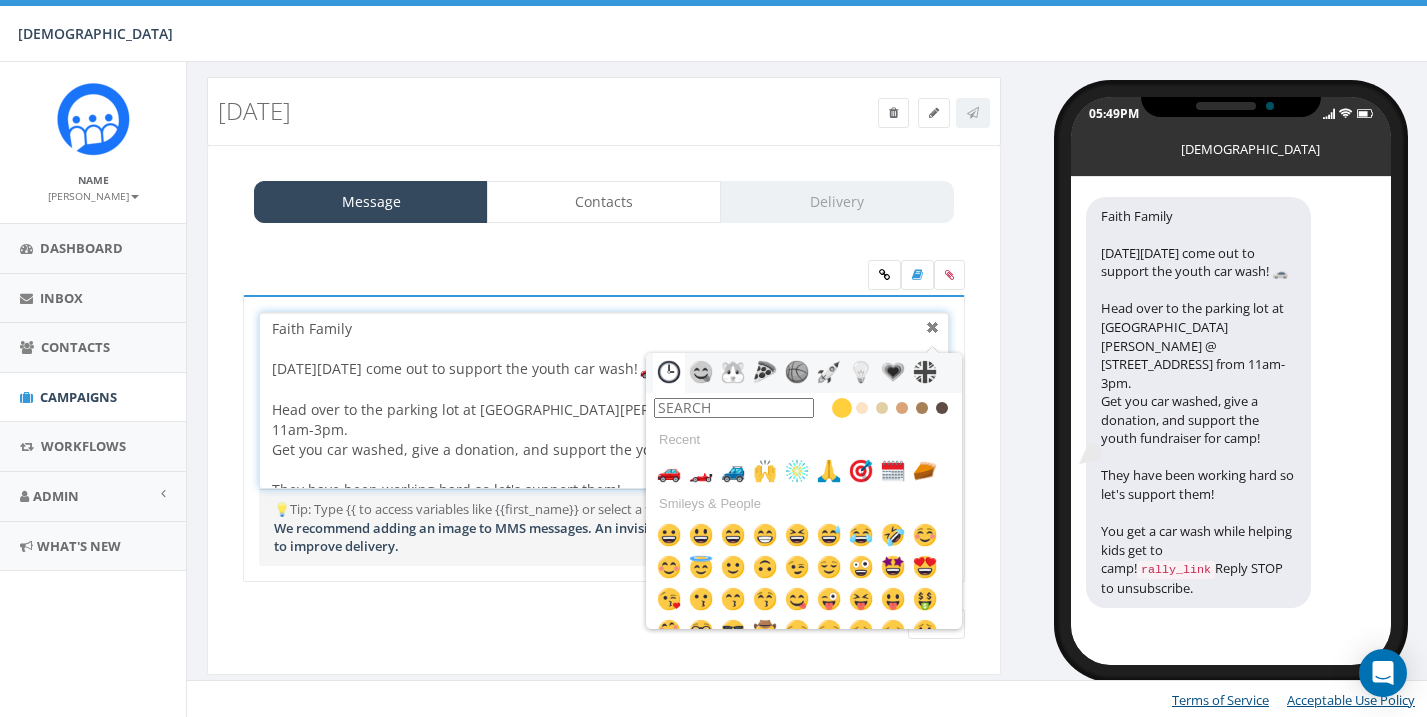 click at bounding box center (933, 328) 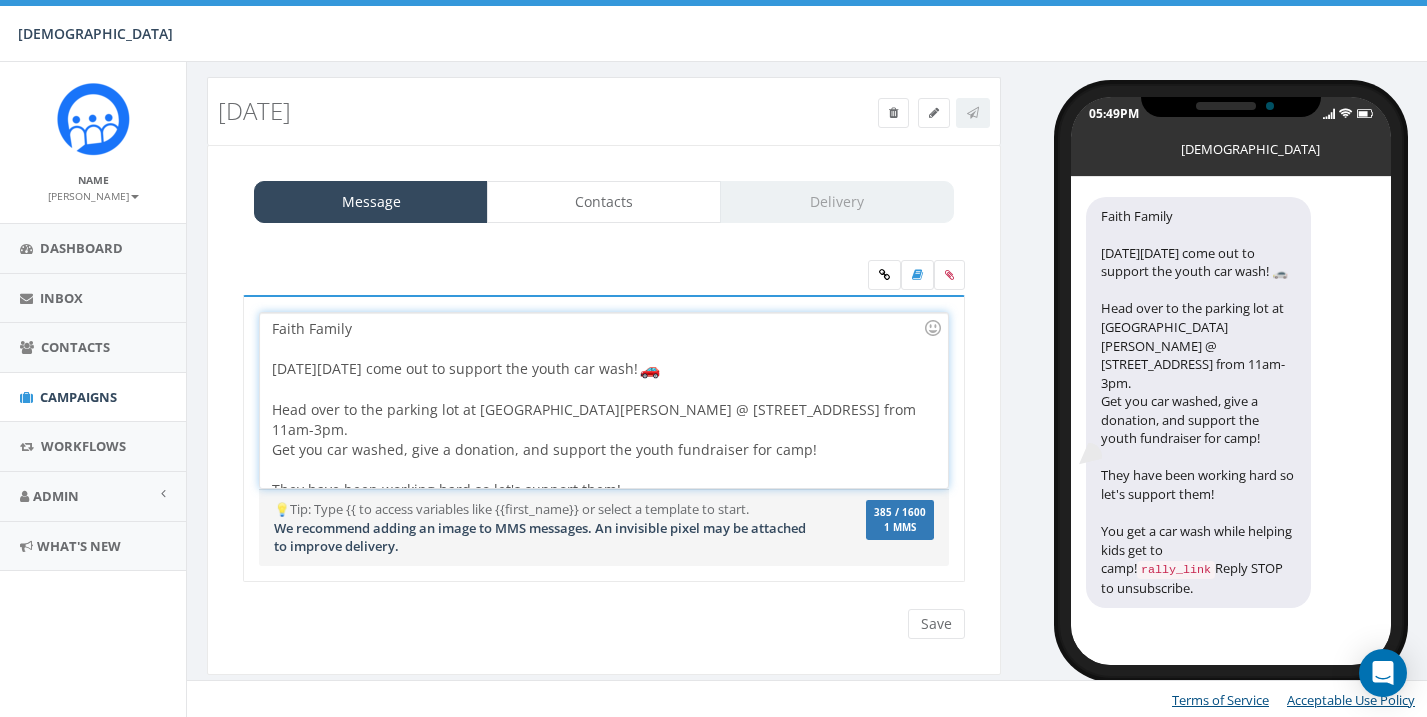 click on "Faith Family This Saturday, July 12th come out to support the youth car wash!  Head over to the parking lot at Culver's @ 245 54th St SW from 11am-3pm.  Get you car washed, give a donation, and support the youth fundraiser for camp! They have been working hard so let's support them! You get a car wash while helping kids get to camp!   {{rally_link}}" at bounding box center [603, 400] 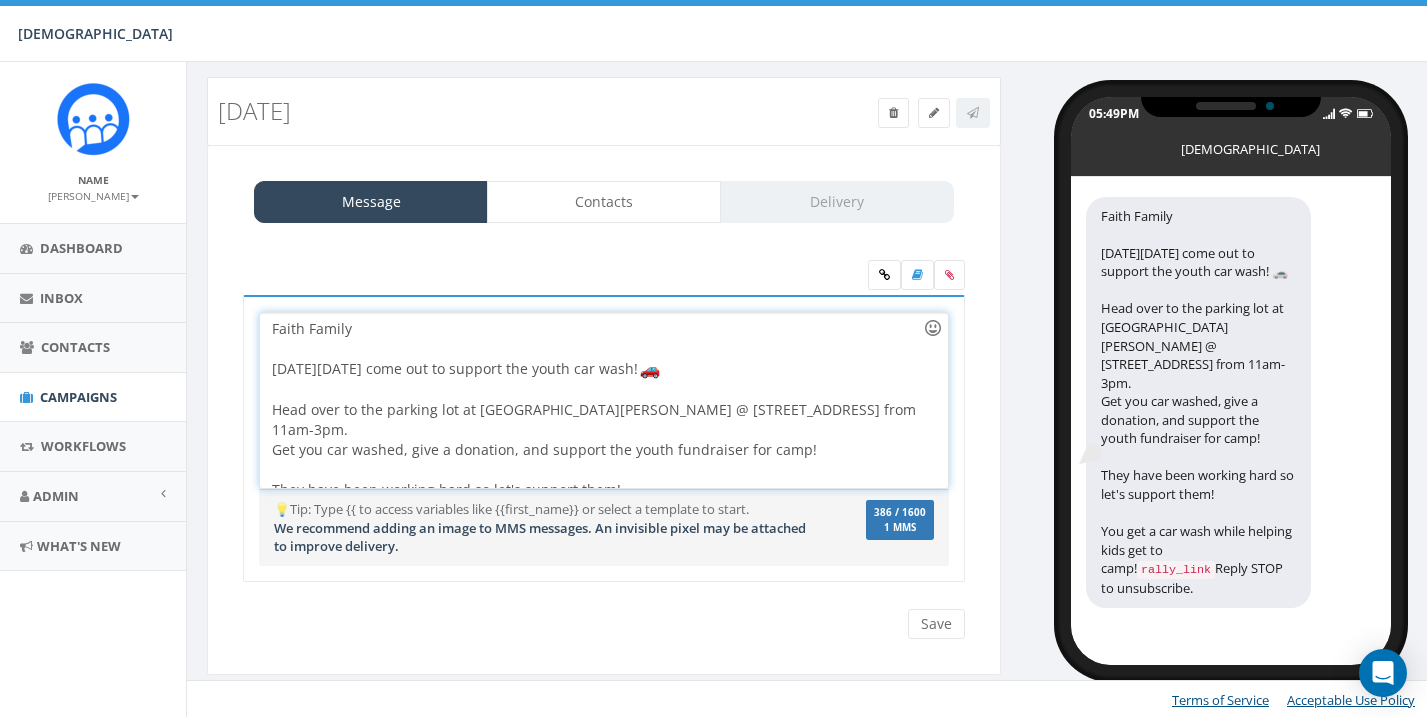 click at bounding box center [933, 328] 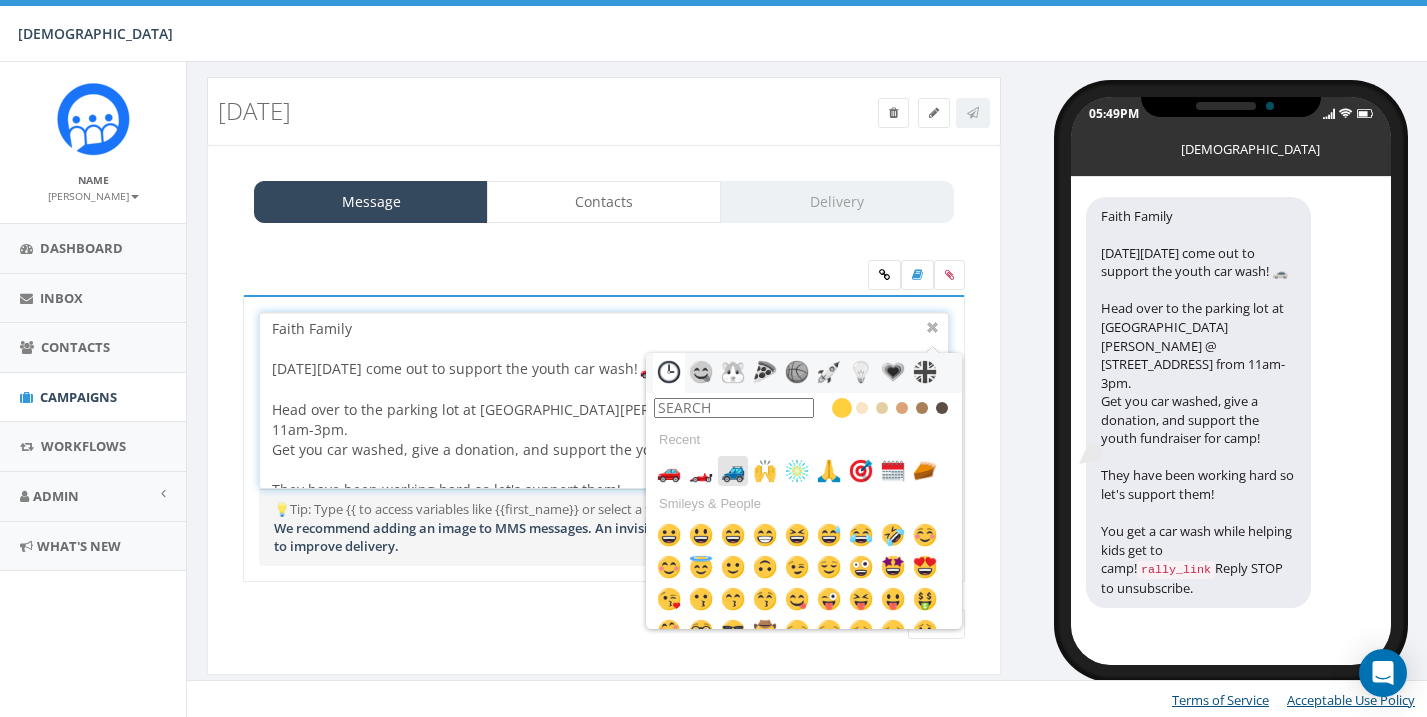 click at bounding box center [733, 471] 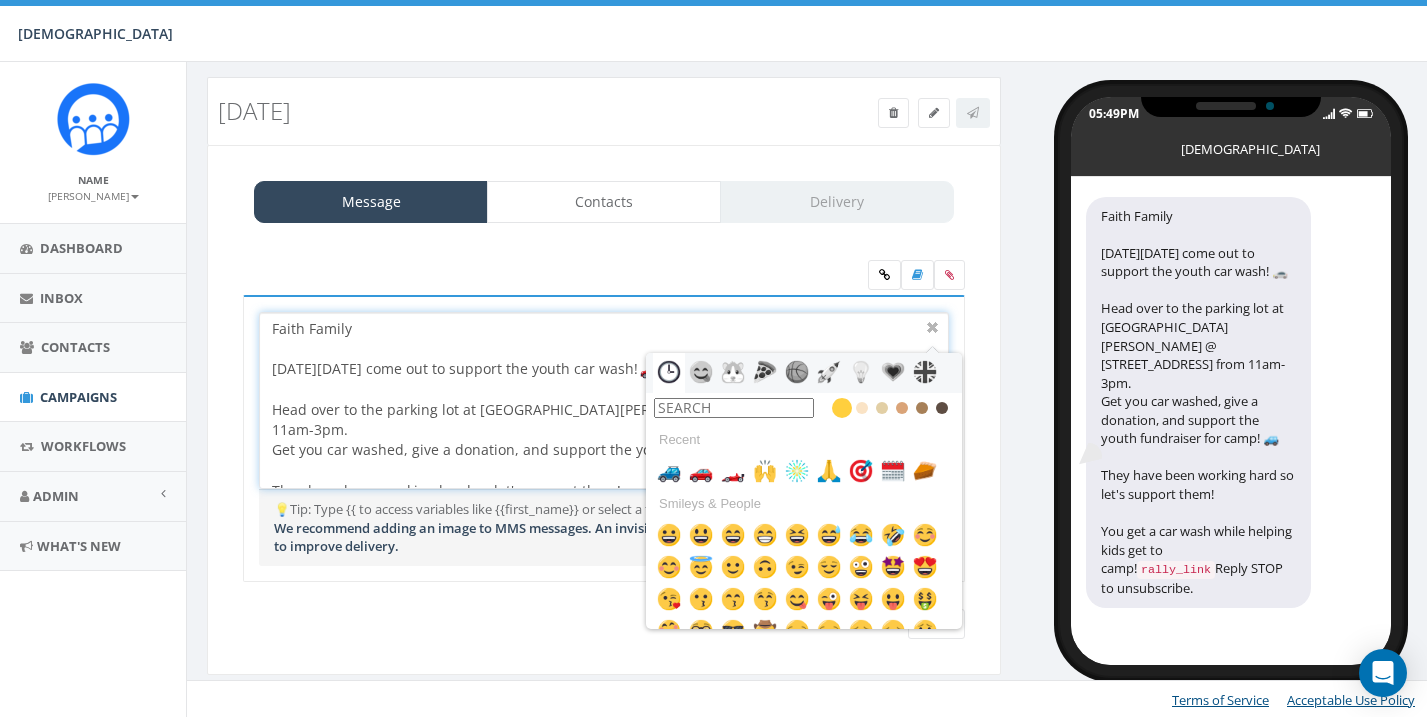 click at bounding box center (734, 408) 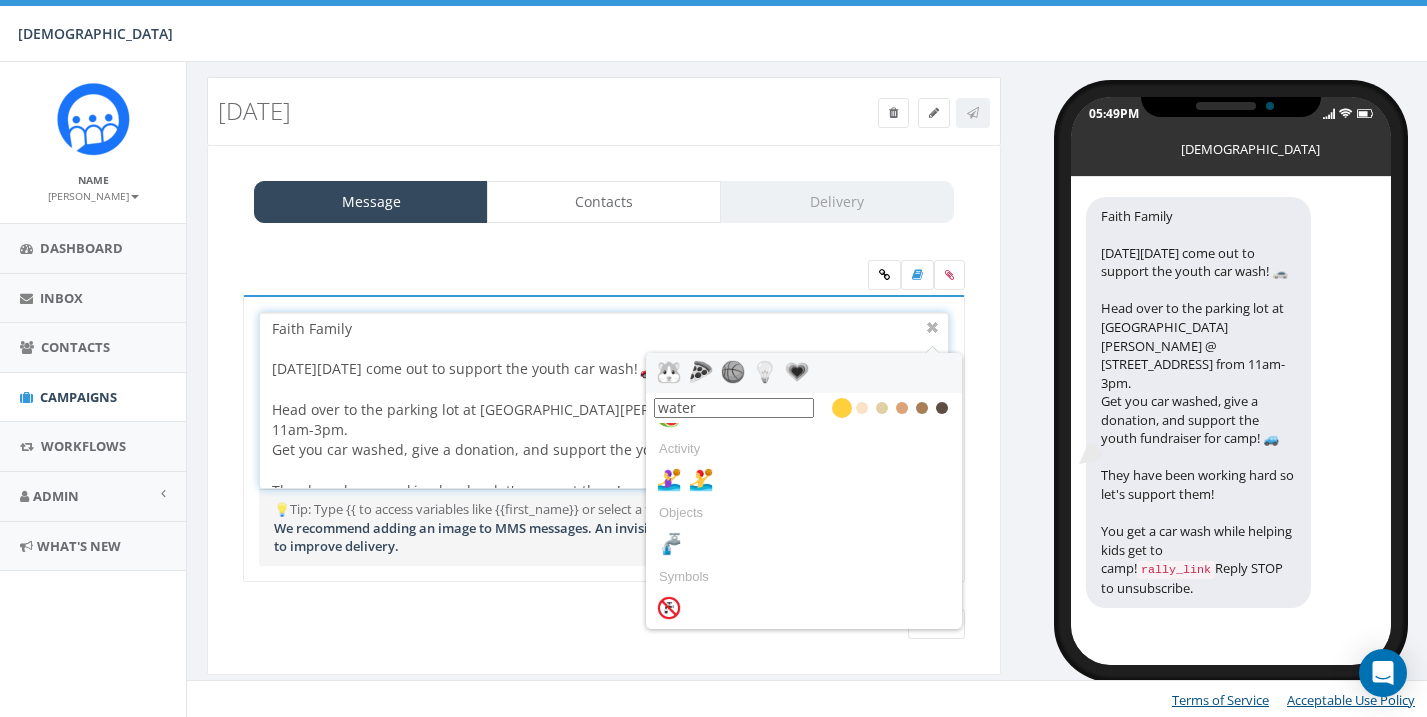 scroll, scrollTop: 119, scrollLeft: 0, axis: vertical 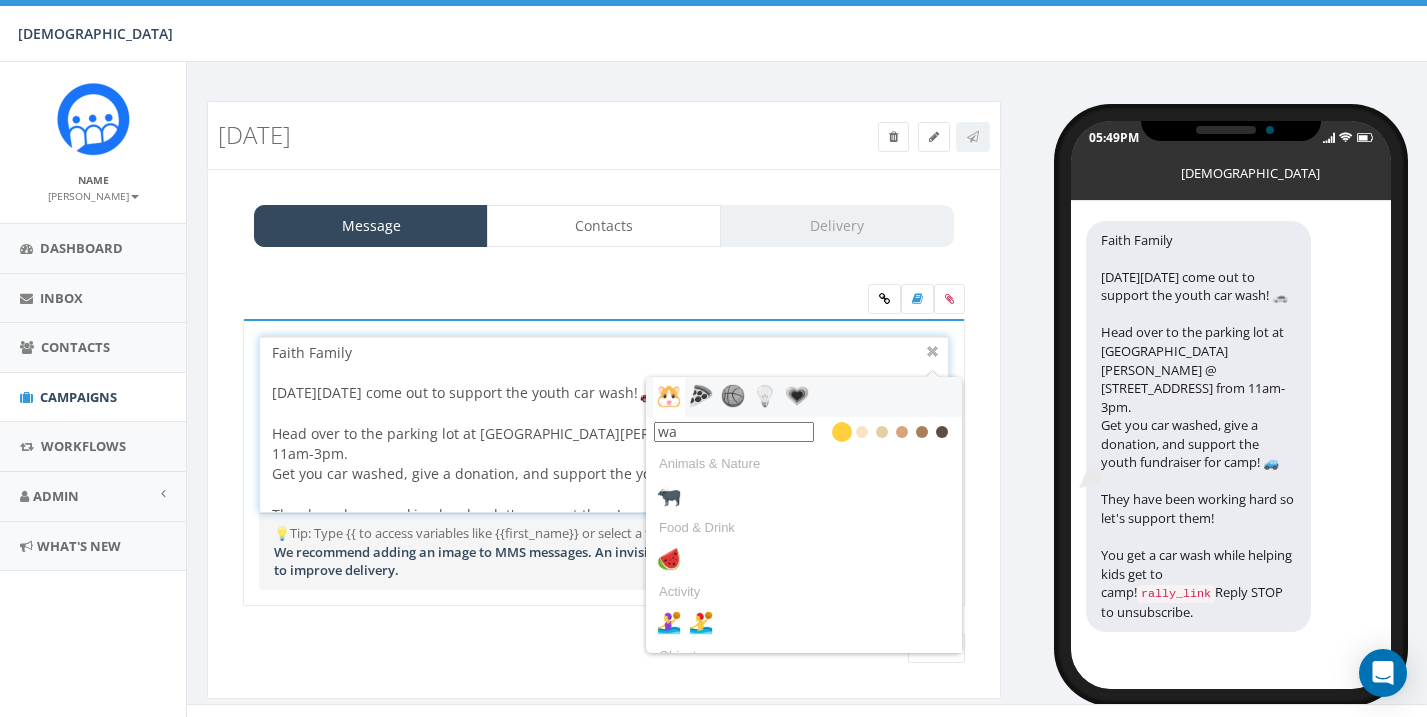 type on "w" 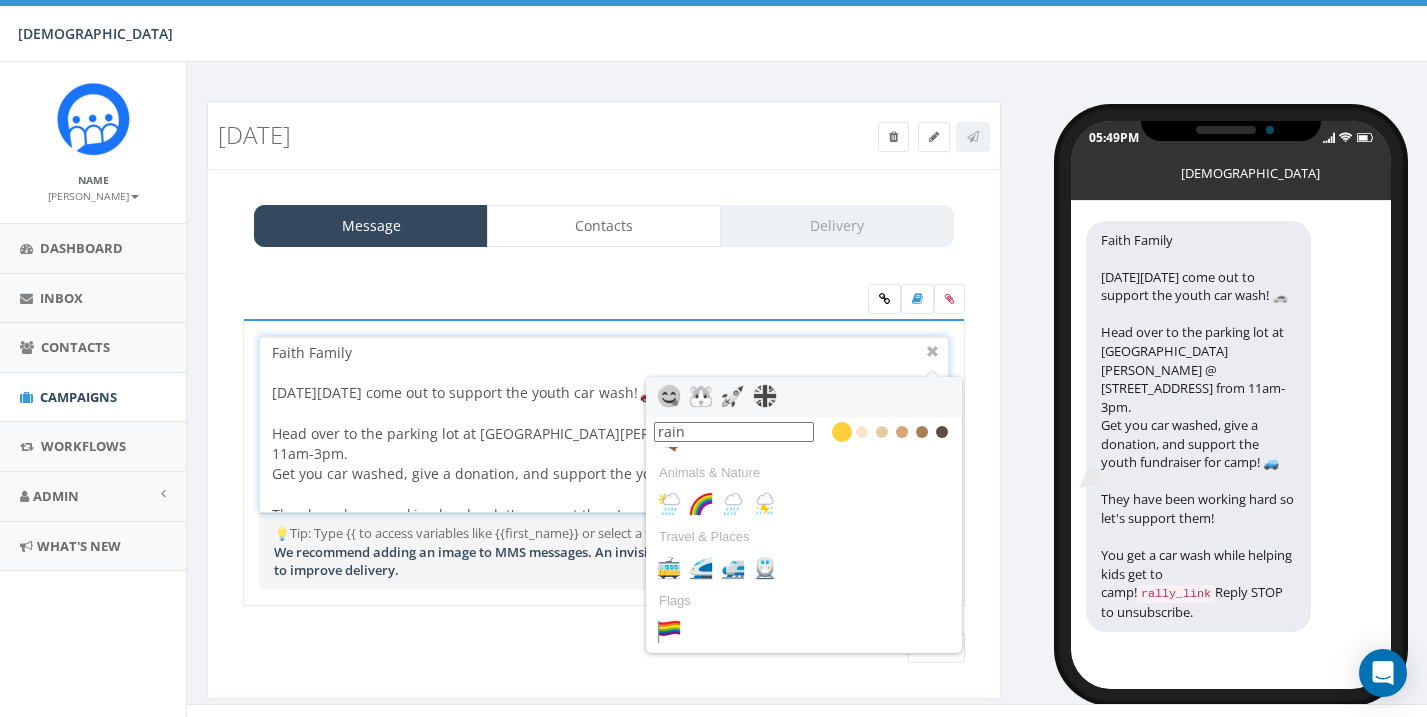 scroll, scrollTop: 55, scrollLeft: 0, axis: vertical 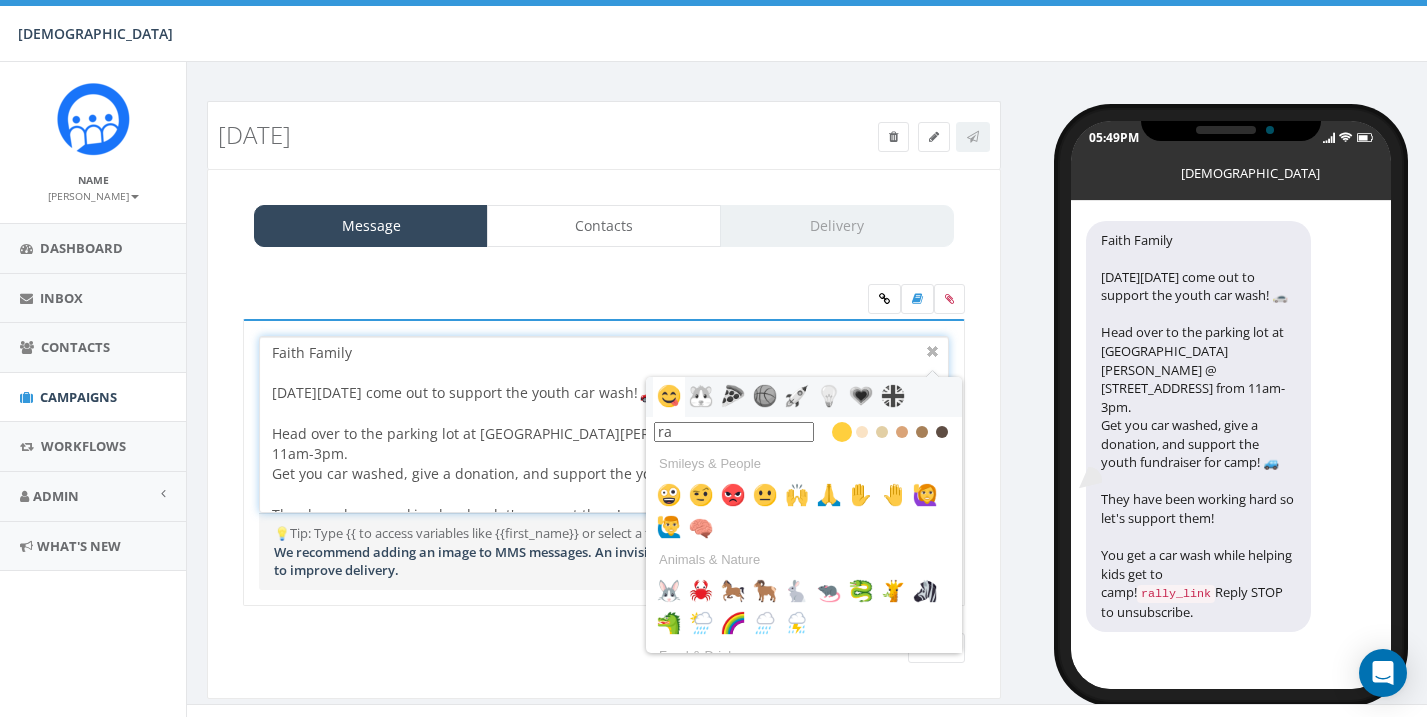 type on "r" 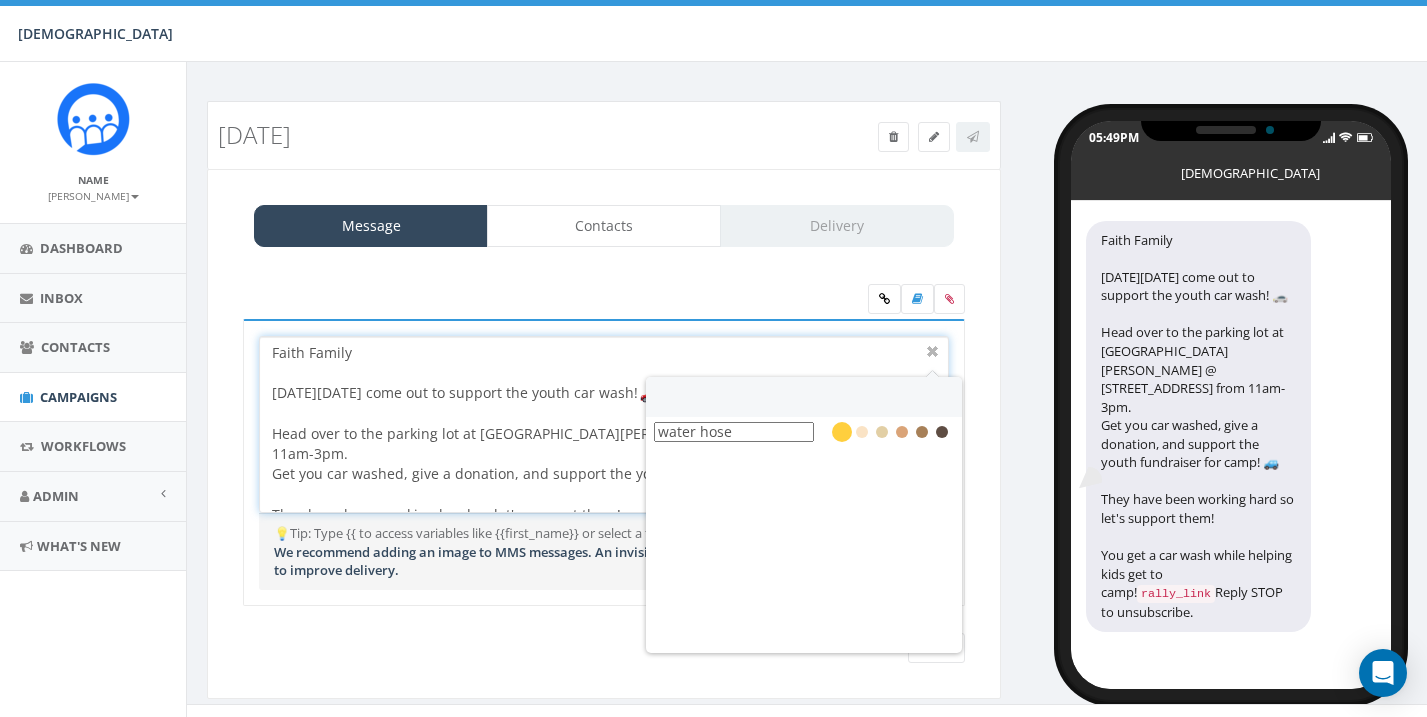 type on "water hose" 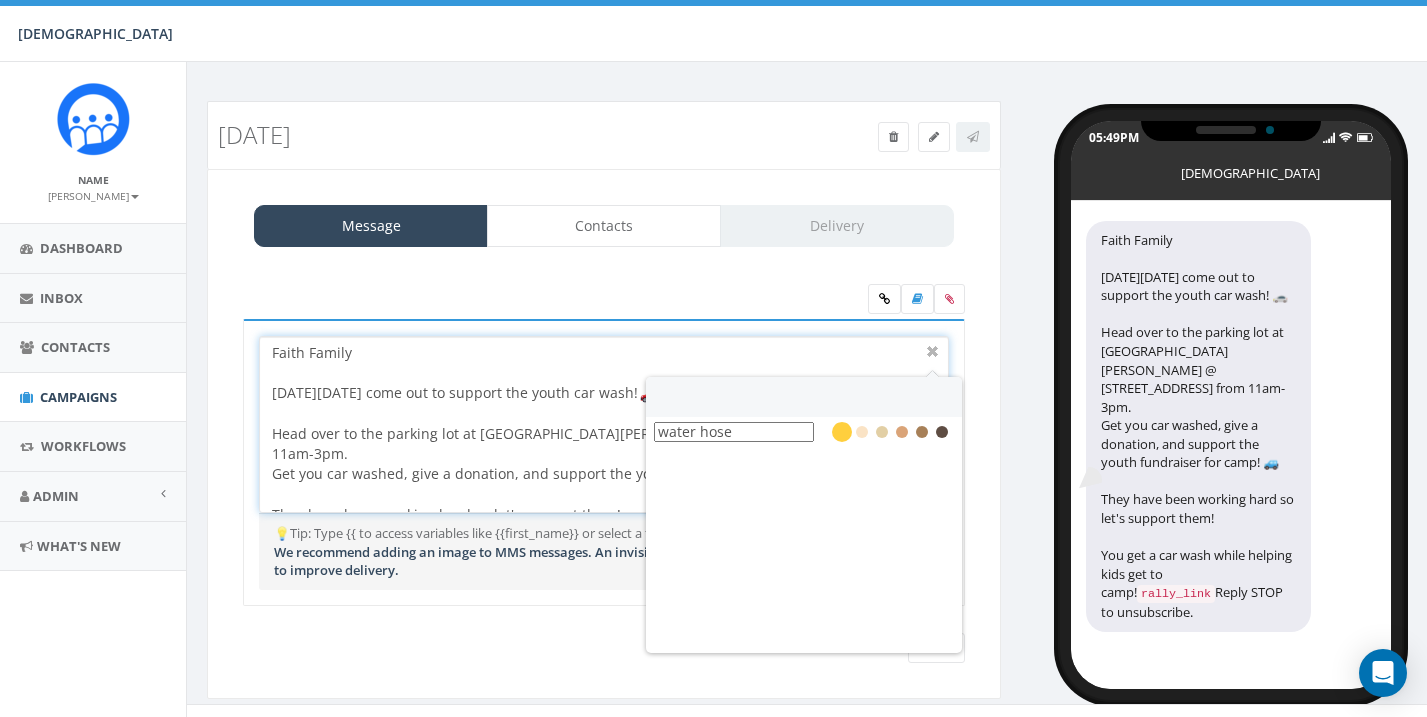 click on "Save" at bounding box center (936, 648) 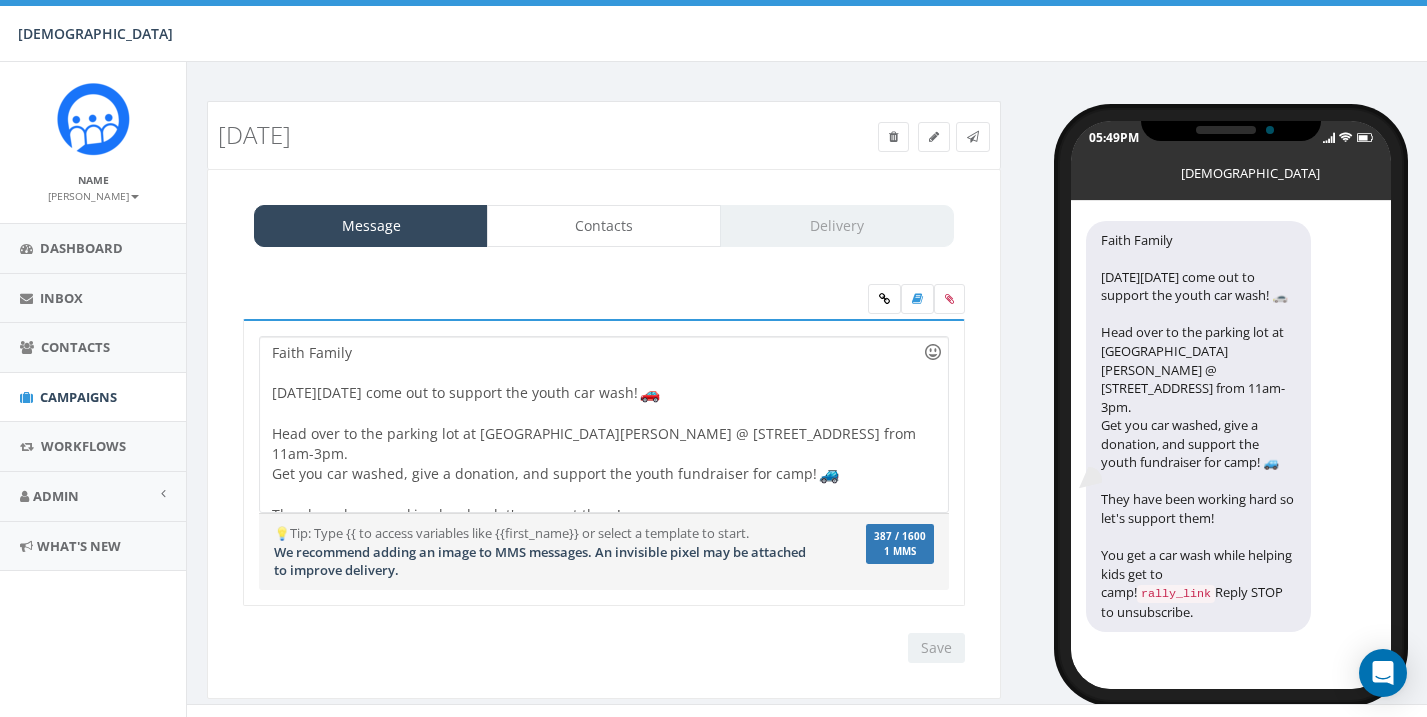 click at bounding box center (933, 352) 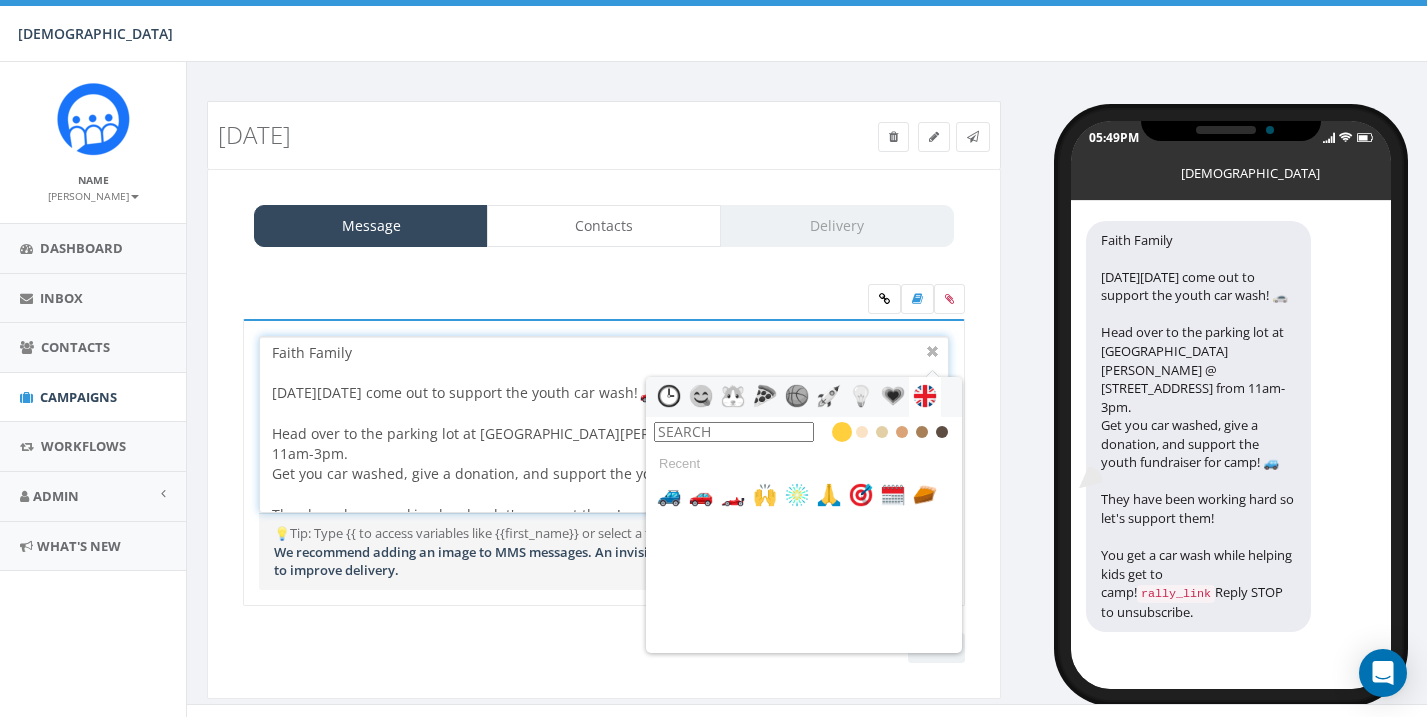 click at bounding box center (734, 432) 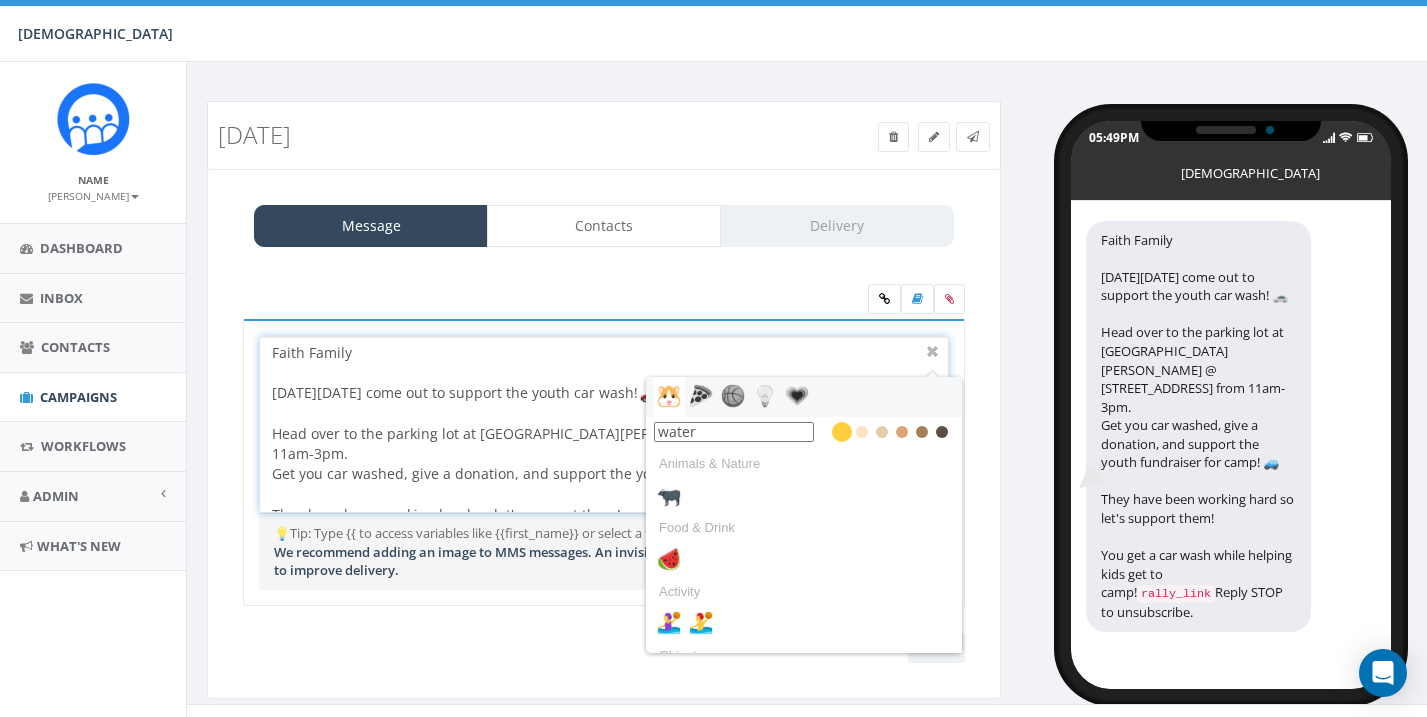 scroll, scrollTop: 0, scrollLeft: 0, axis: both 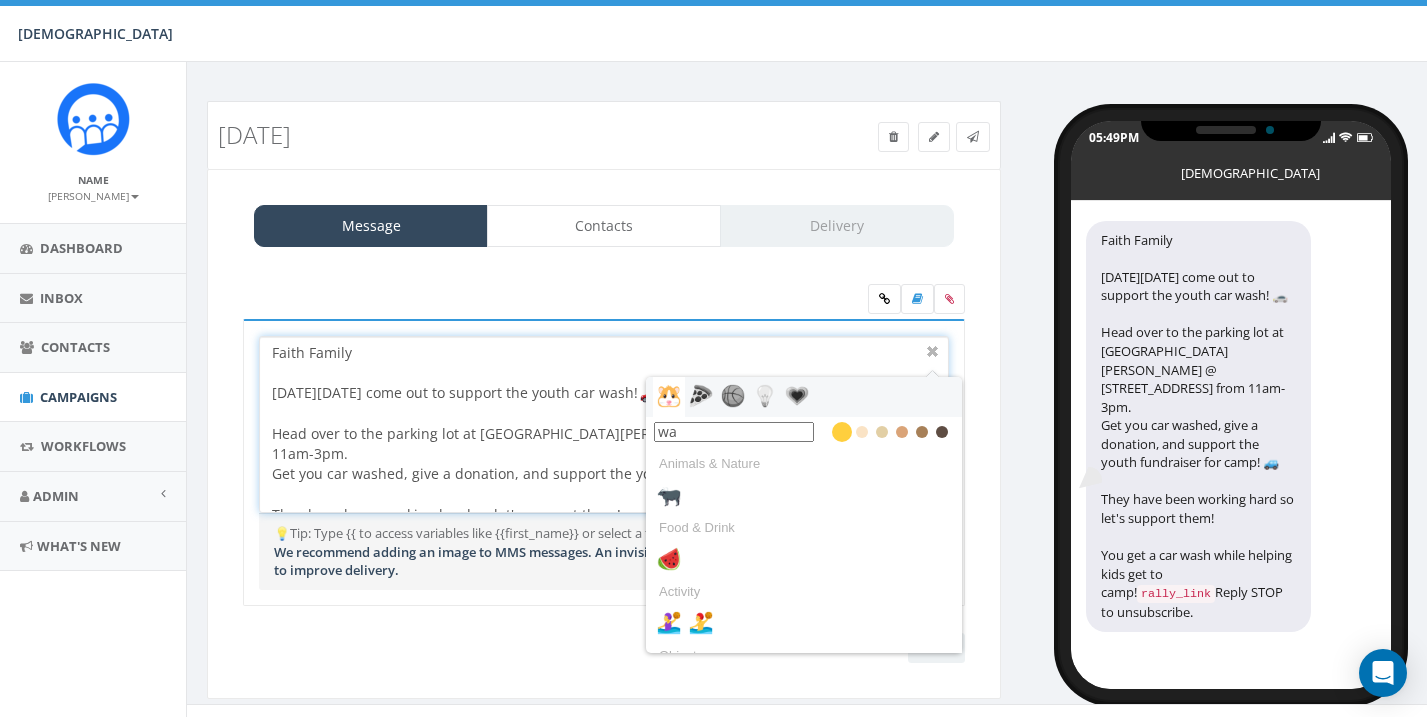 type on "w" 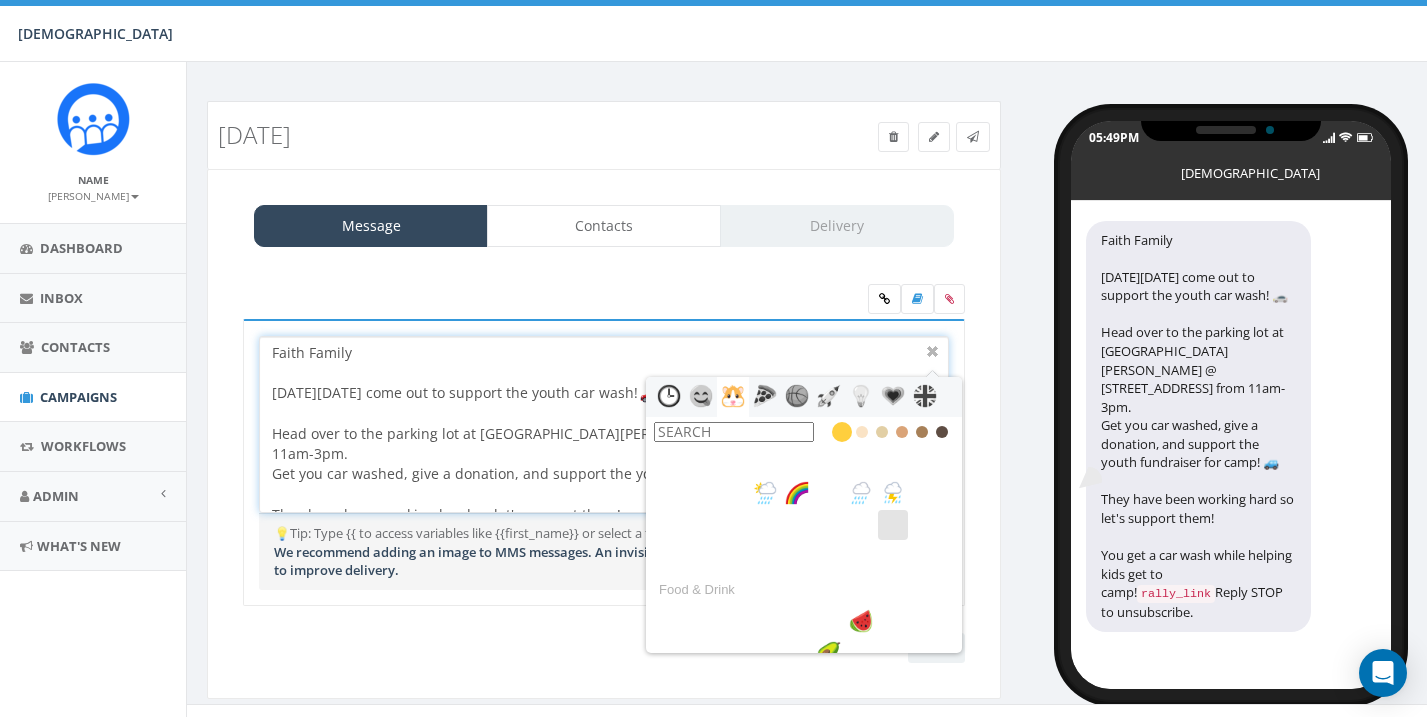 scroll, scrollTop: 1763, scrollLeft: 0, axis: vertical 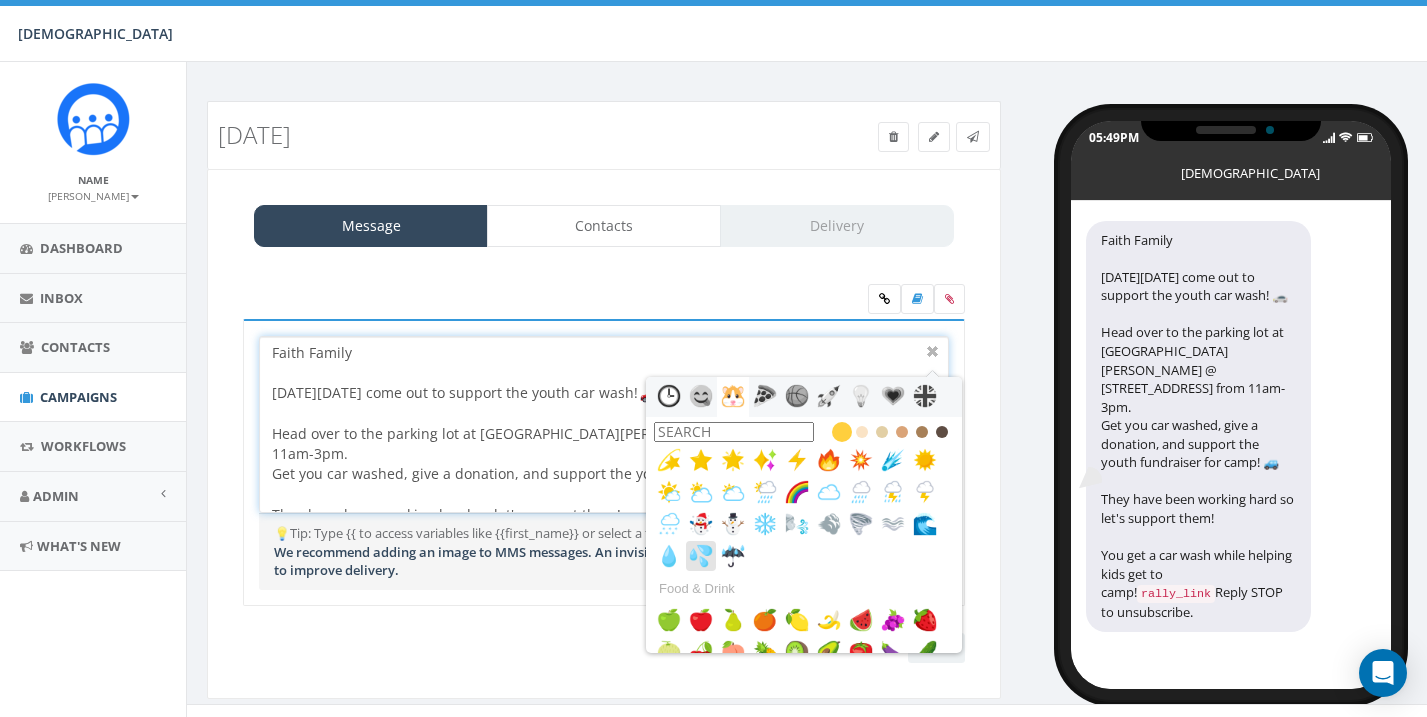 click at bounding box center [701, 556] 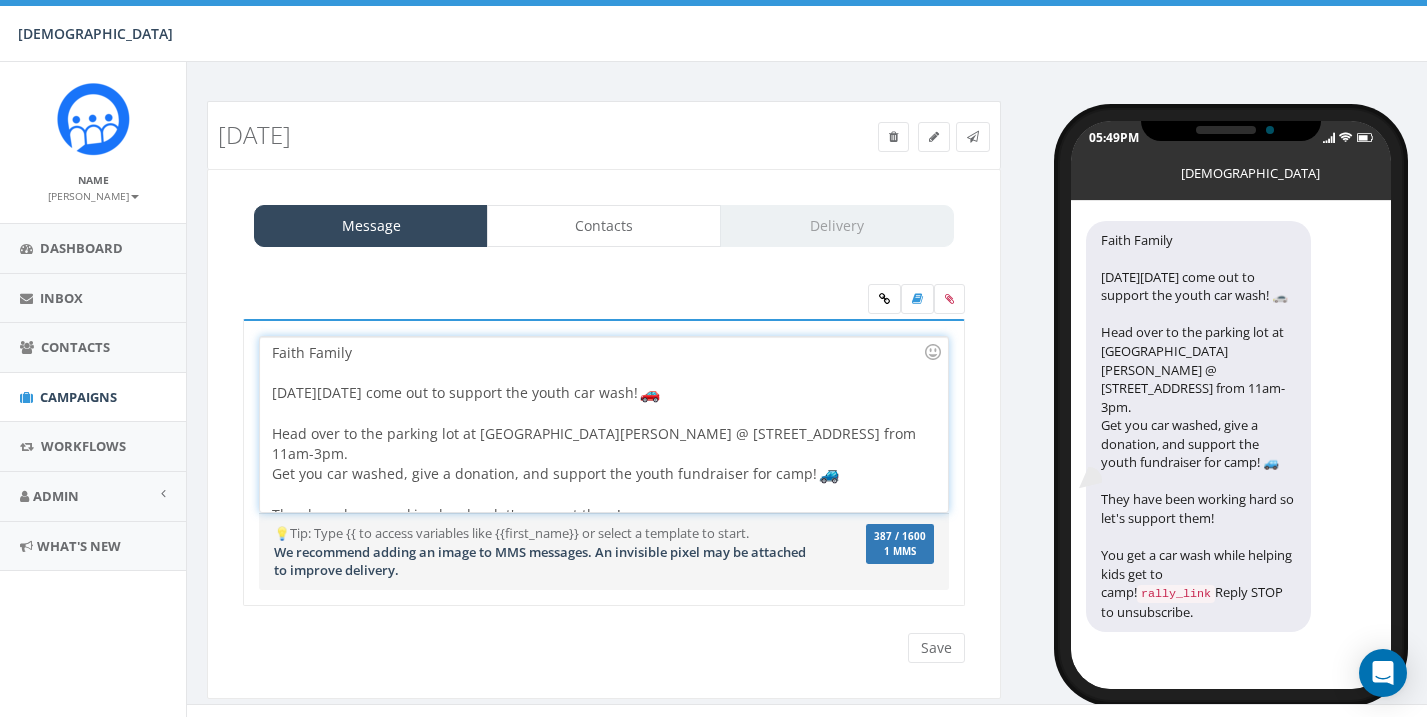 click 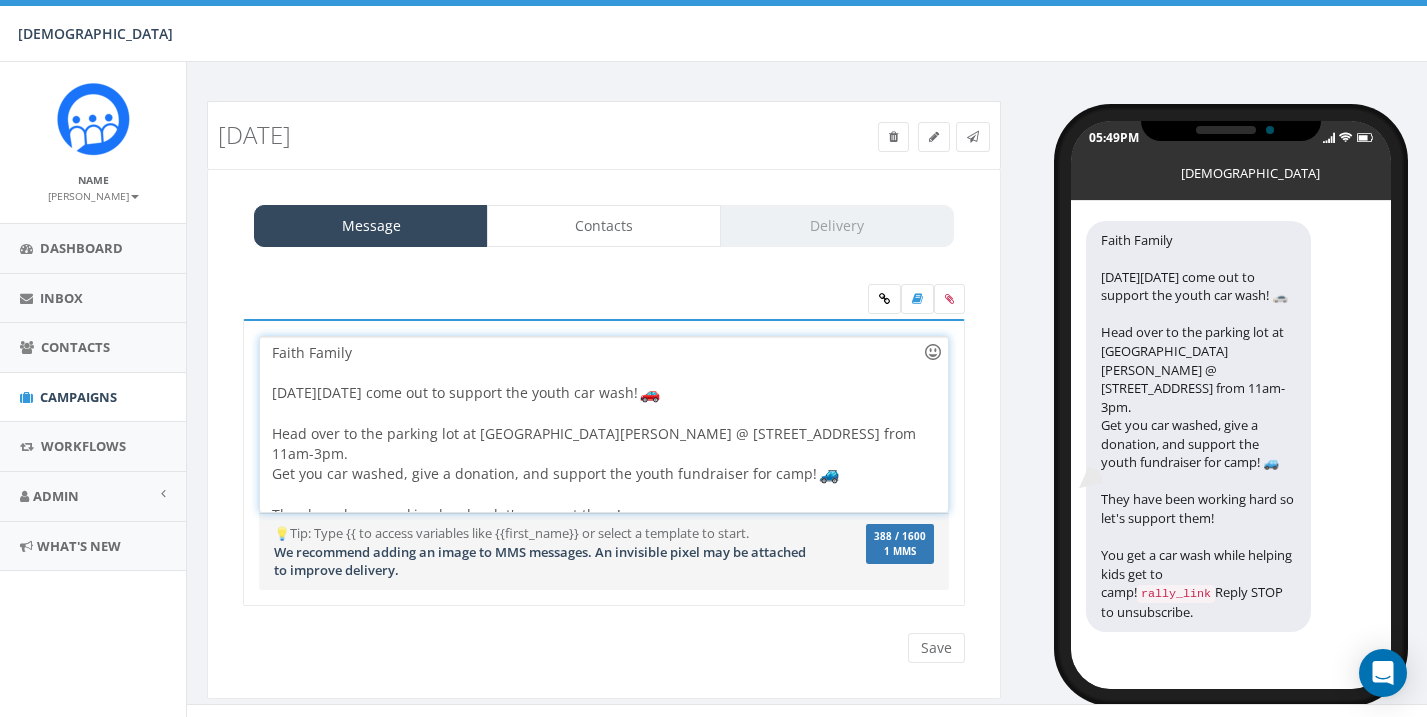 click at bounding box center (933, 352) 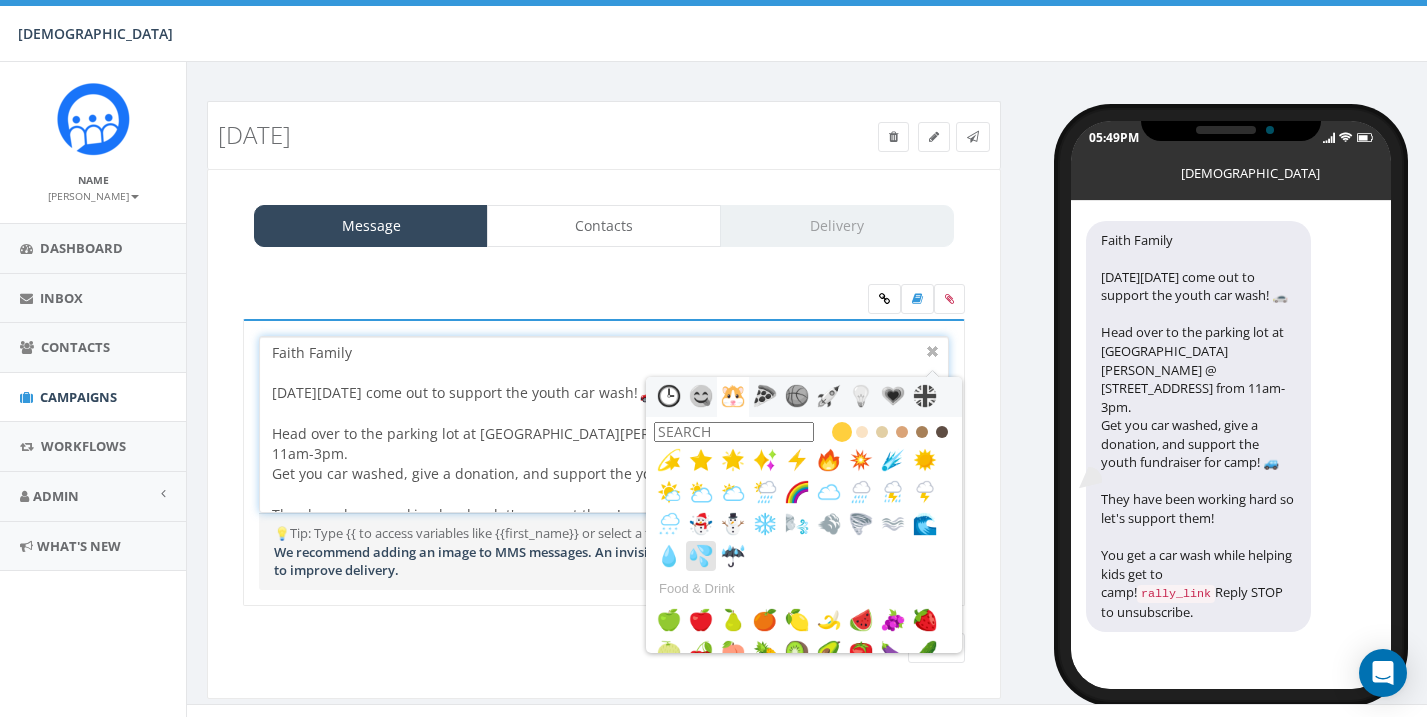 click at bounding box center (701, 556) 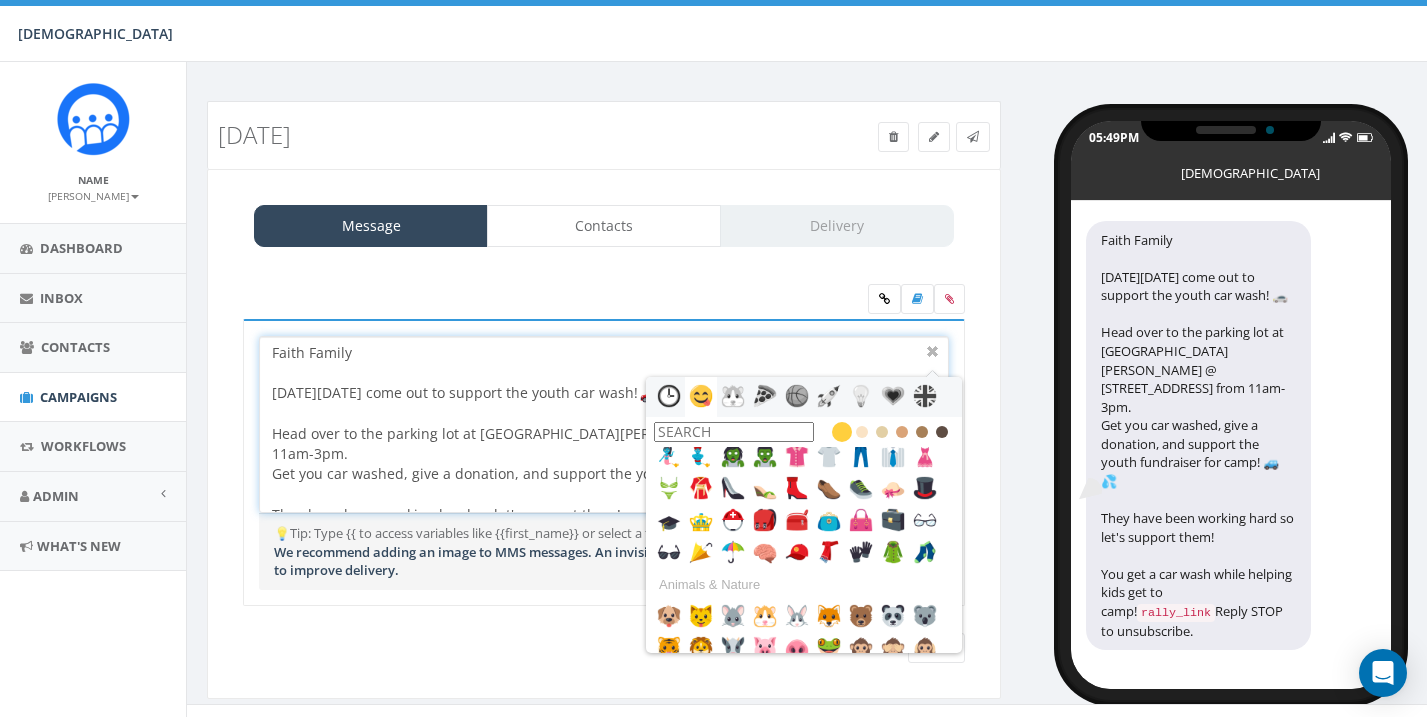 scroll, scrollTop: 1154, scrollLeft: 0, axis: vertical 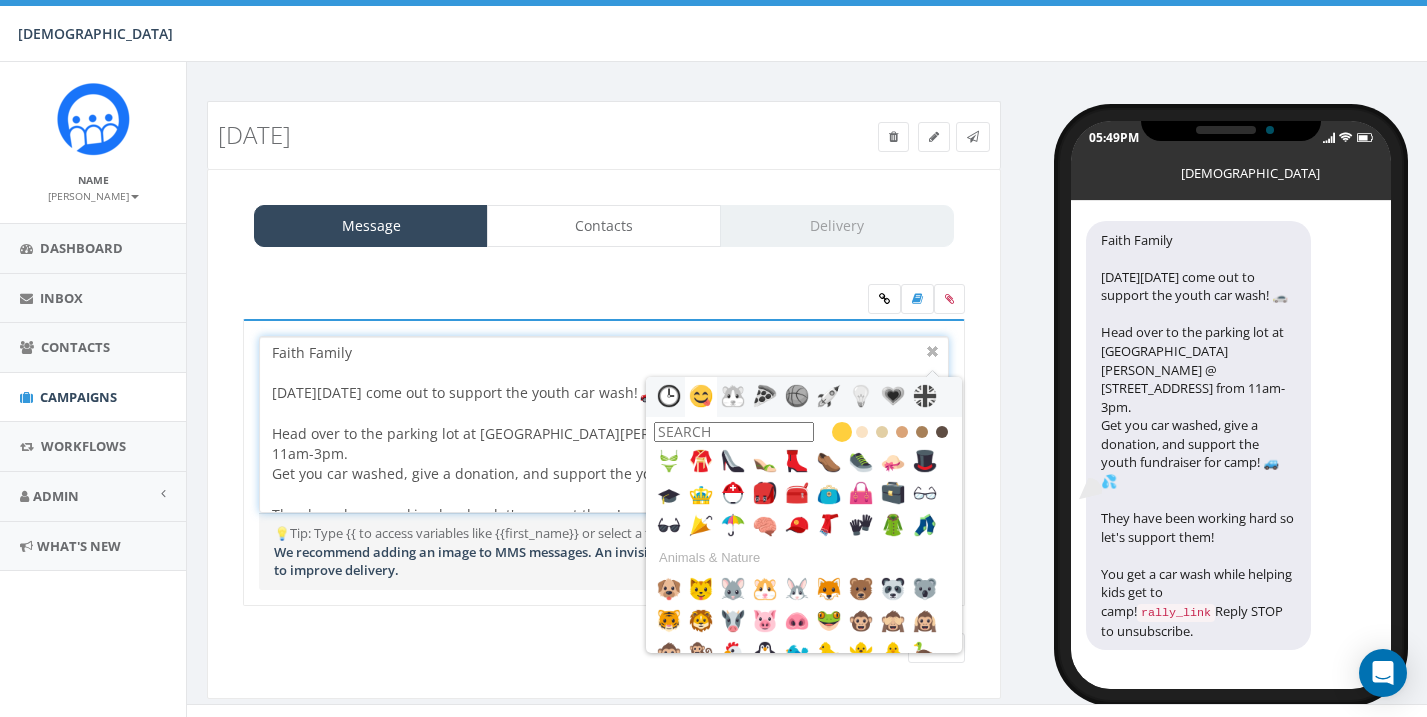 click at bounding box center (734, 432) 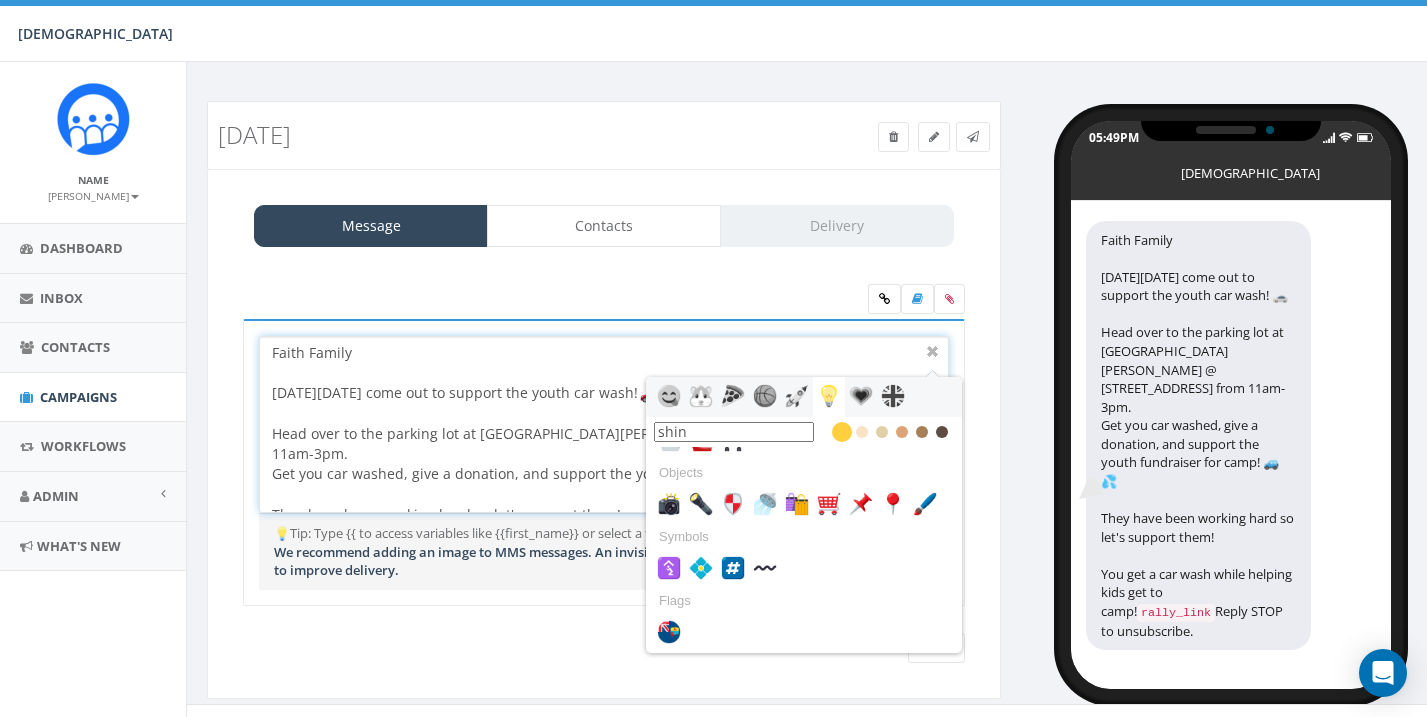 scroll, scrollTop: 0, scrollLeft: 0, axis: both 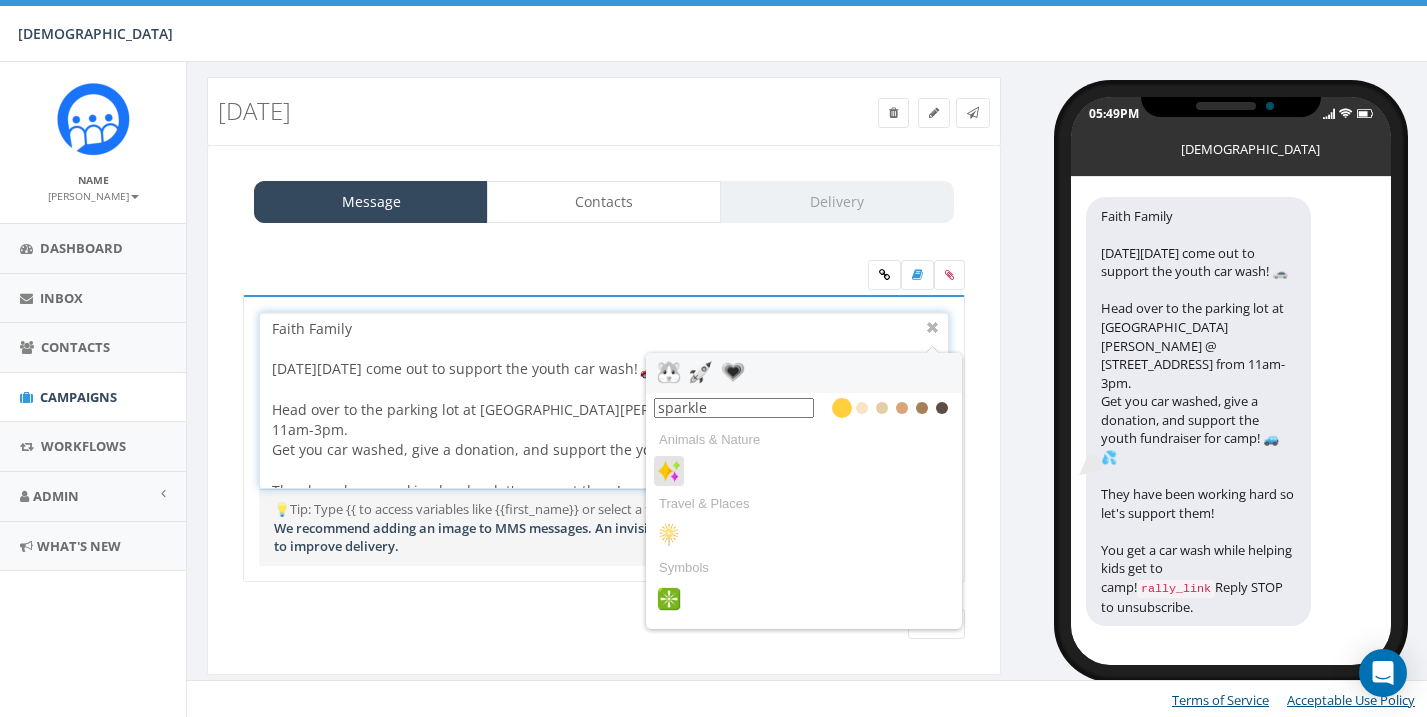 click at bounding box center (669, 471) 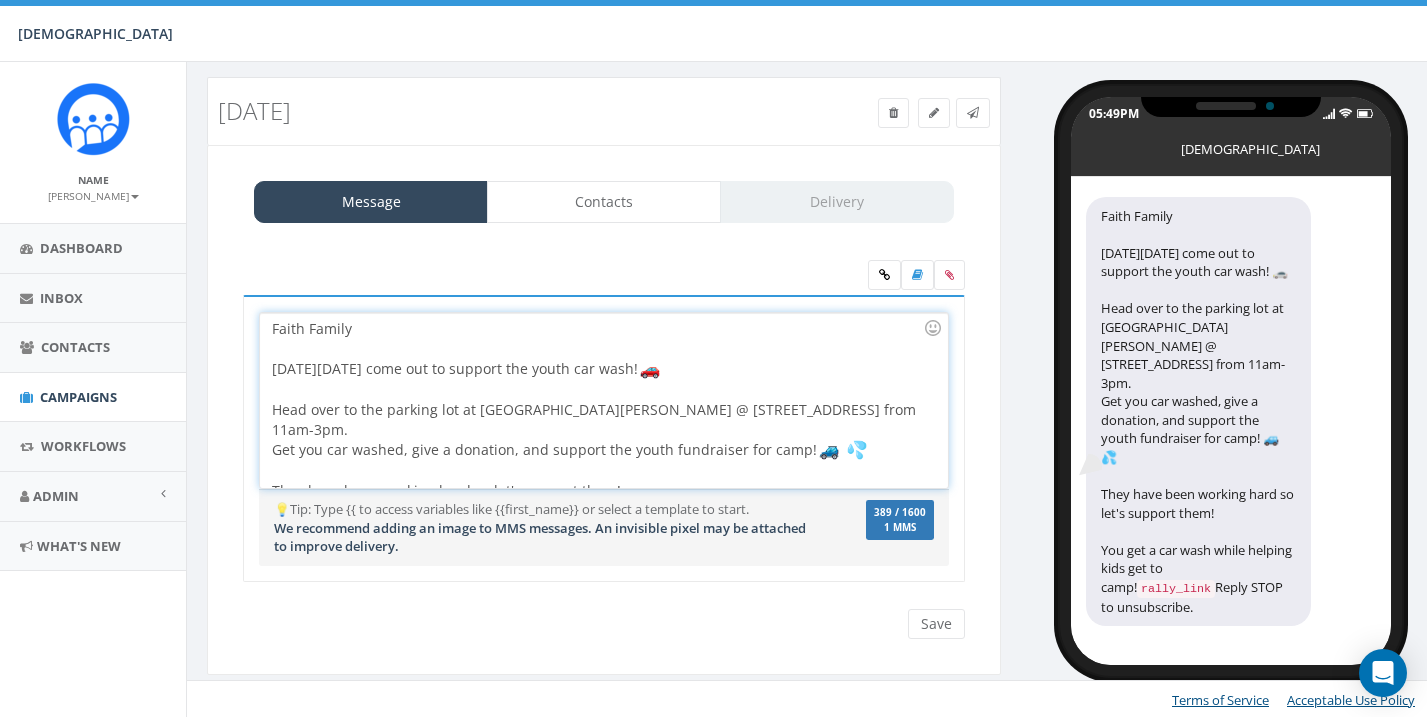 click at bounding box center (857, 450) 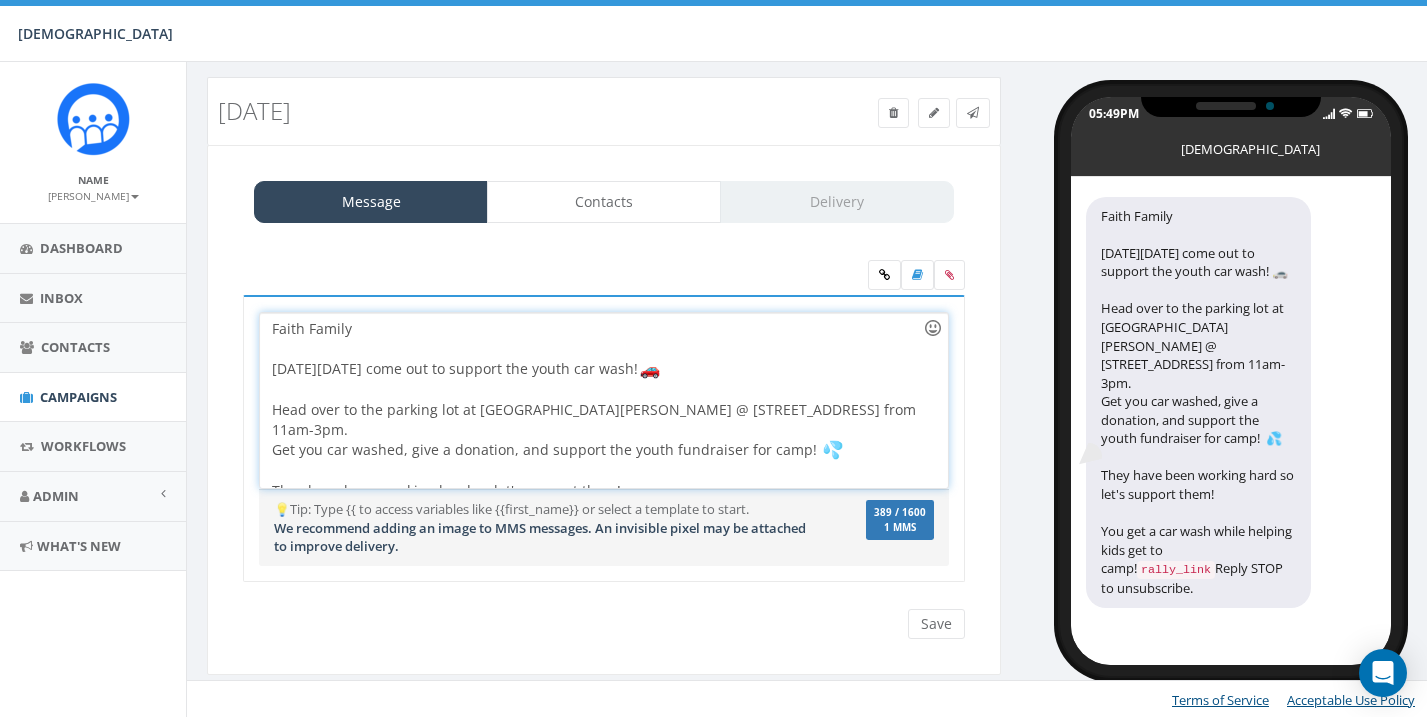 click at bounding box center (933, 328) 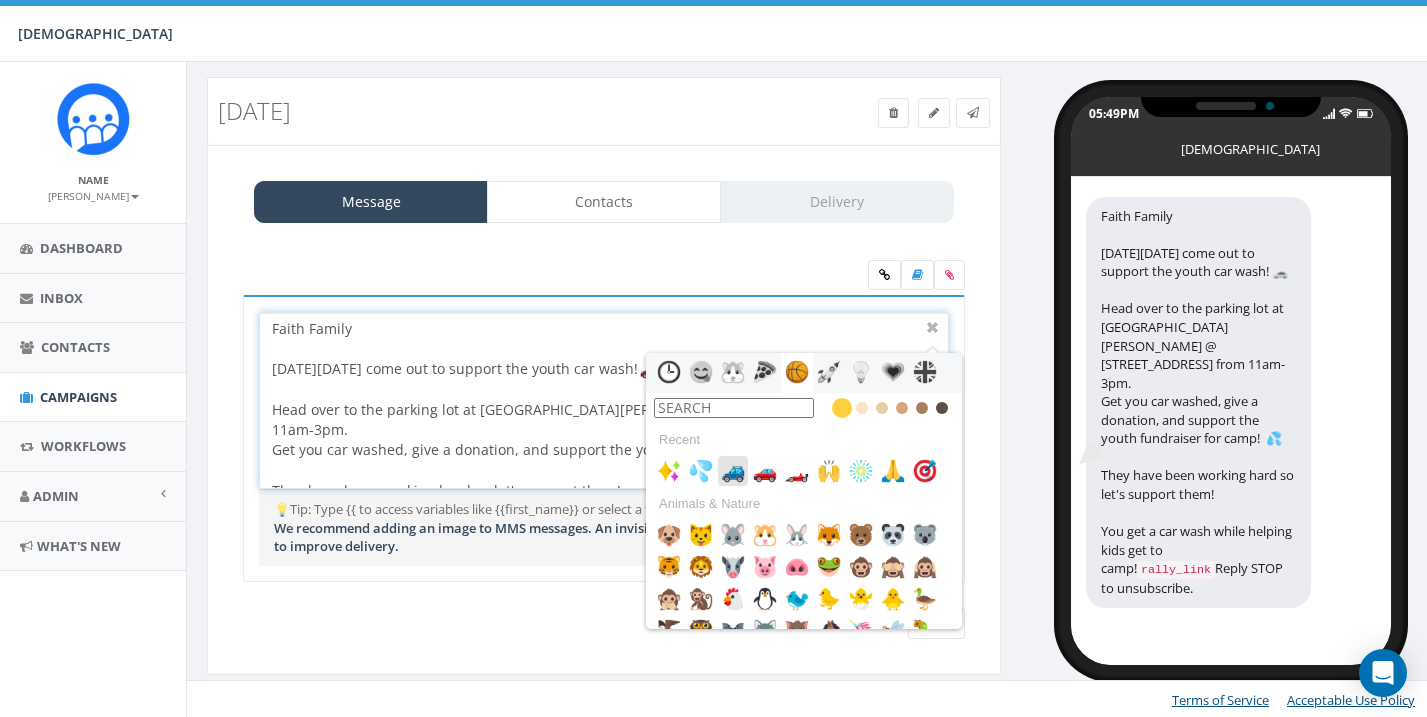click at bounding box center [733, 471] 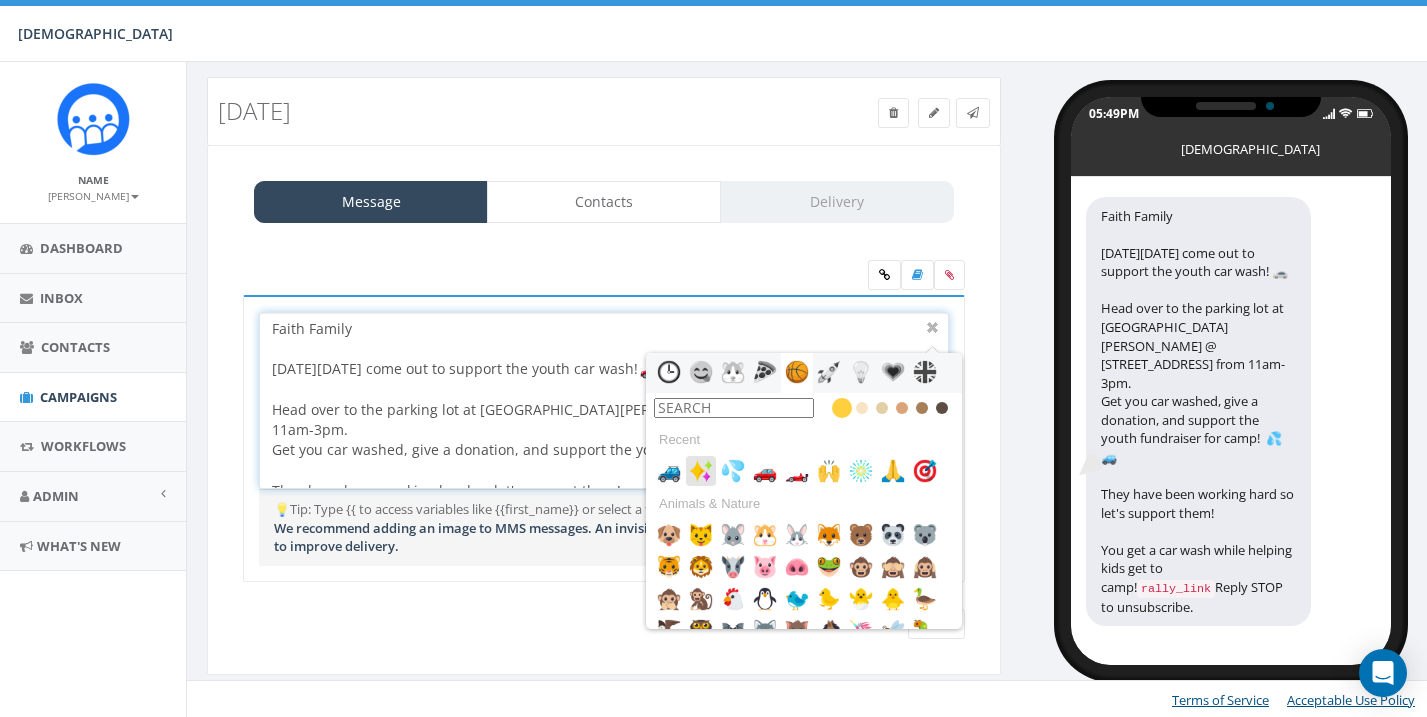 click at bounding box center [701, 471] 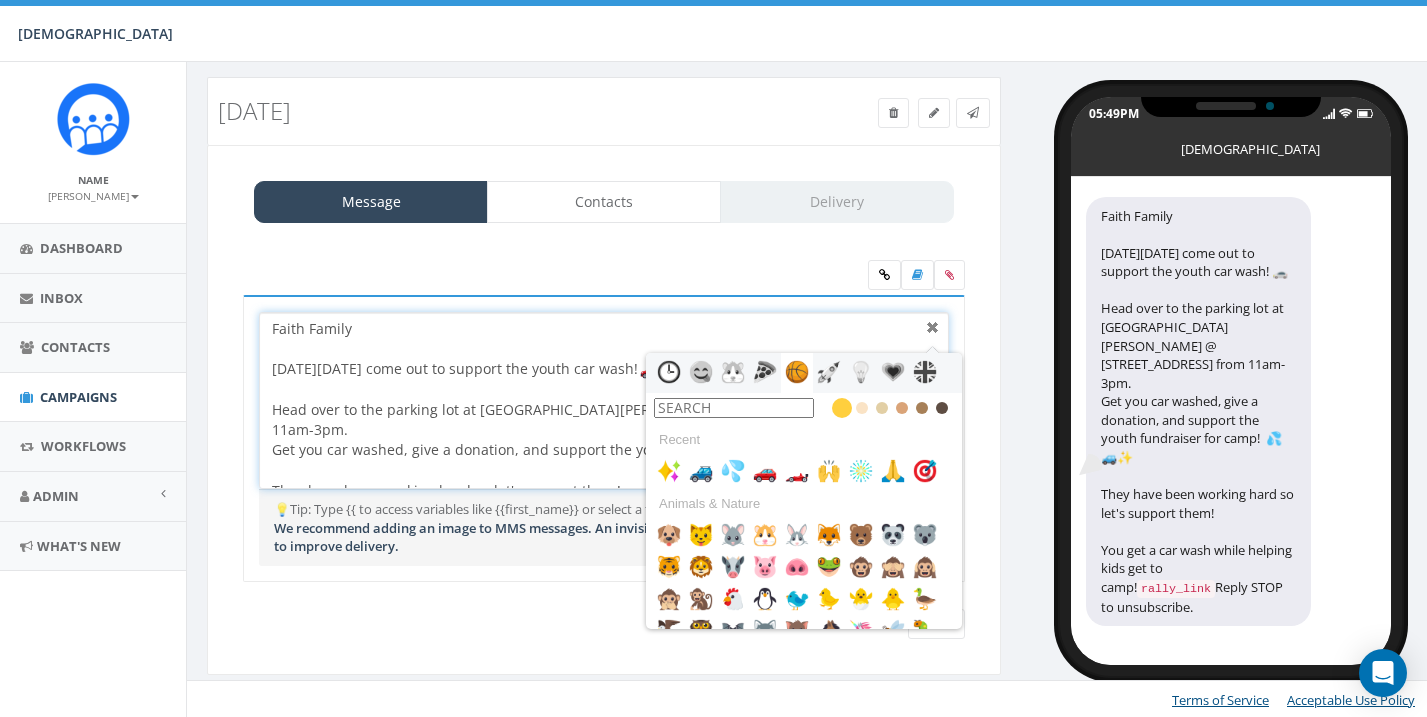 click at bounding box center [933, 328] 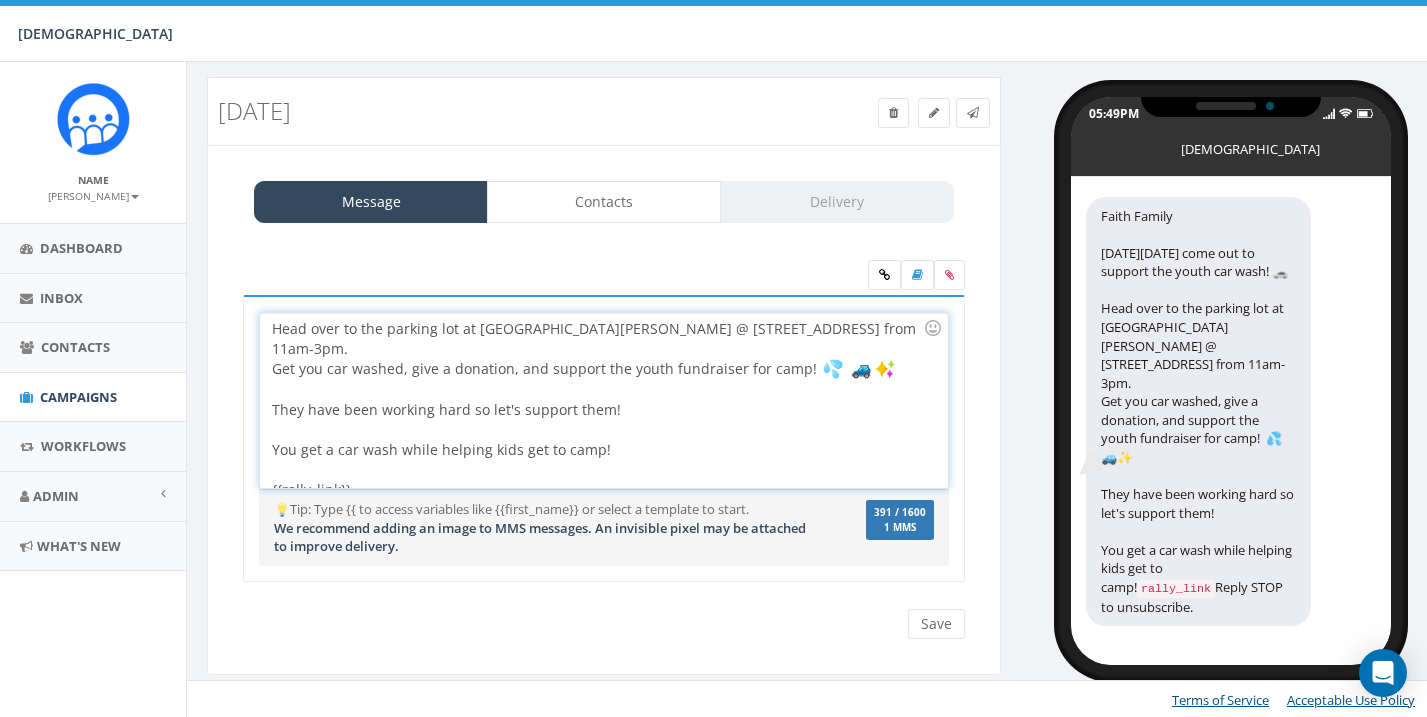 scroll, scrollTop: 82, scrollLeft: 0, axis: vertical 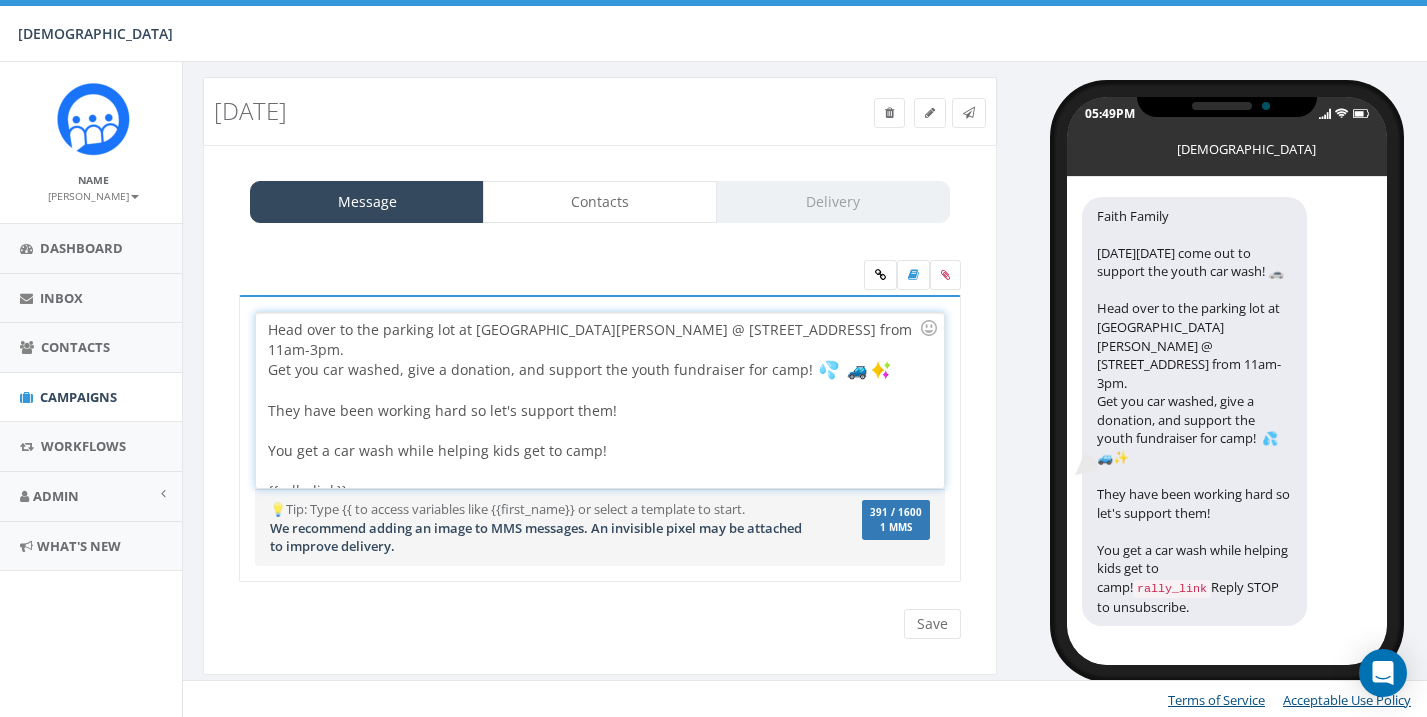 click on "Faith Family This Saturday, July 12th come out to support the youth car wash!  Head over to the parking lot at Culver's @ 245 54th St SW from 11am-3pm.  Get you car washed, give a donation, and support the youth fundraiser for camp!      They have been working hard so let's support them! You get a car wash while helping kids get to camp!   {{rally_link}}" at bounding box center [599, 400] 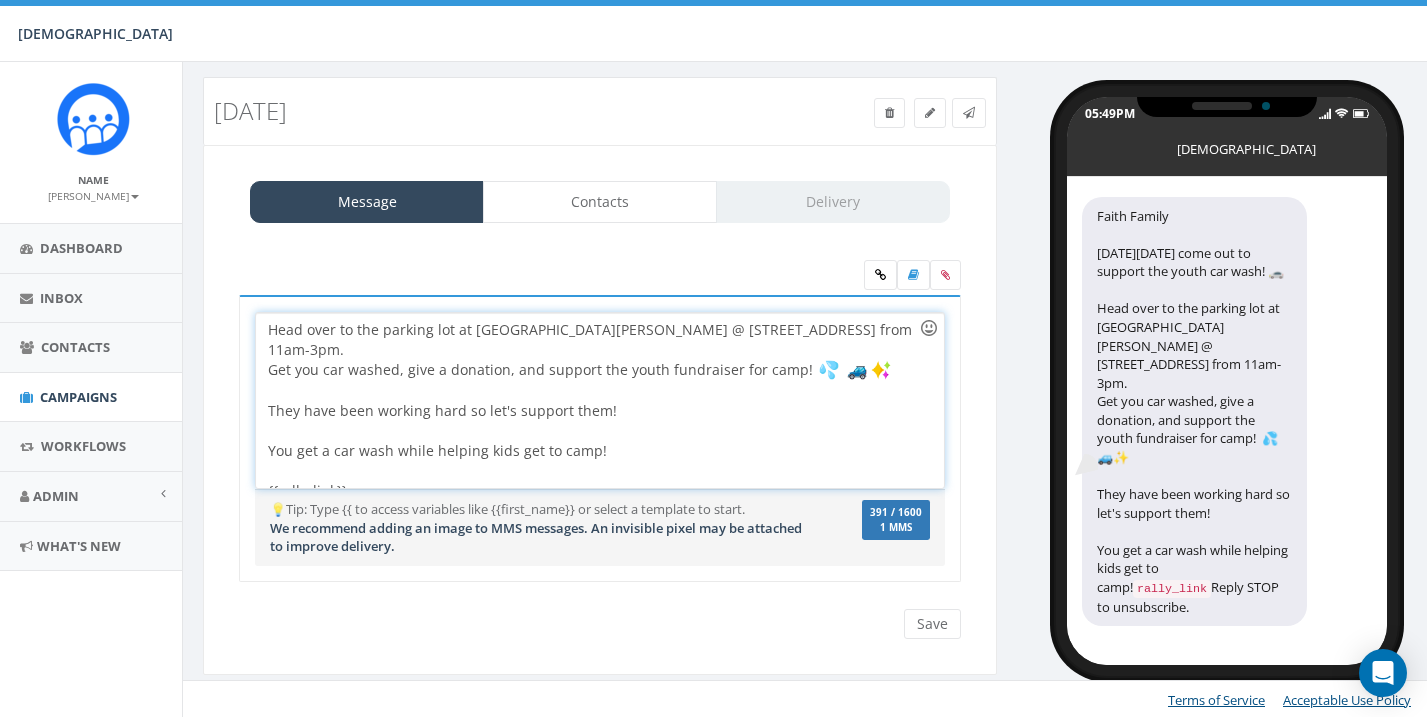 click at bounding box center (929, 328) 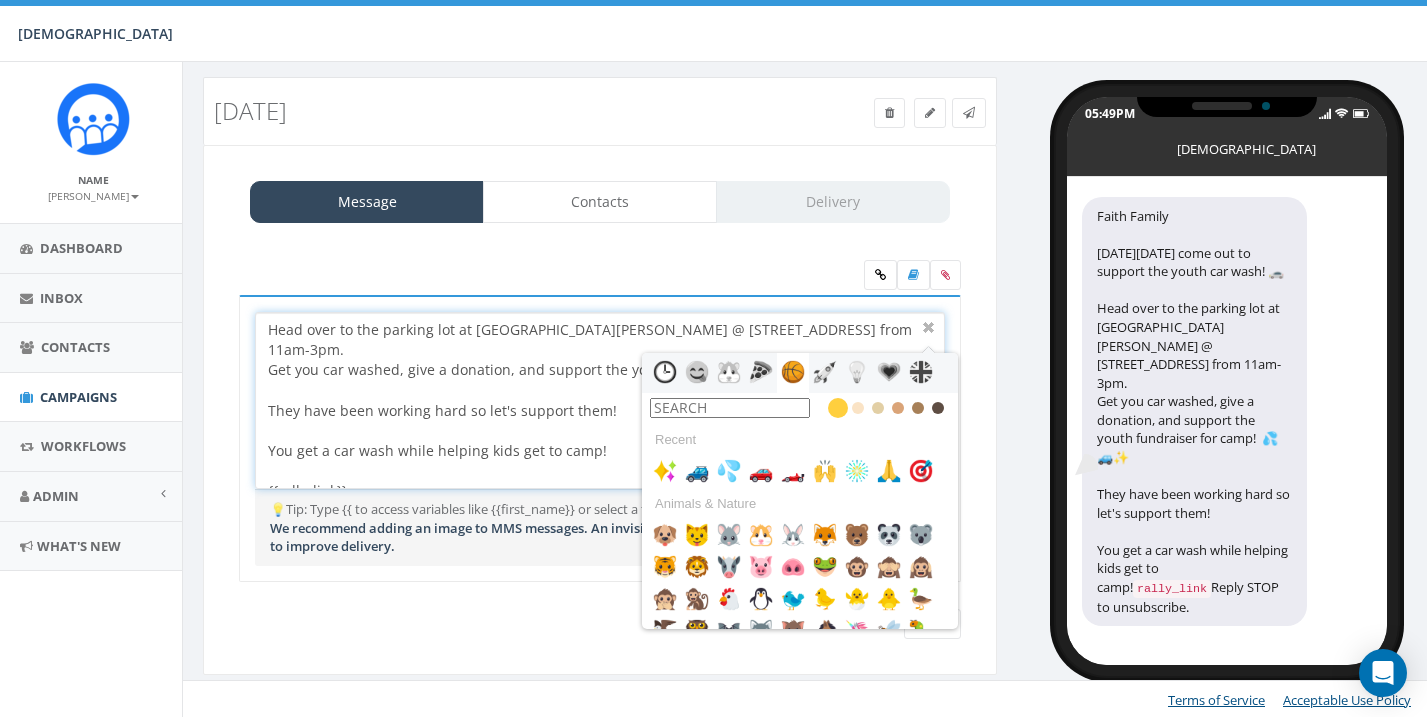click at bounding box center [730, 408] 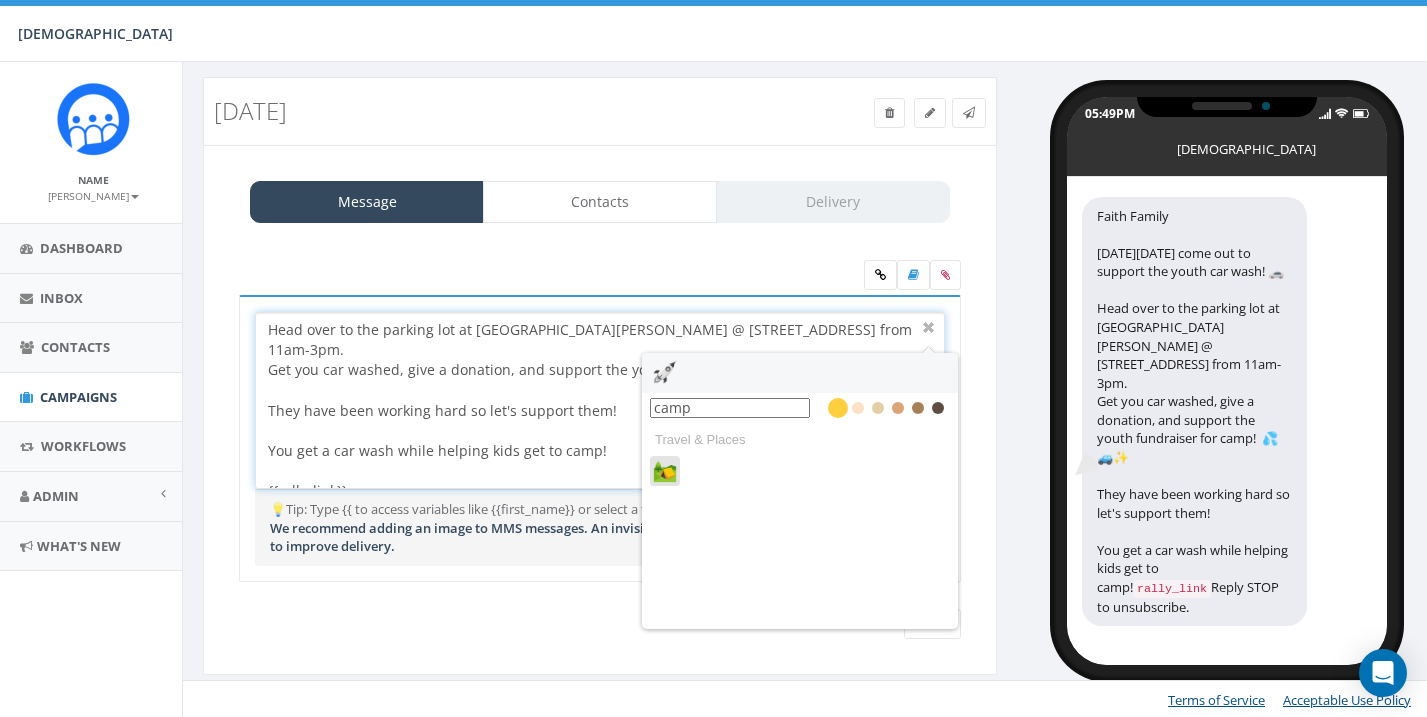 click at bounding box center (665, 471) 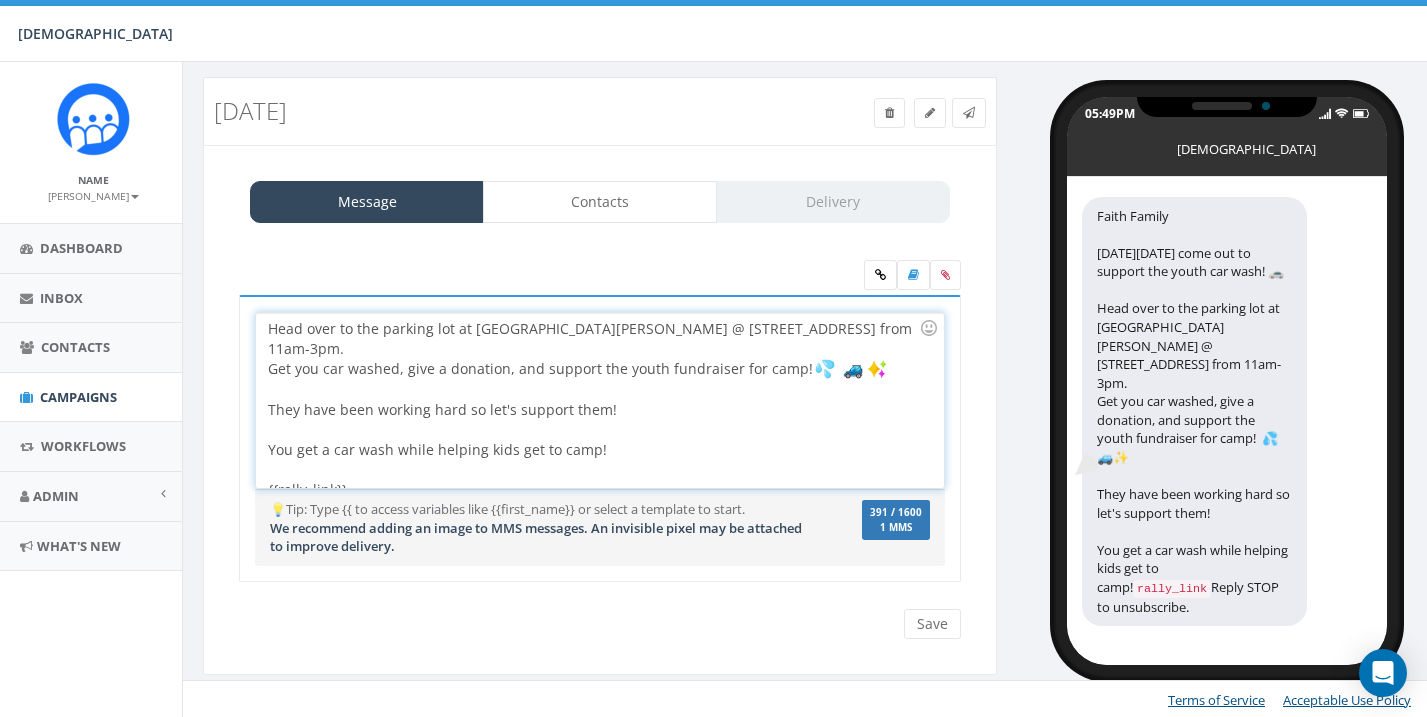 scroll, scrollTop: 80, scrollLeft: 0, axis: vertical 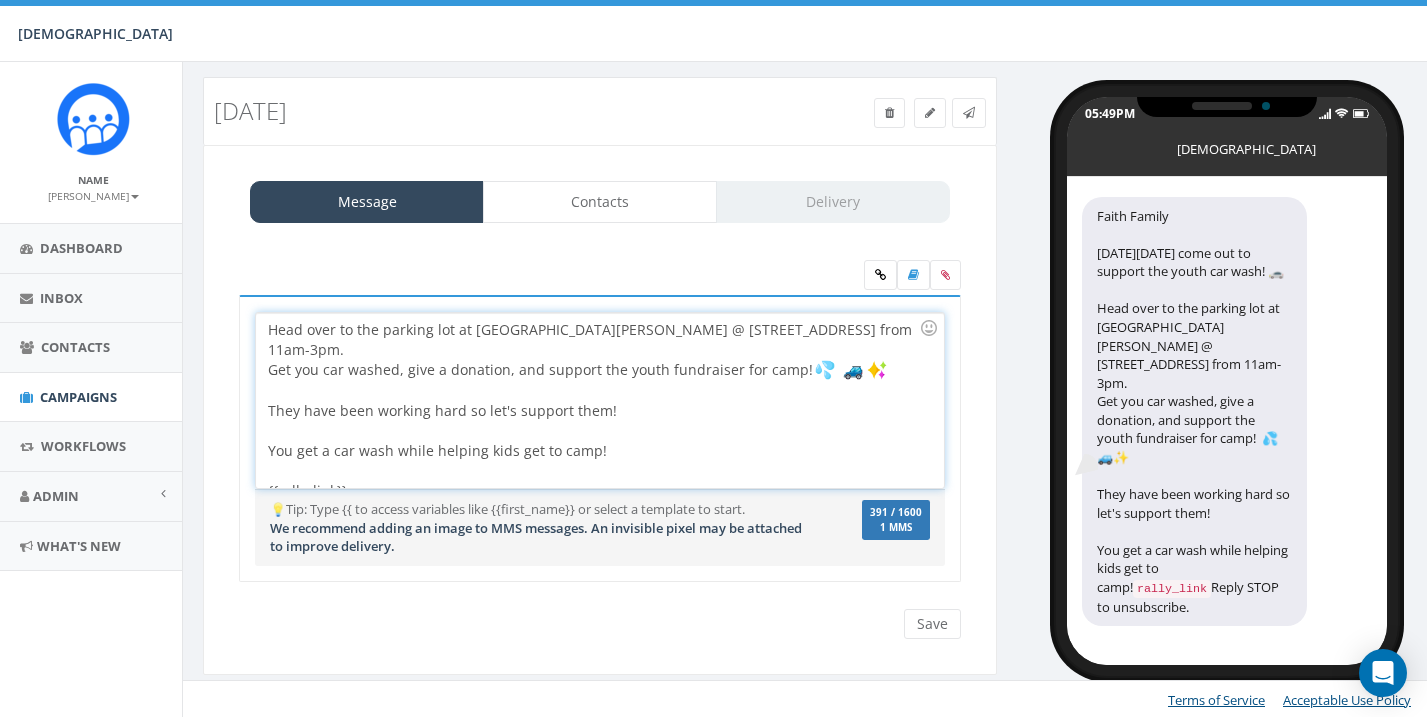 click on "Faith Family This Saturday, July 12th come out to support the youth car wash!  Head over to the parking lot at Culver's @ 245 54th St SW from 11am-3pm.  Get you car washed, give a donation, and support the youth fundraiser for camp!     They have been working hard so let's support them! You get a car wash while helping kids get to camp!   {{rally_link}}" at bounding box center (599, 400) 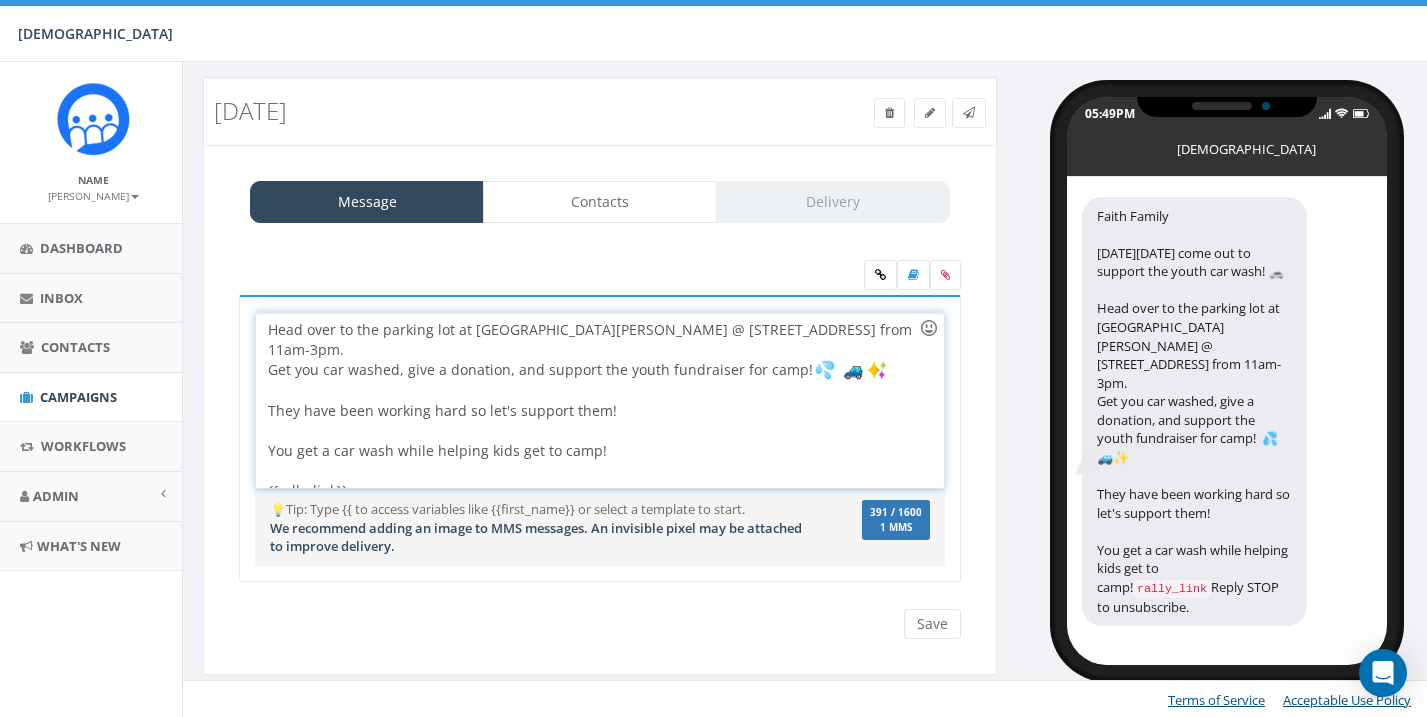 click at bounding box center [929, 328] 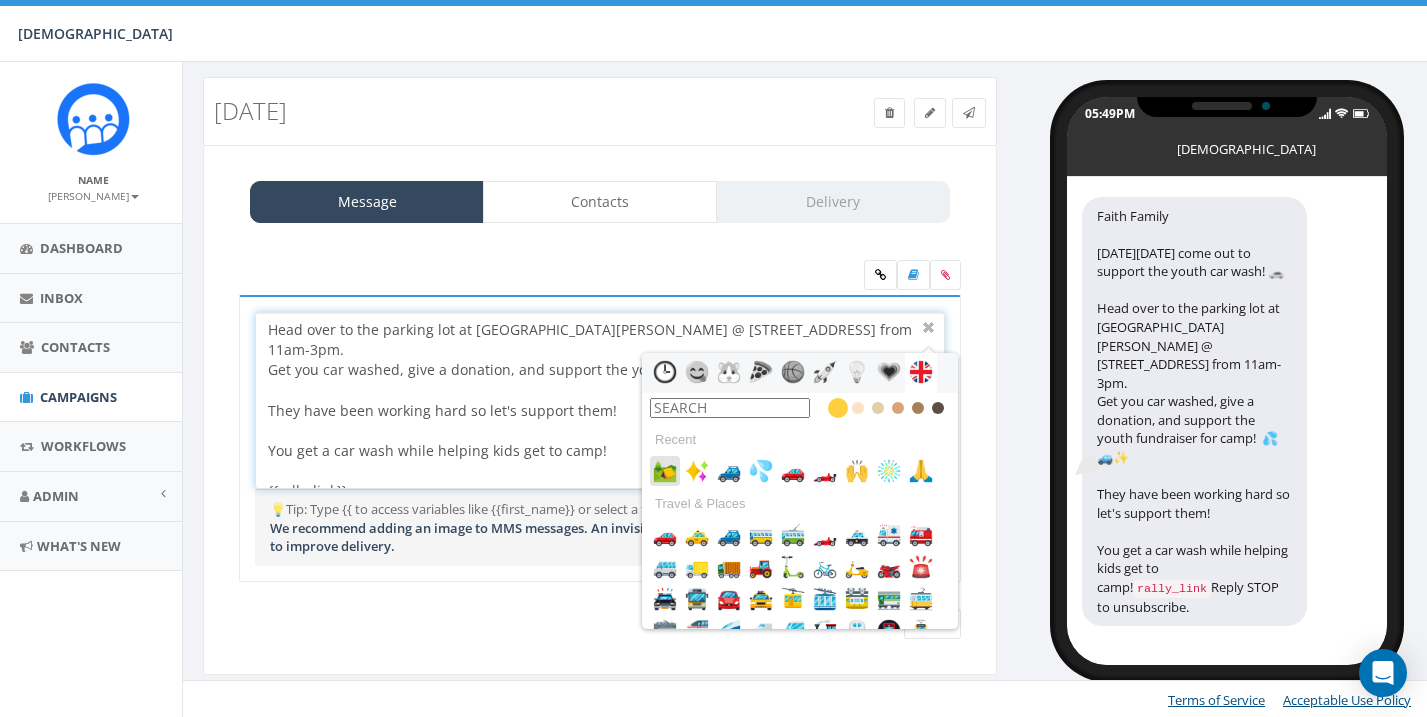 click at bounding box center (665, 471) 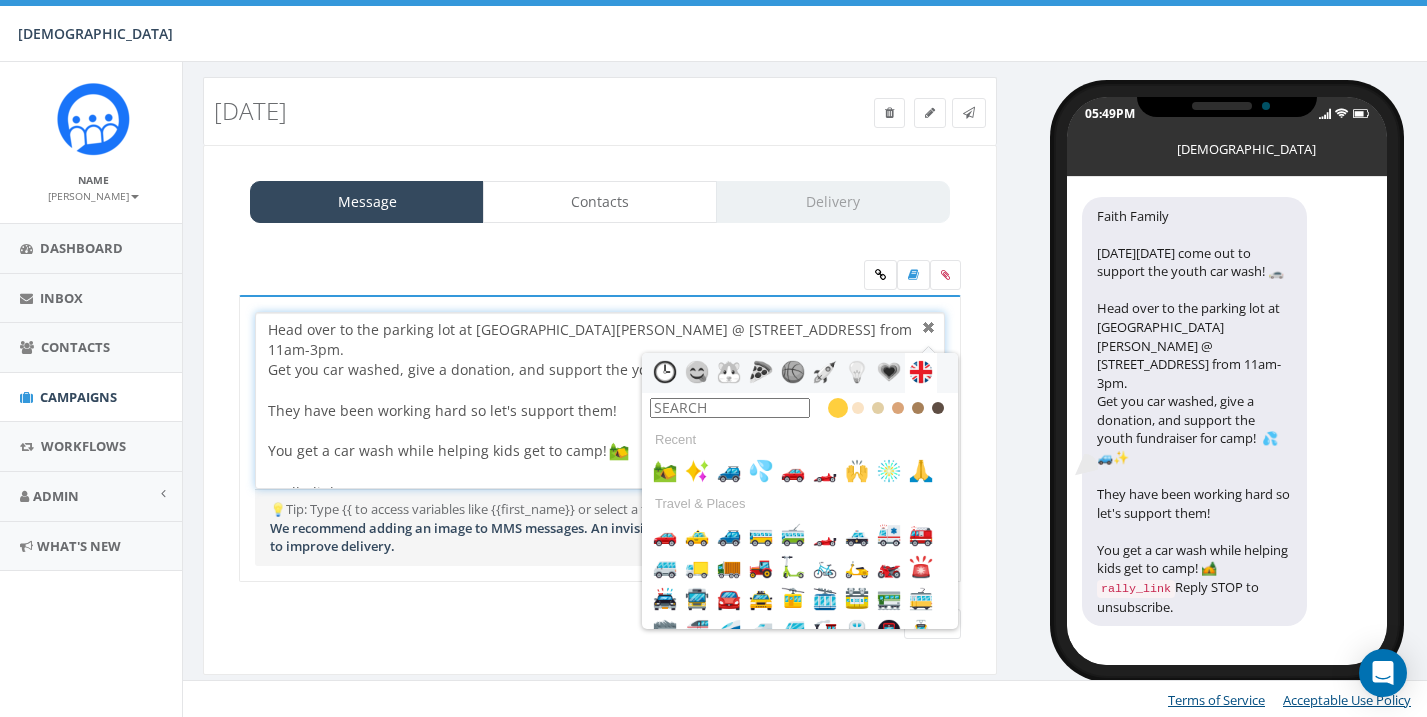 click at bounding box center [929, 328] 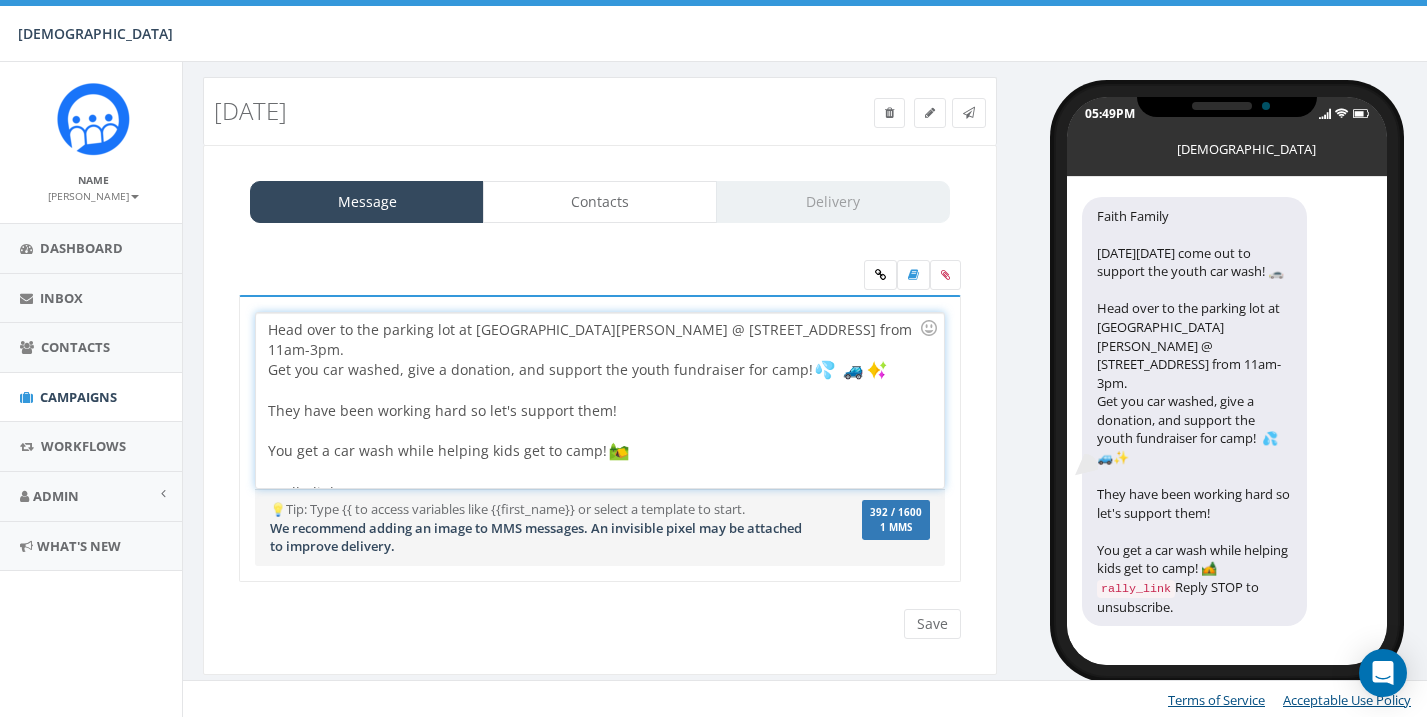 click on "Faith Family This Saturday, July 12th come out to support the youth car wash!  Head over to the parking lot at Culver's @ 245 54th St SW from 11am-3pm.  Get you car washed, give a donation, and support the youth fundraiser for camp!     They have been working hard so let's support them! You get a car wash while helping kids get to camp!   {{rally_link}}" at bounding box center (599, 400) 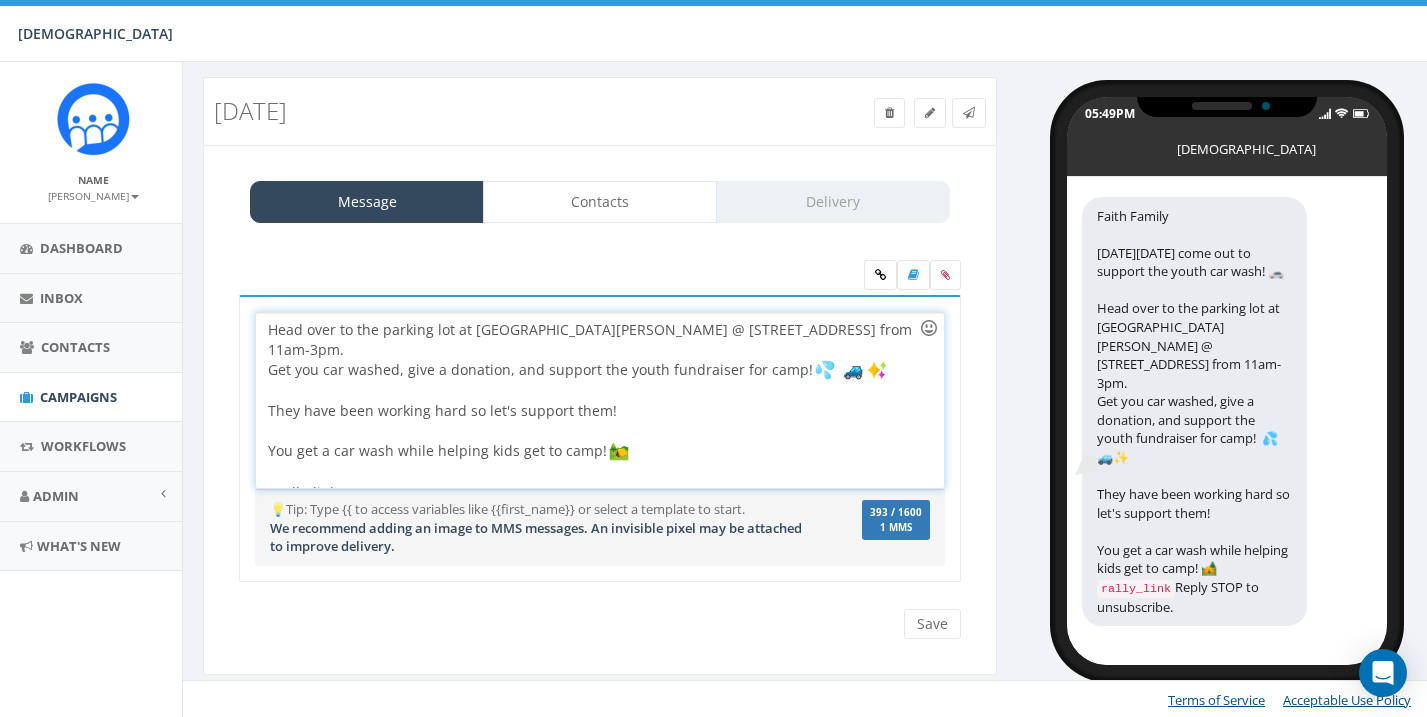 click at bounding box center [929, 328] 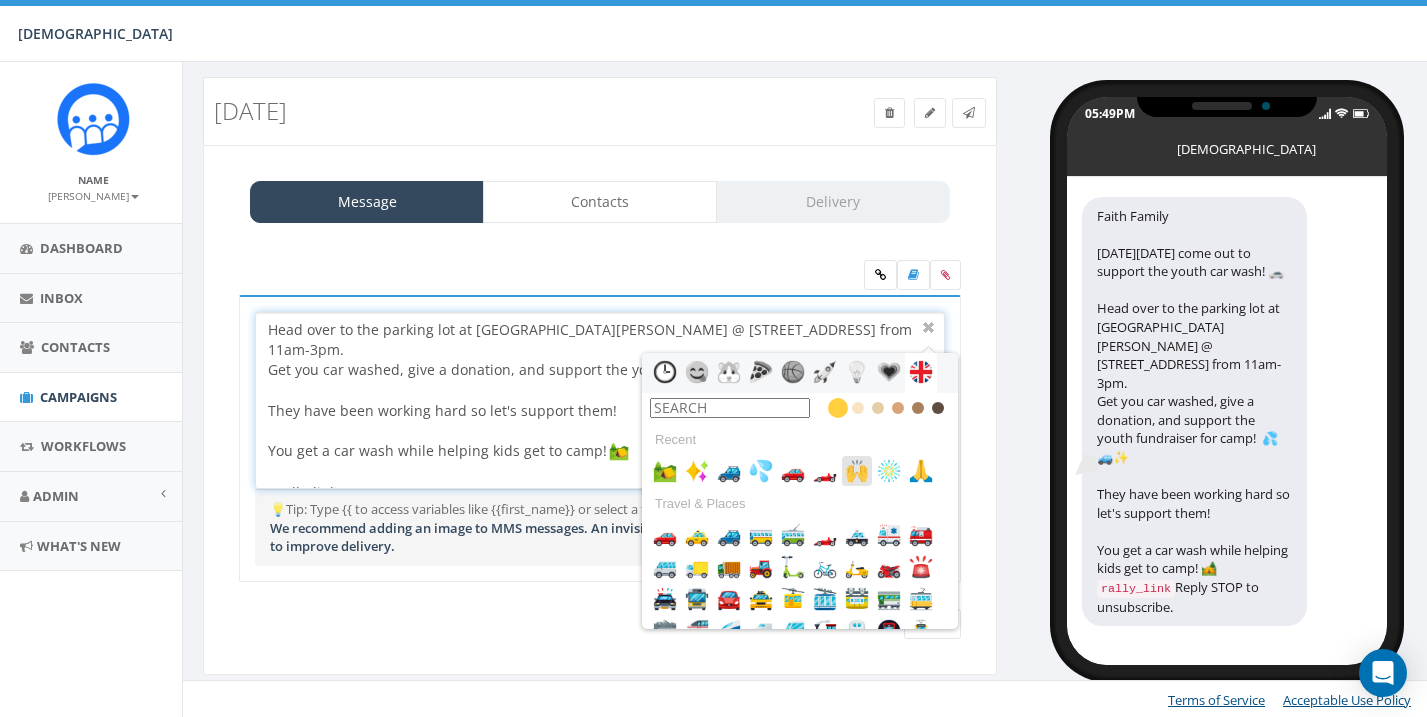 click at bounding box center [857, 471] 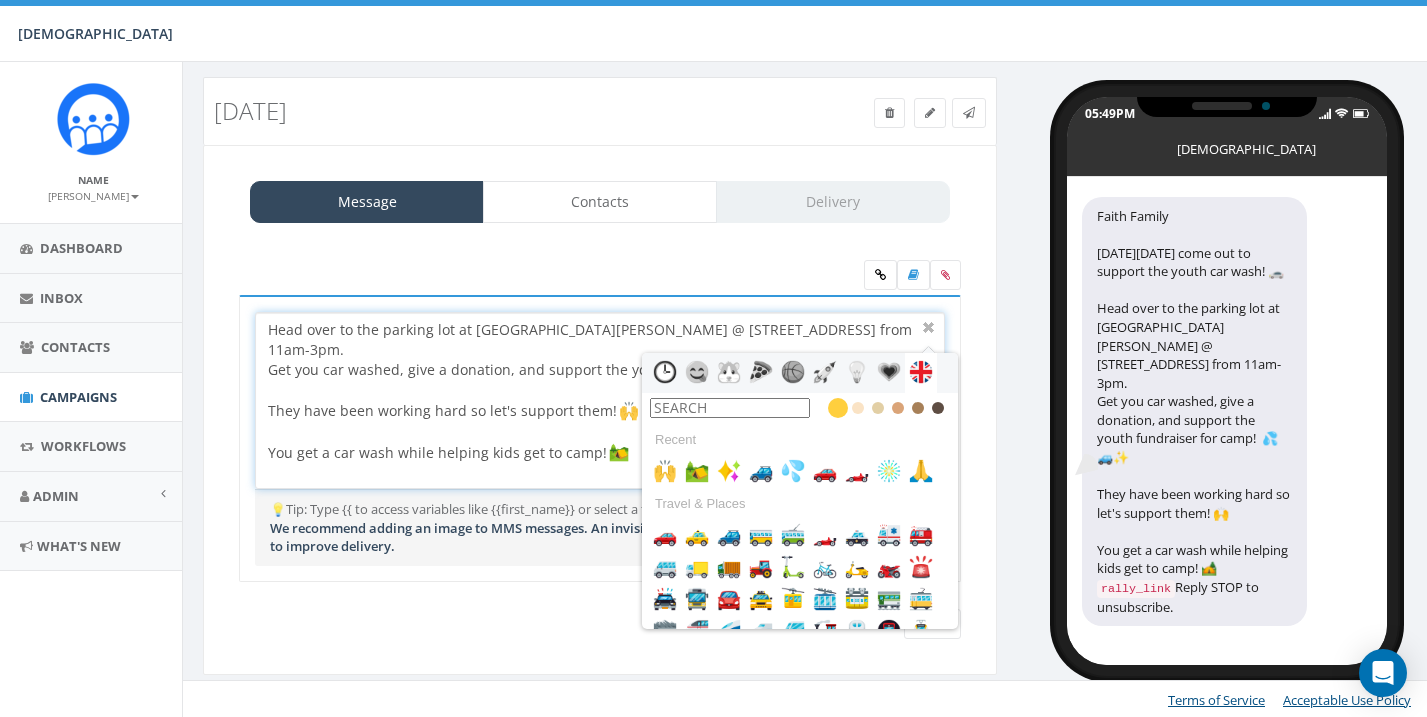 click at bounding box center (730, 408) 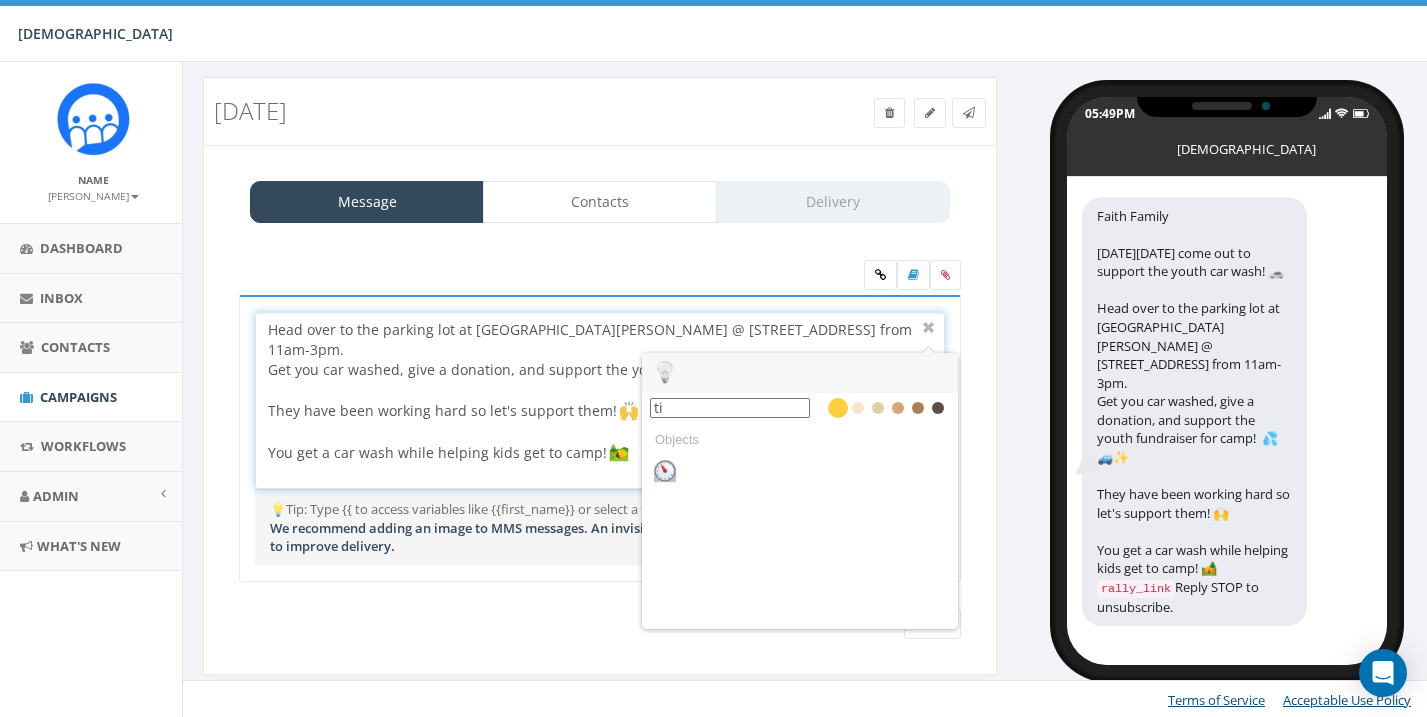 type on "t" 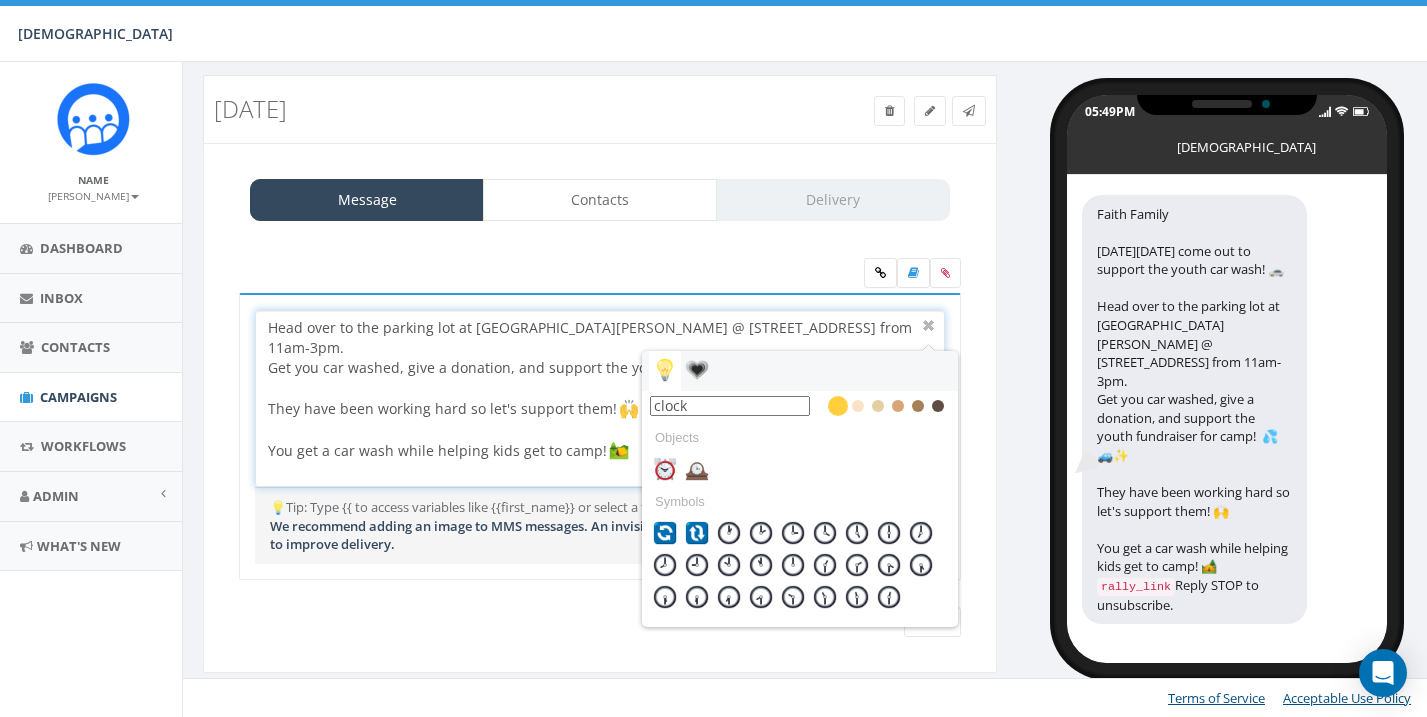 scroll, scrollTop: 24, scrollLeft: 4, axis: both 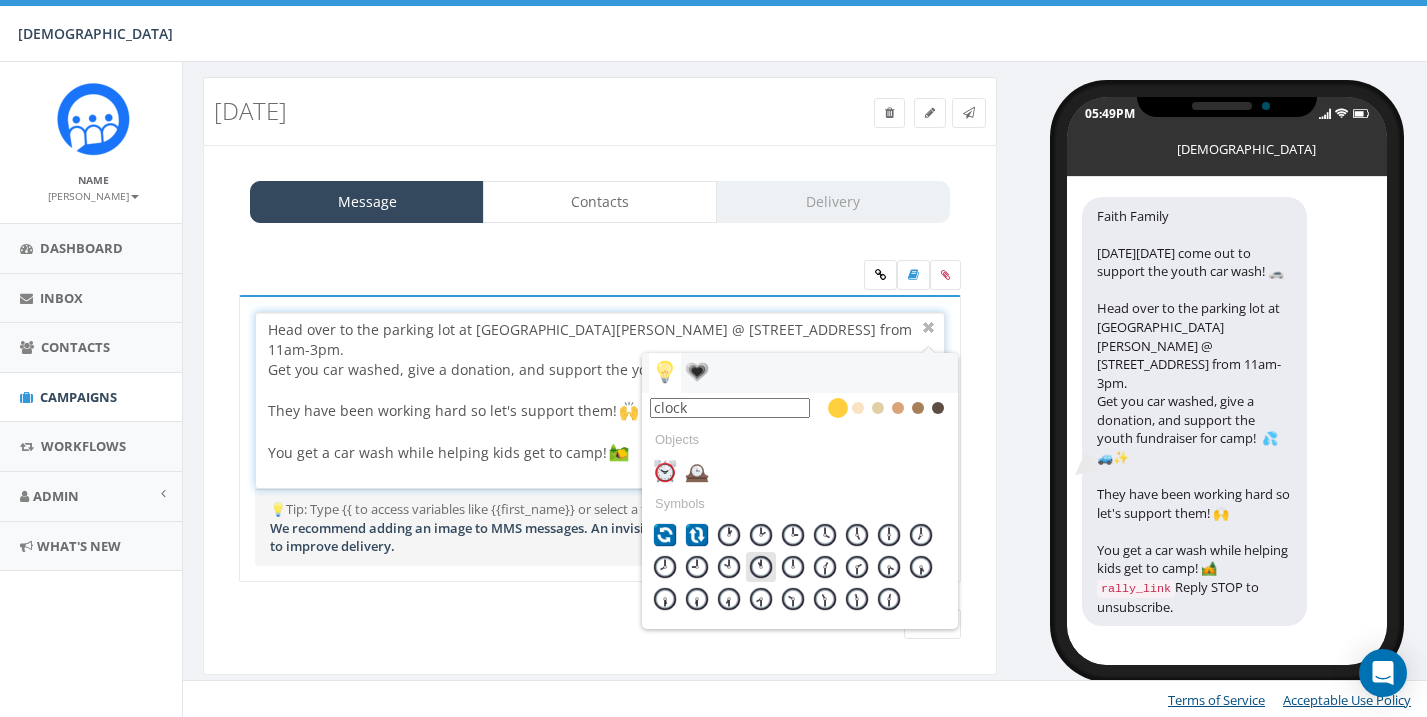 click at bounding box center [761, 567] 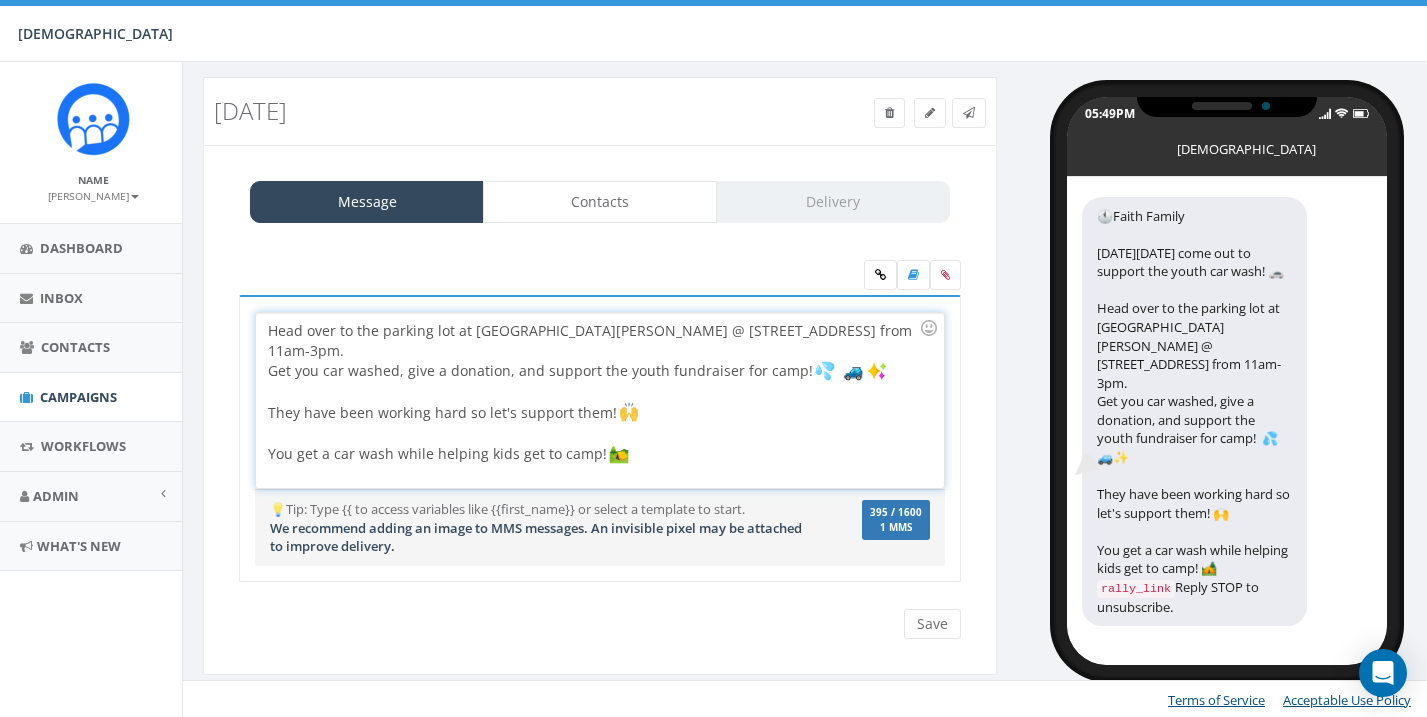 scroll, scrollTop: 0, scrollLeft: 0, axis: both 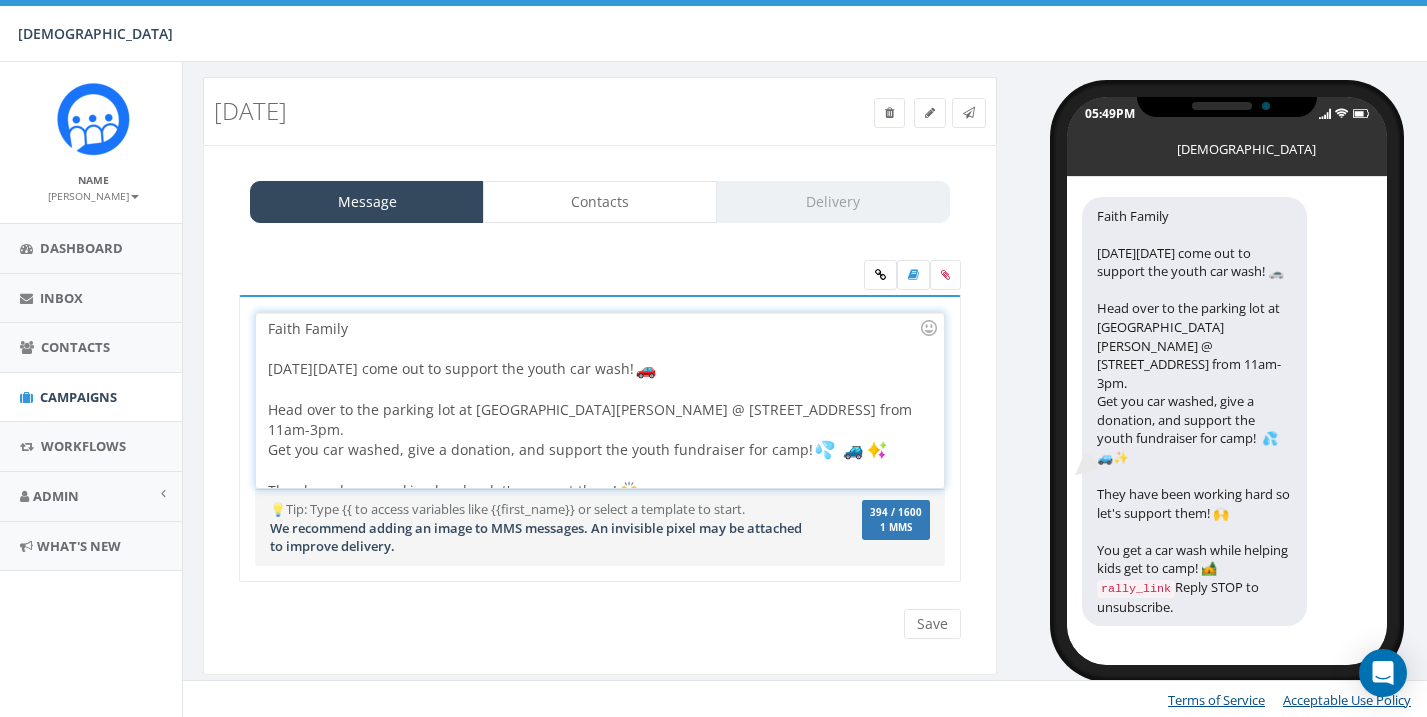 click on "Faith Family This Saturday, July 12th come out to support the youth car wash!  Head over to the parking lot at Culver's @ 245 54th St SW from 11am-3pm.  Get you car washed, give a donation, and support the youth fundraiser for camp!     They have been working hard so let's support them!  You get a car wash while helping kids get to camp!   {{rally_link}}" at bounding box center (599, 400) 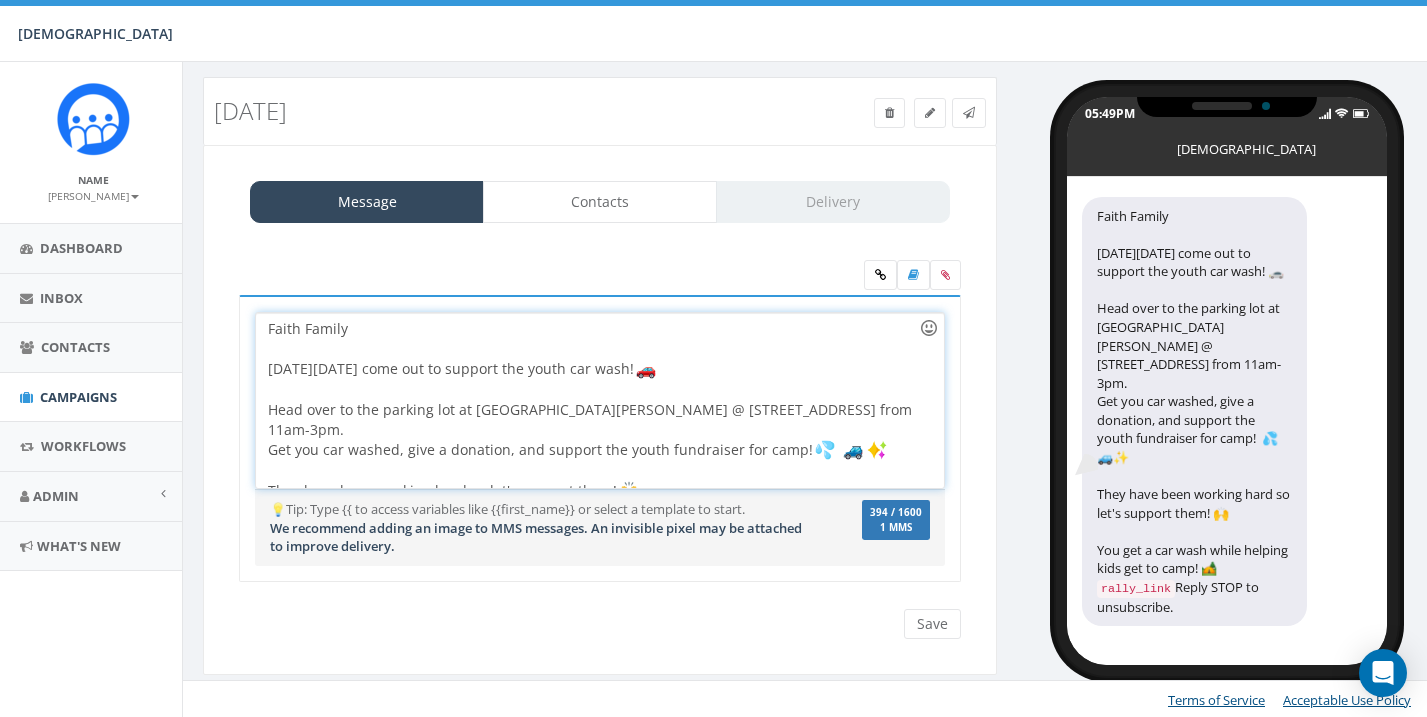 click at bounding box center (929, 328) 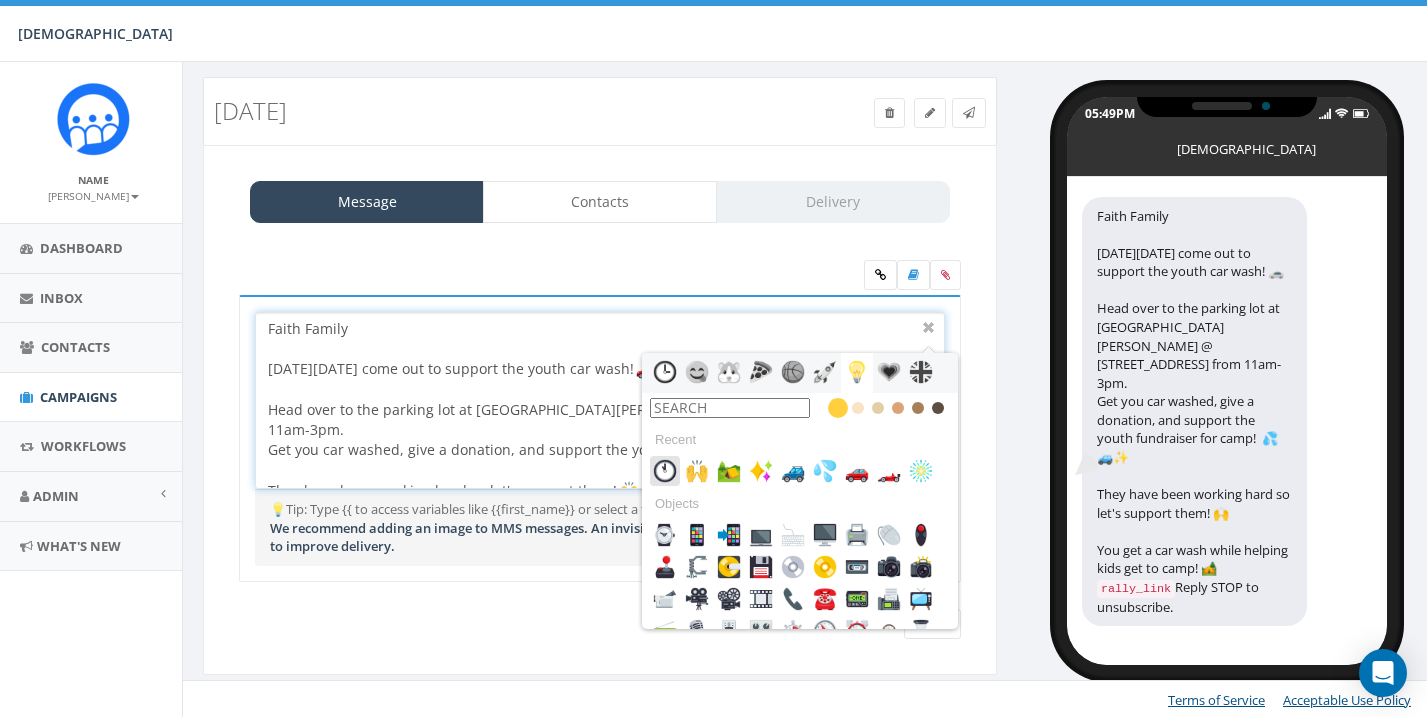 click at bounding box center [665, 471] 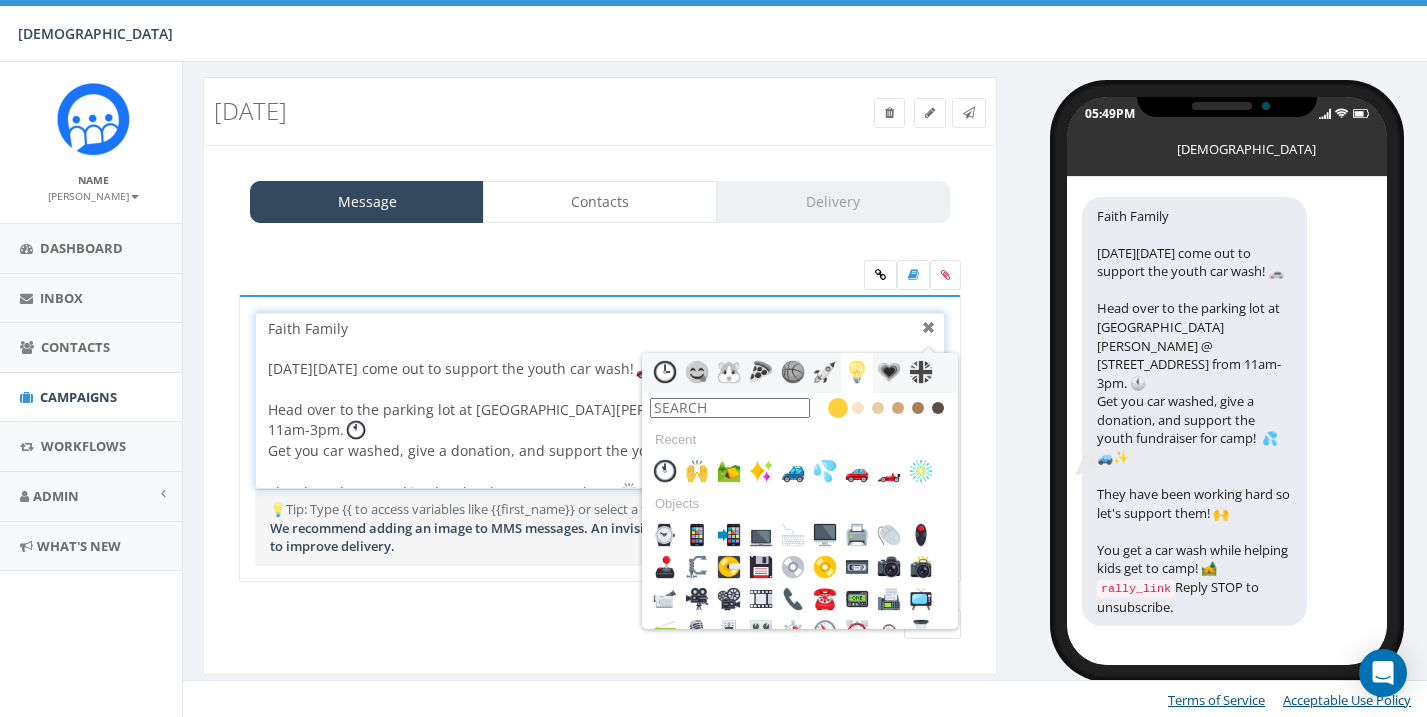 click at bounding box center (929, 328) 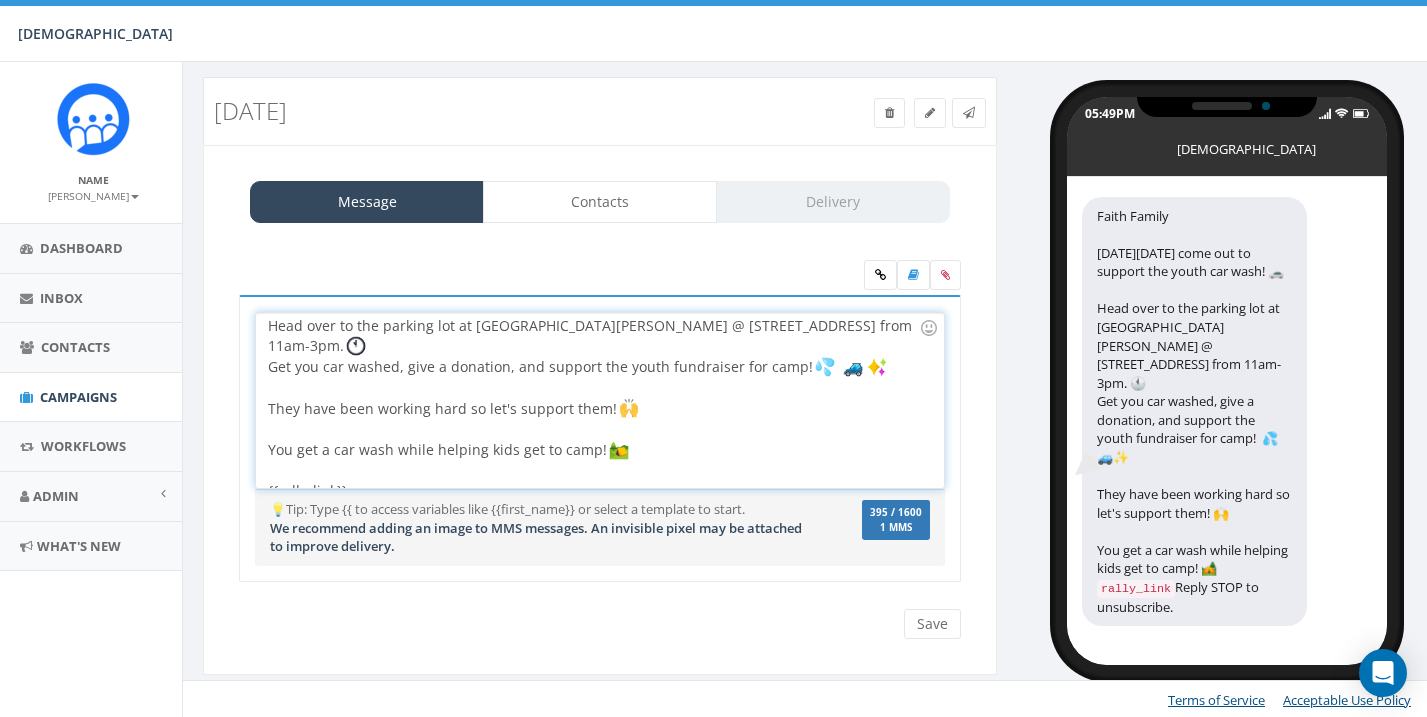 scroll, scrollTop: 83, scrollLeft: 0, axis: vertical 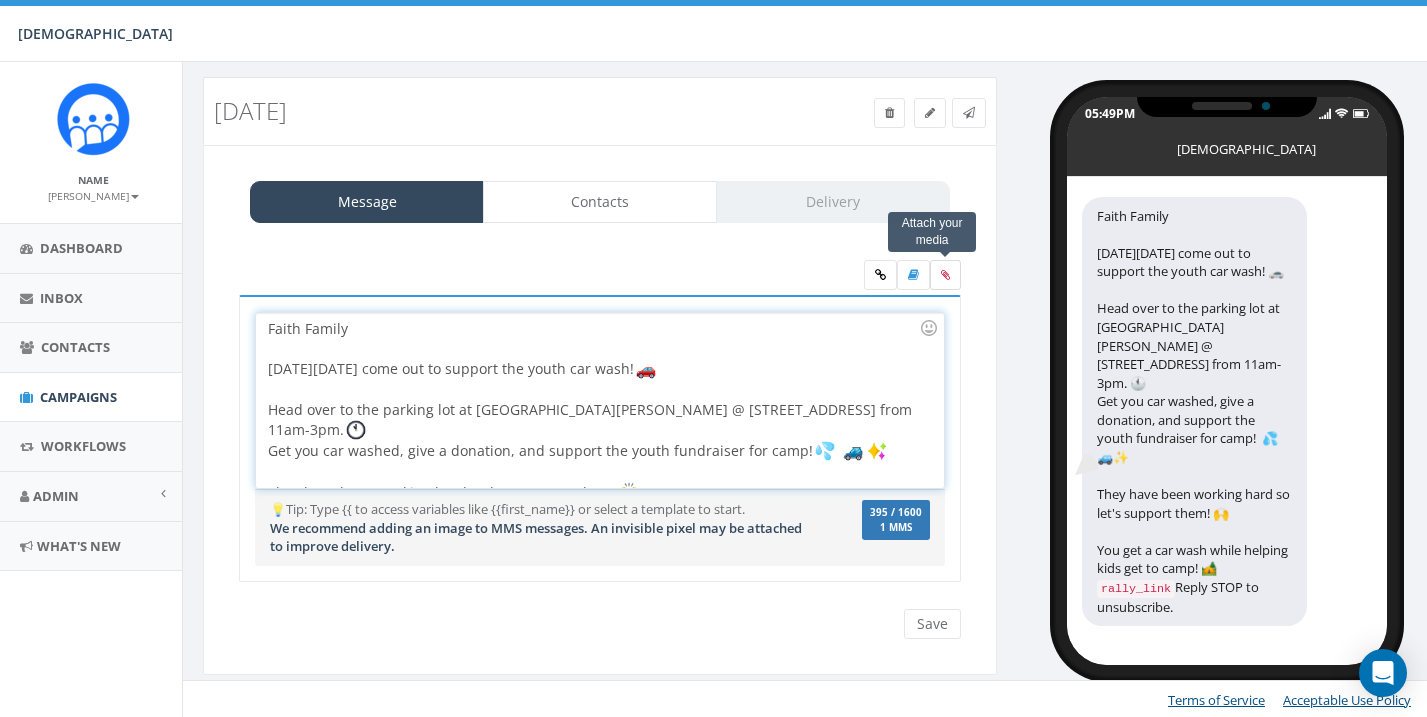 click at bounding box center (945, 275) 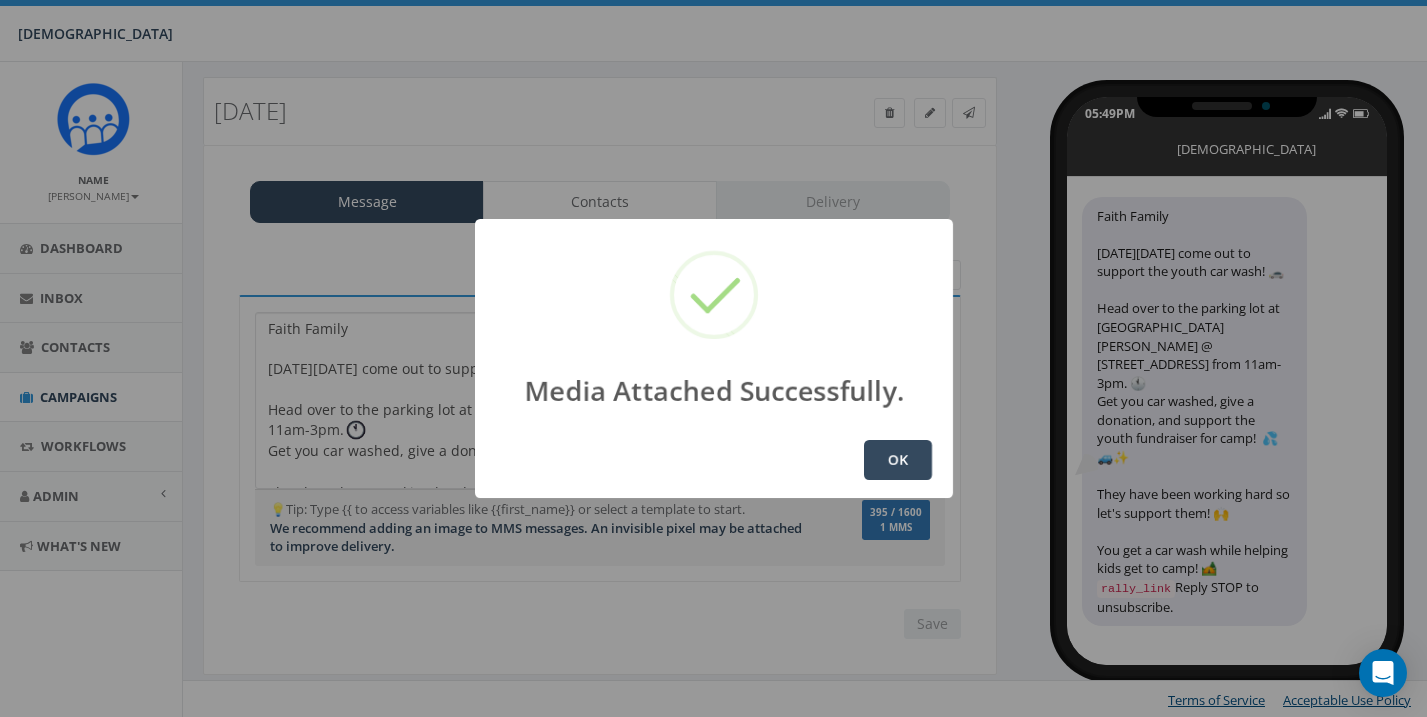 click on "OK" at bounding box center [898, 460] 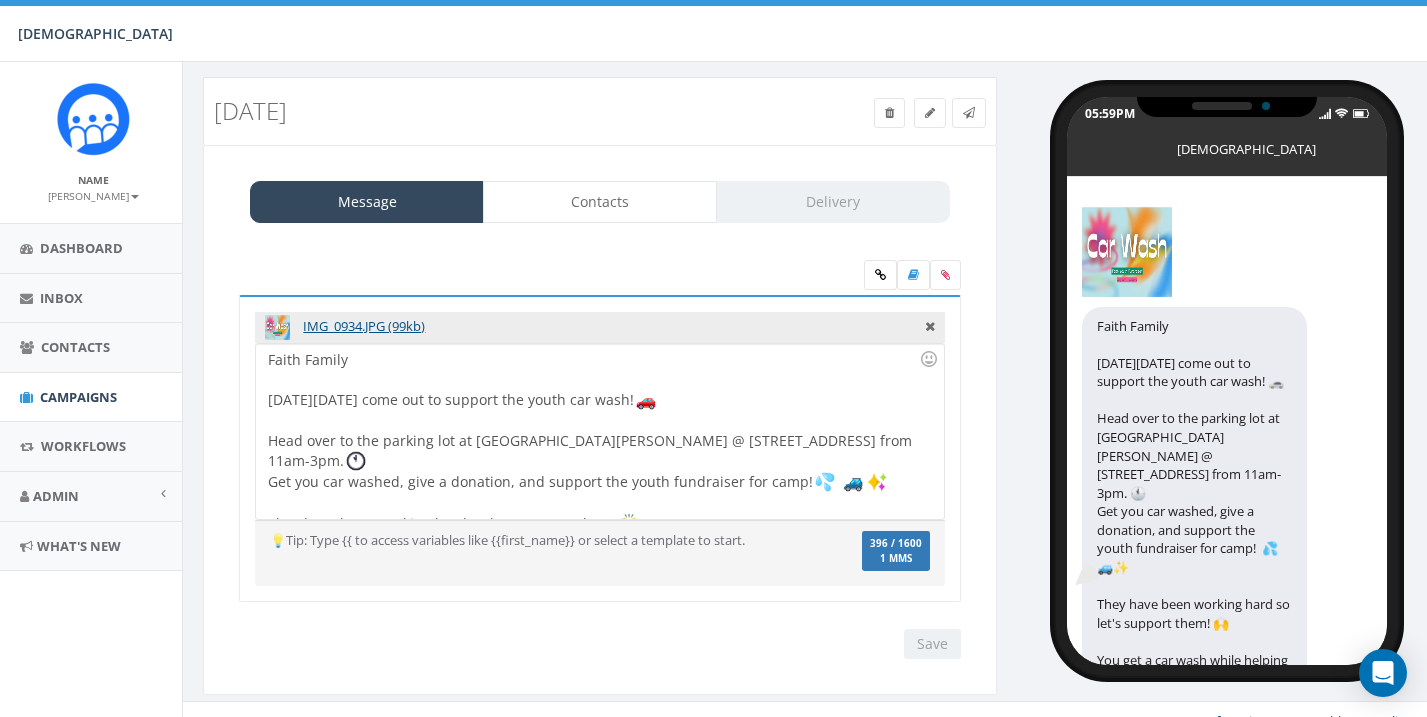 scroll, scrollTop: 0, scrollLeft: 0, axis: both 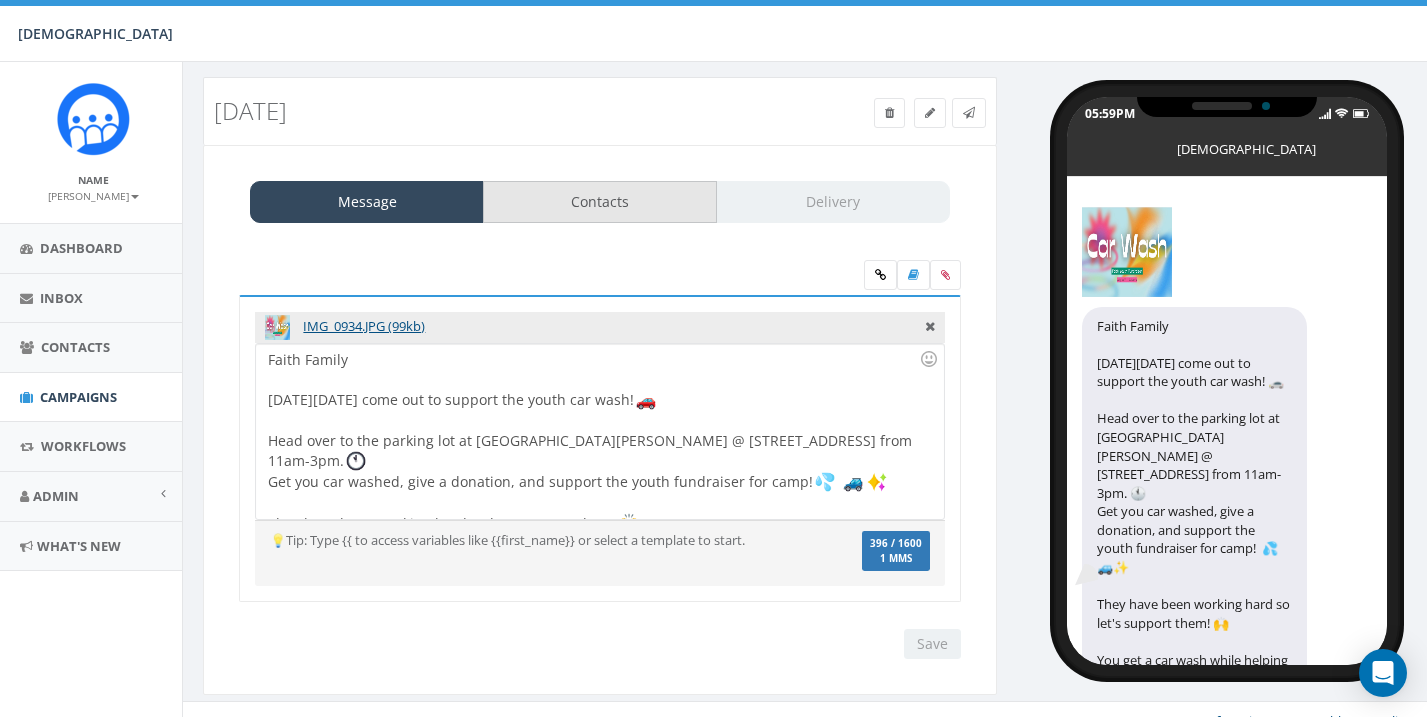 click on "Contacts" at bounding box center (600, 202) 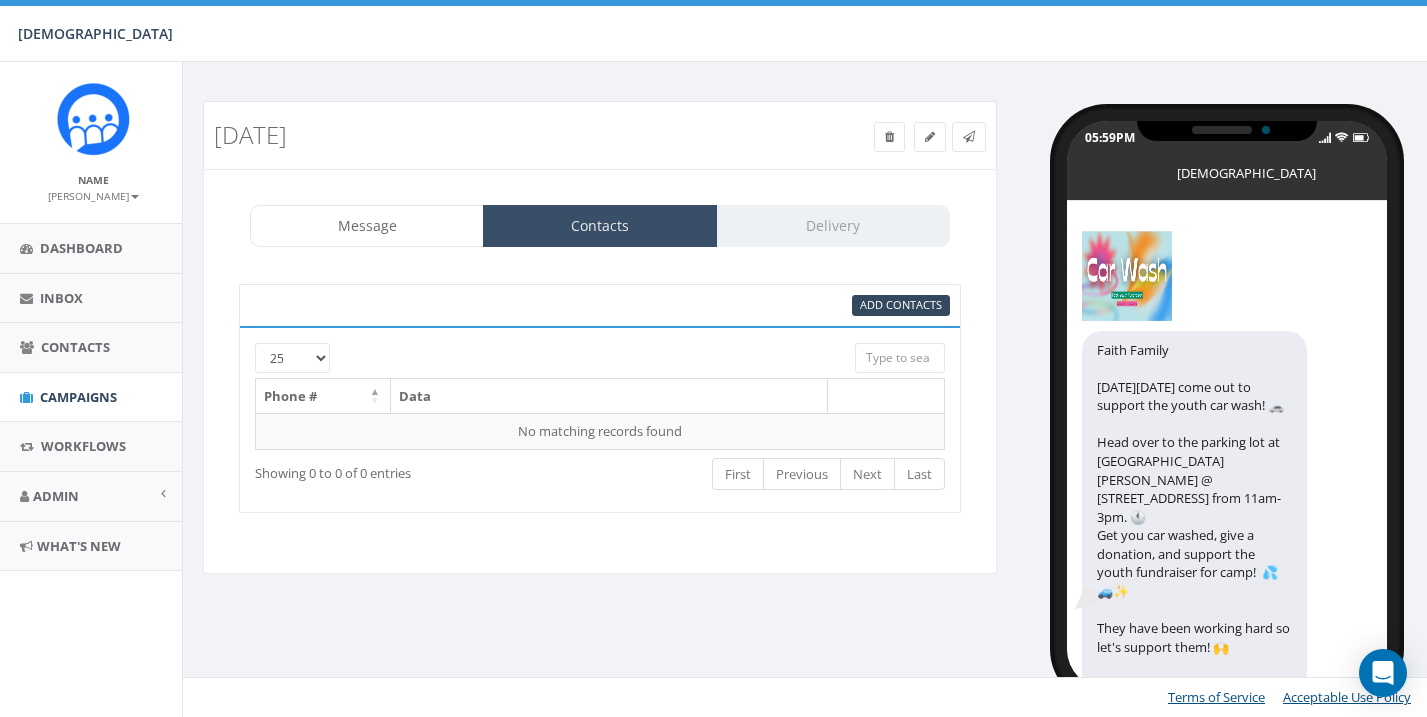 scroll, scrollTop: 0, scrollLeft: 4, axis: horizontal 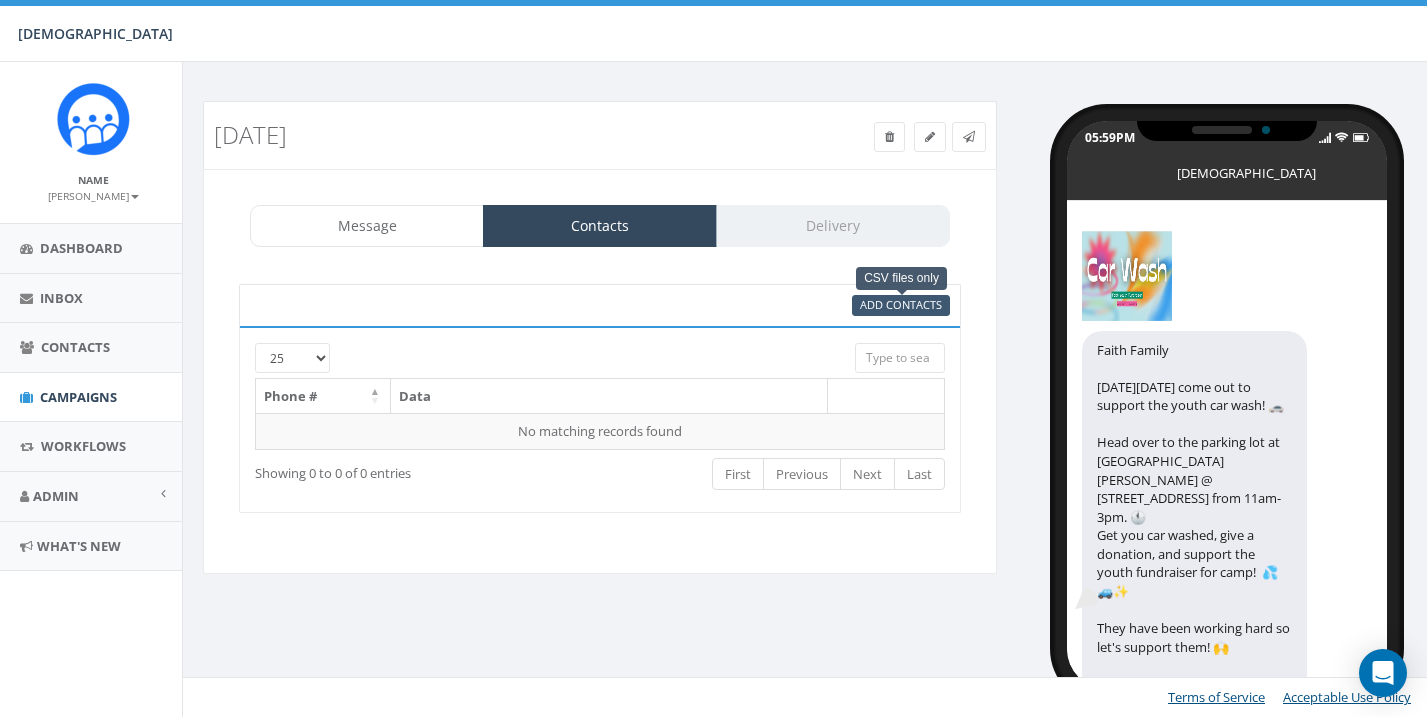 click on "Add Contacts" at bounding box center [901, 304] 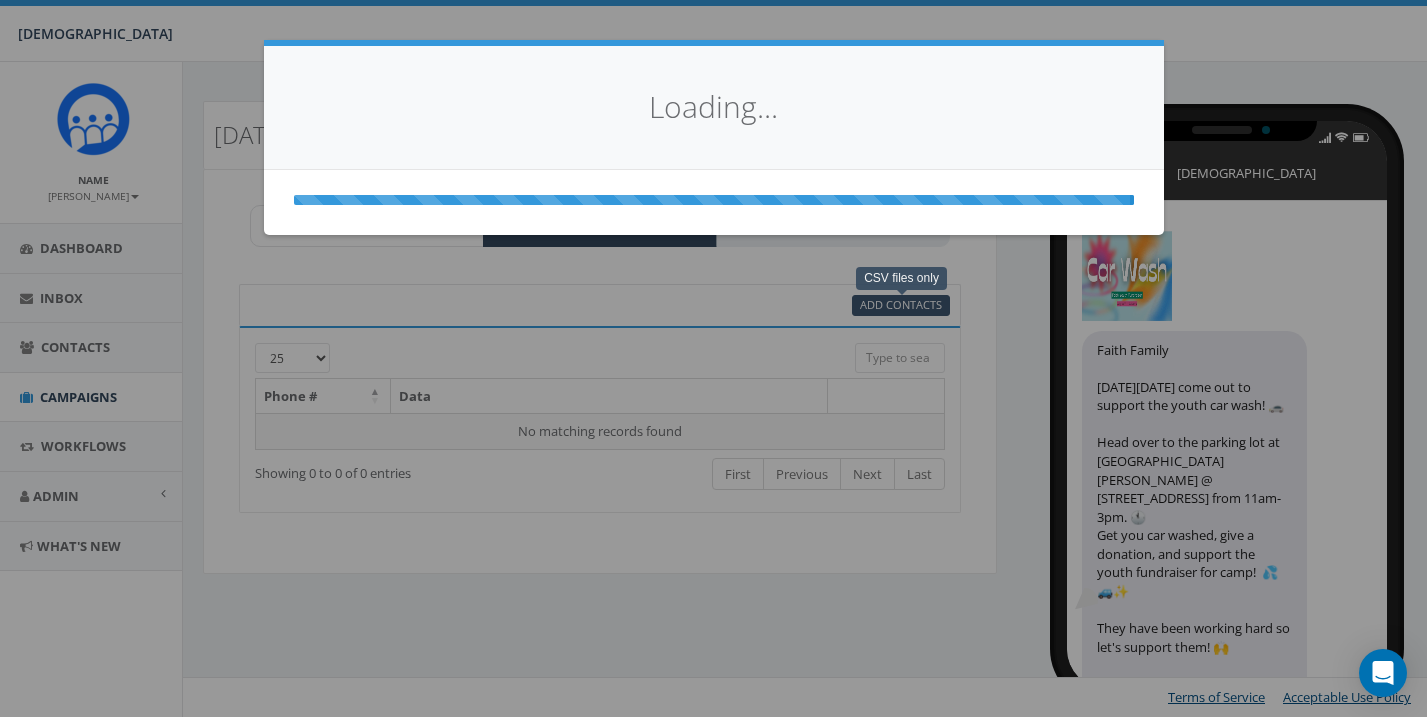 select 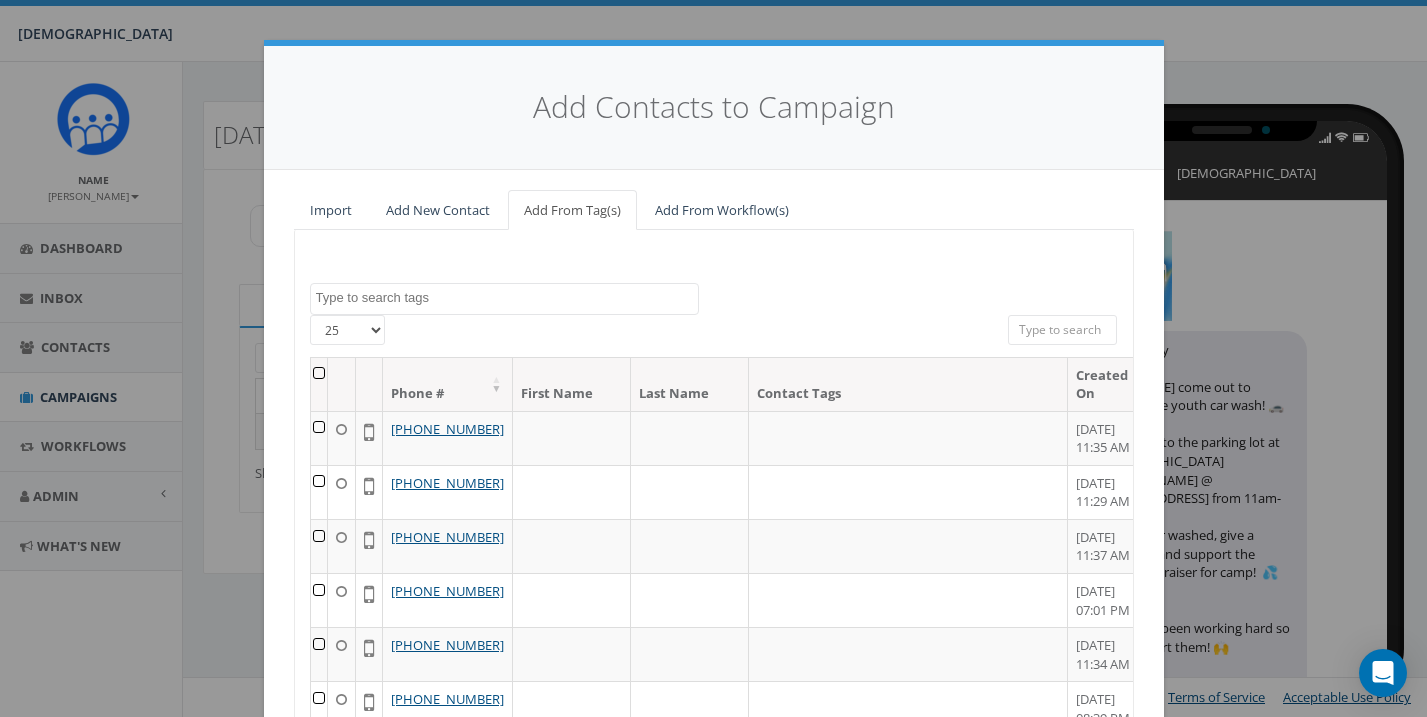 click at bounding box center [319, 384] 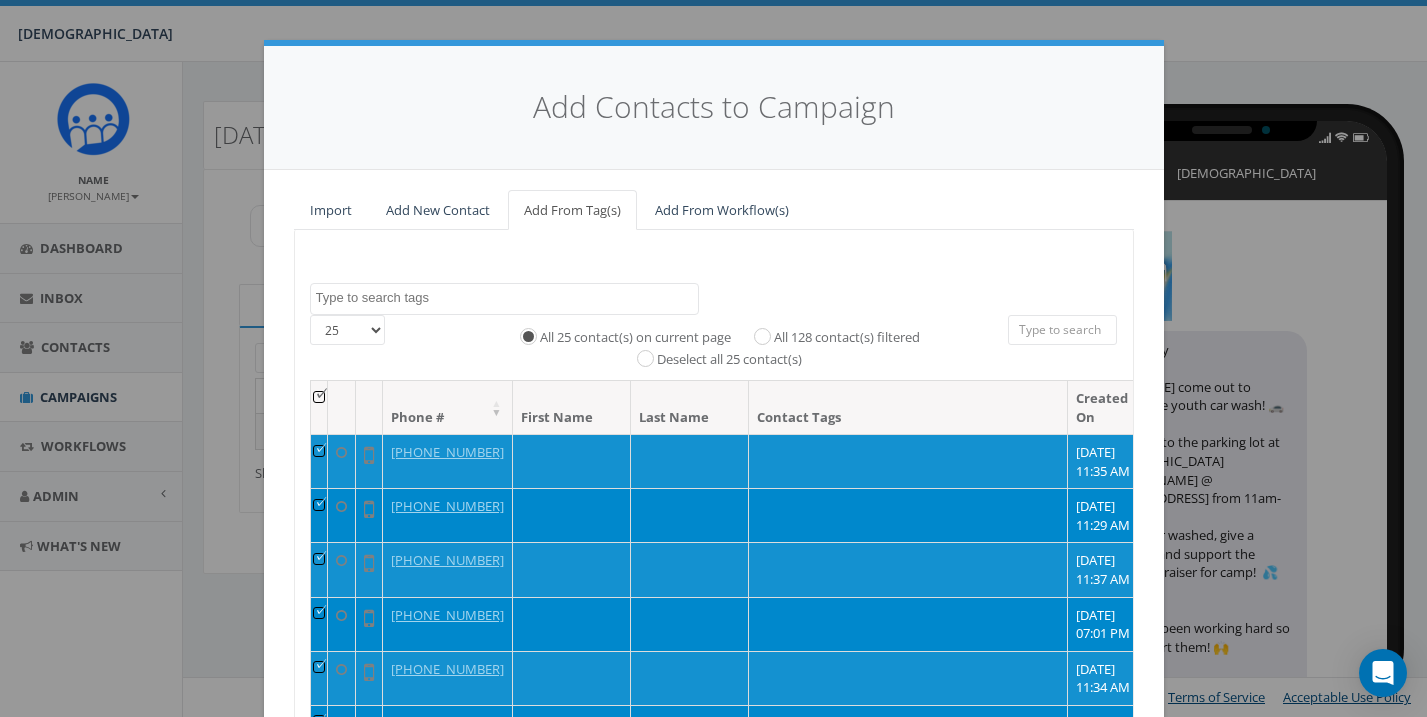 click on "All 128 contact(s) filtered" at bounding box center [767, 335] 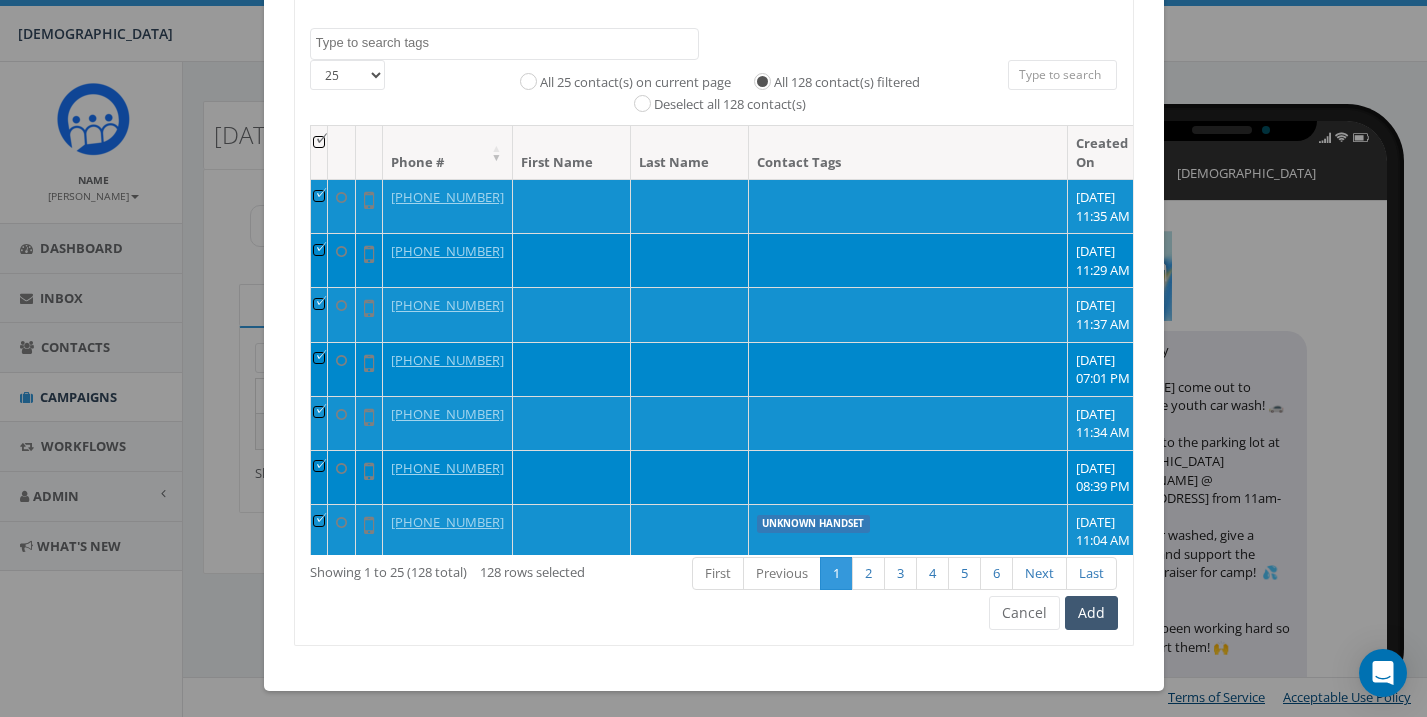 scroll, scrollTop: 253, scrollLeft: 0, axis: vertical 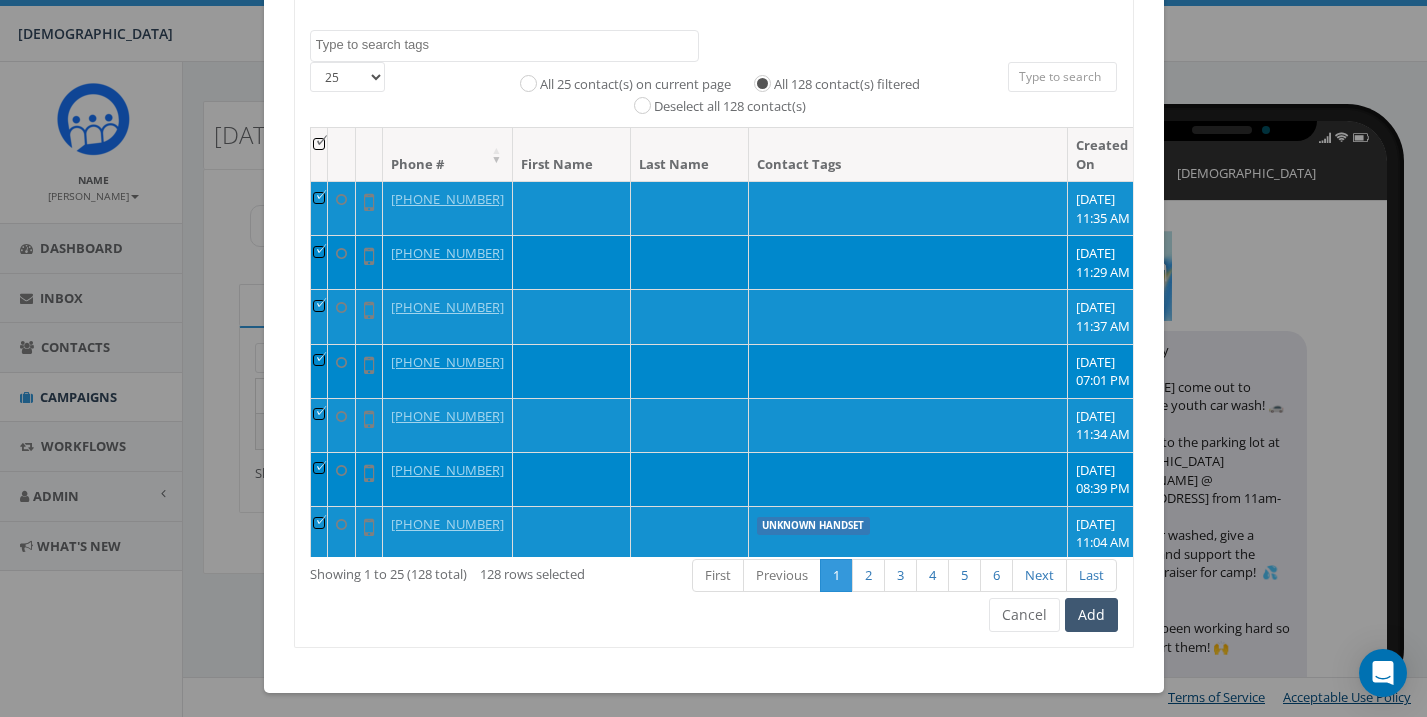 click on "Add" at bounding box center (1091, 615) 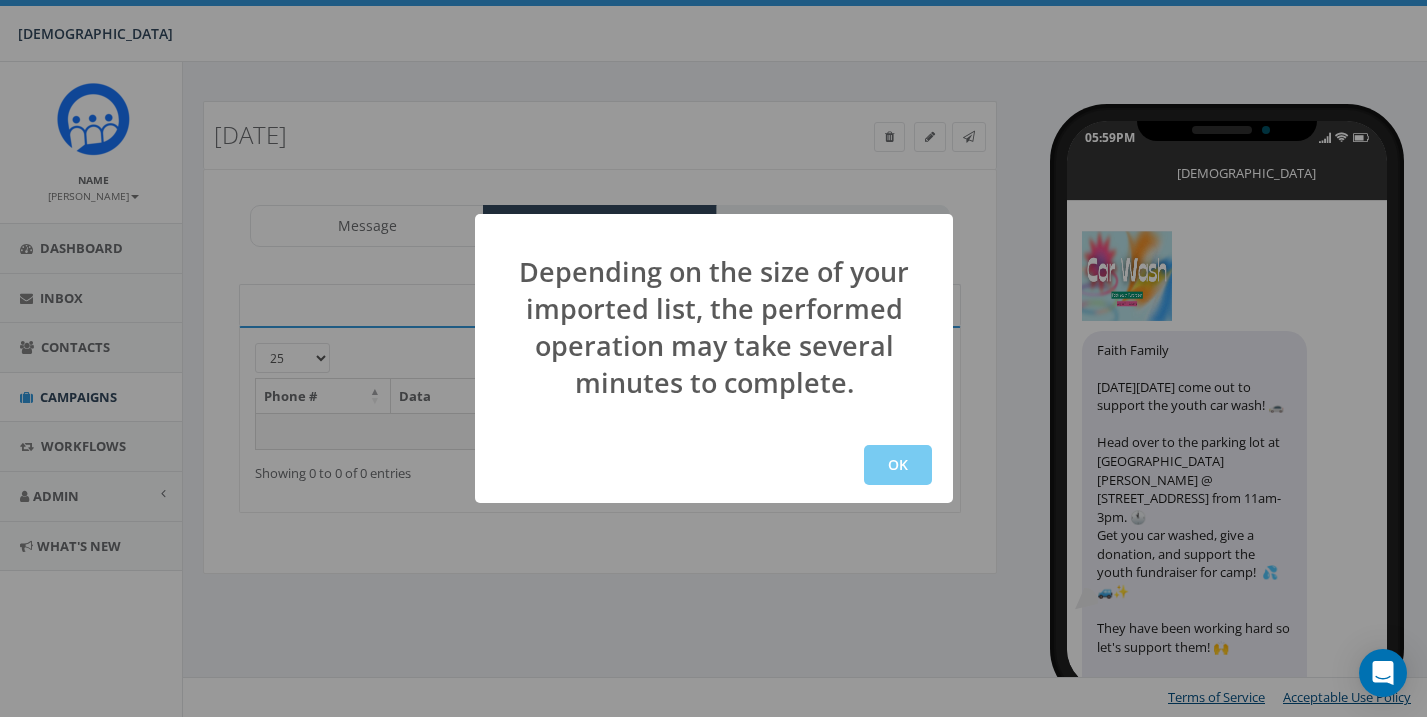 click on "OK" at bounding box center (898, 465) 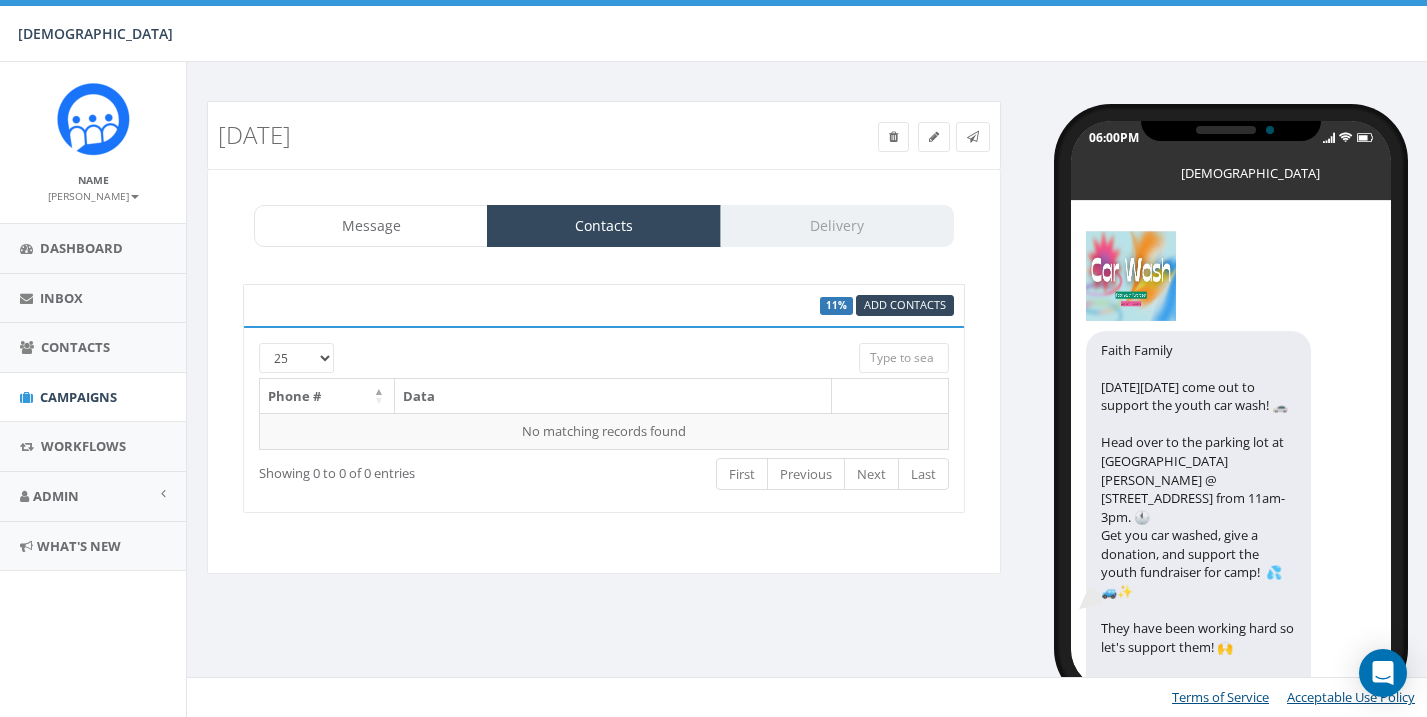 scroll, scrollTop: 0, scrollLeft: 0, axis: both 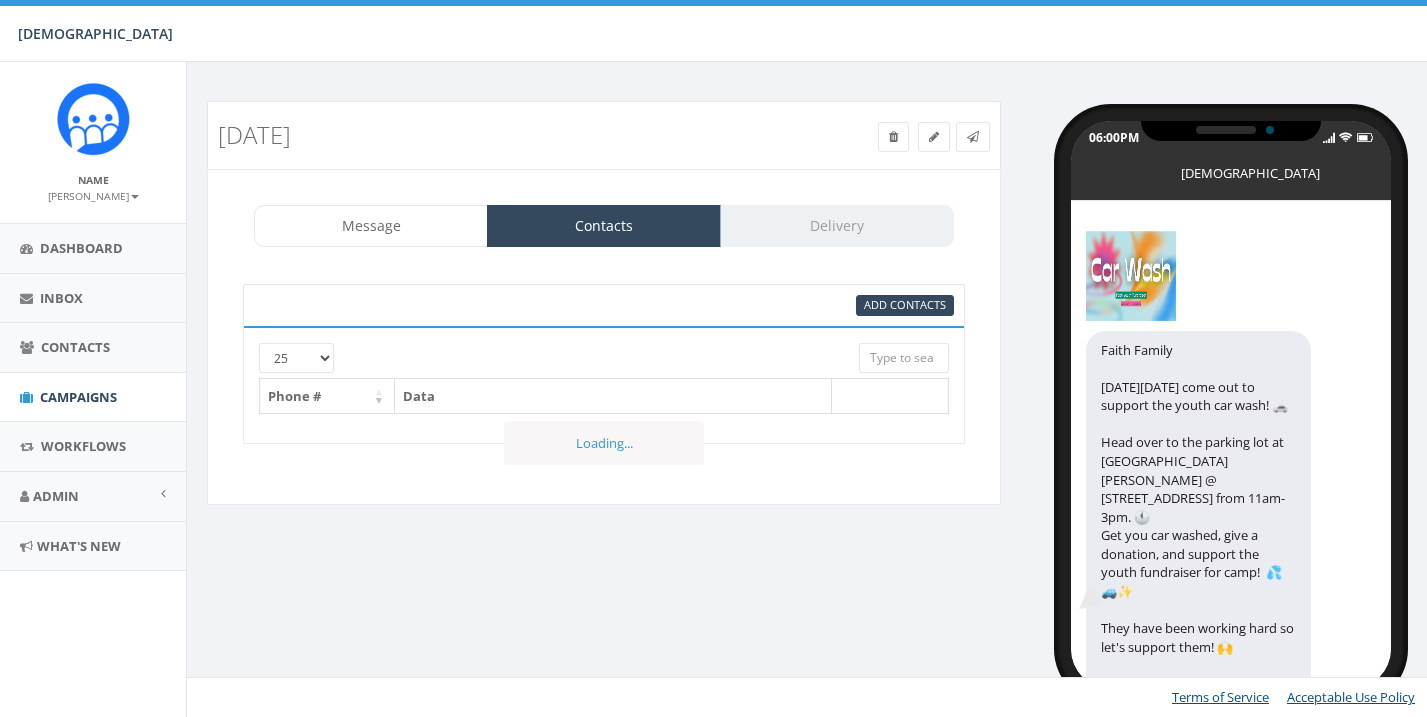 select 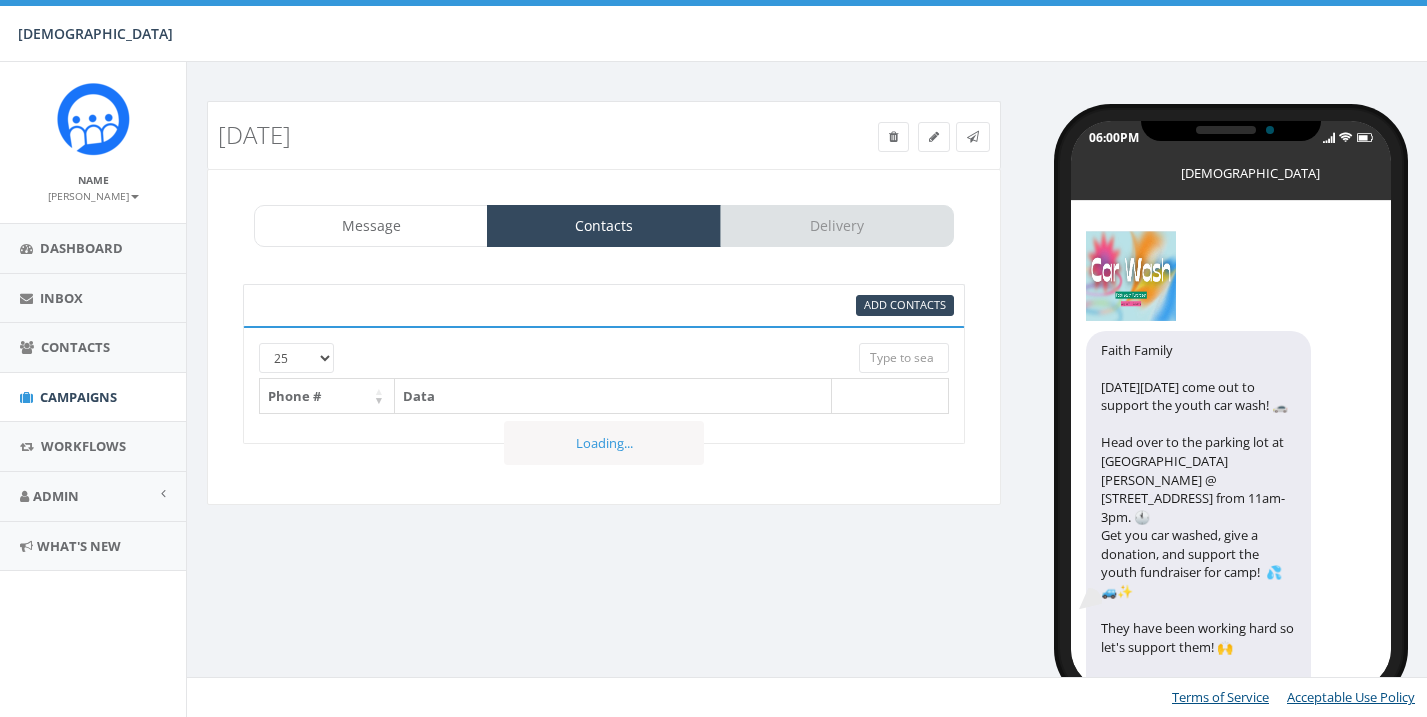 scroll, scrollTop: 0, scrollLeft: 0, axis: both 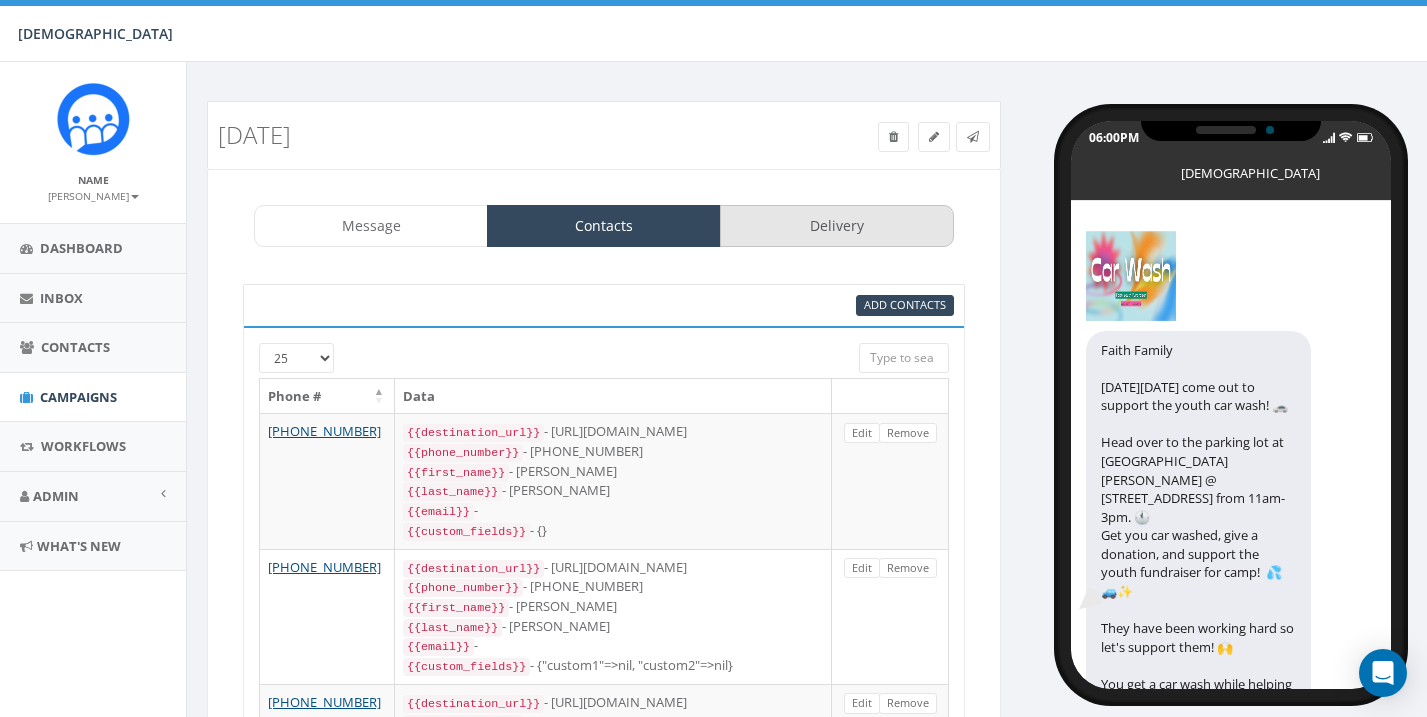 click on "Delivery" at bounding box center (837, 226) 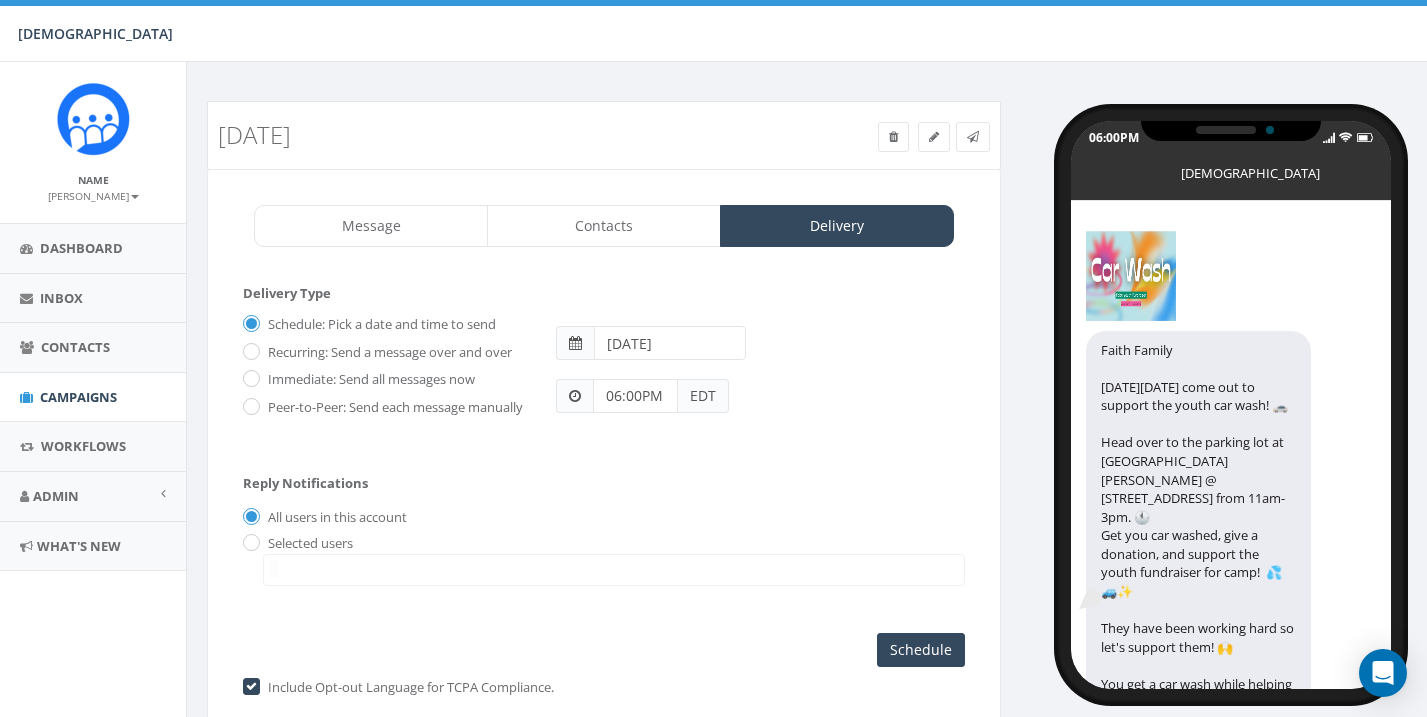click on "Immediate: Send all messages now" at bounding box center [249, 380] 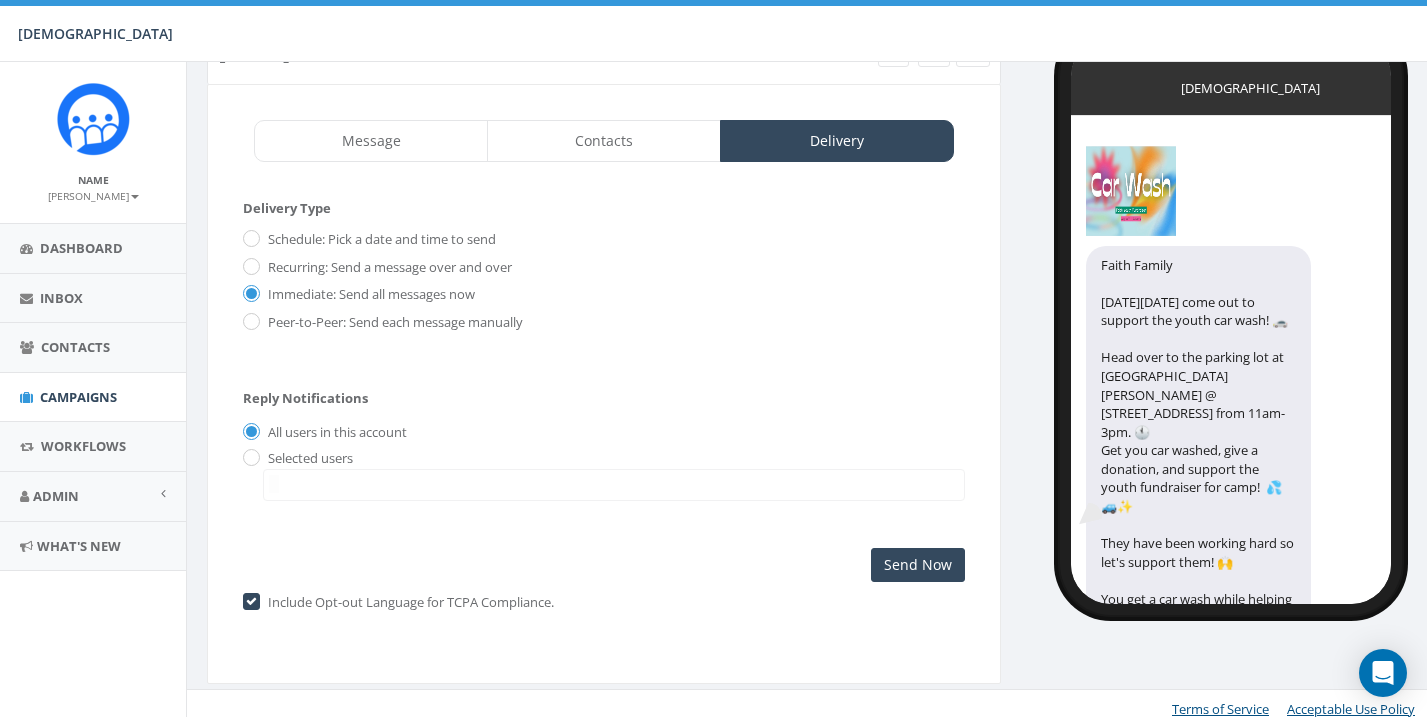 scroll, scrollTop: 88, scrollLeft: 0, axis: vertical 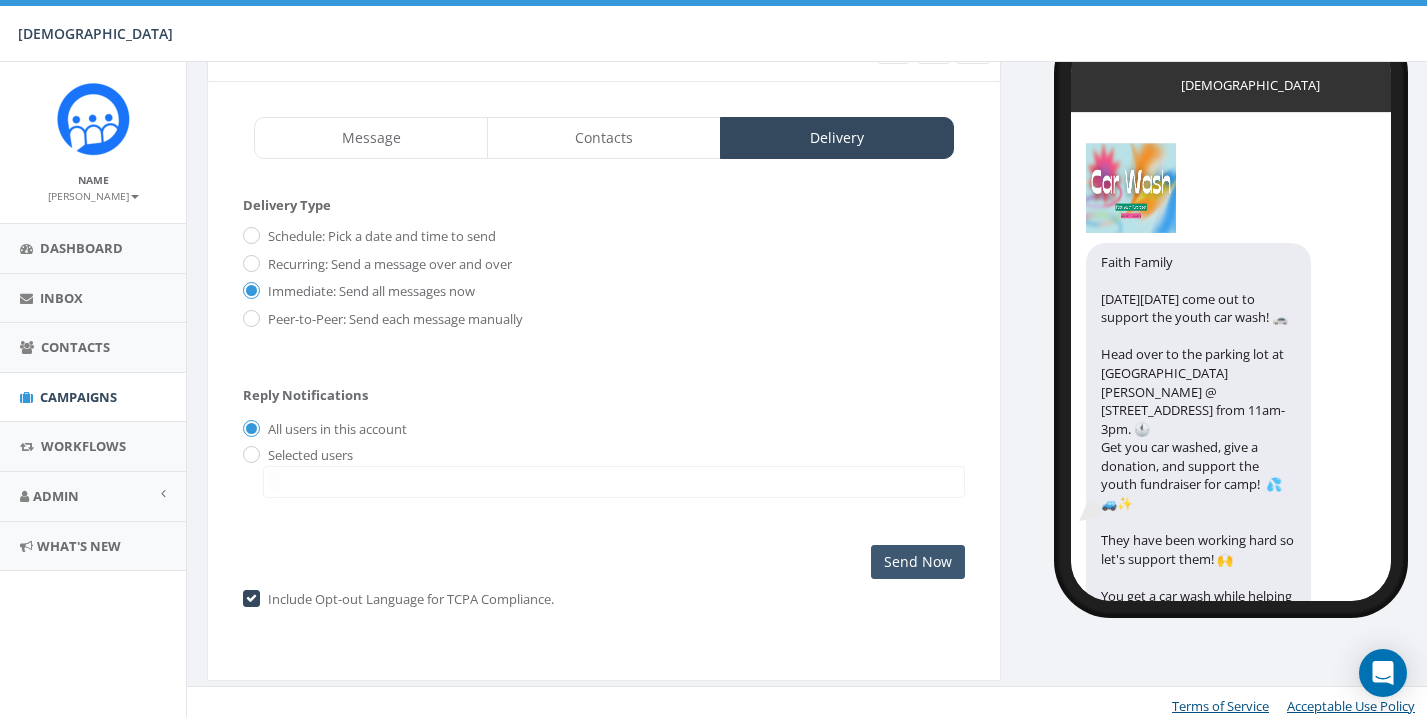 click on "Send Now" at bounding box center [918, 562] 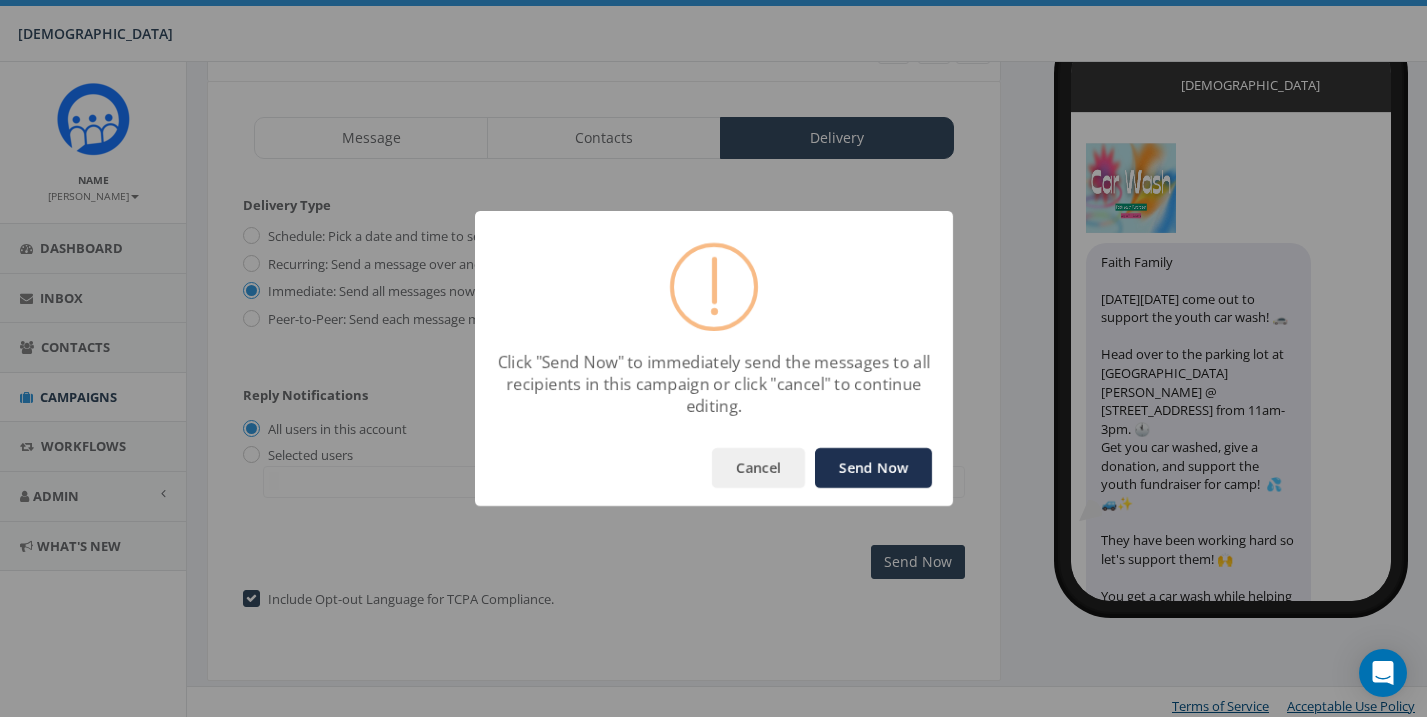 click on "Send Now" at bounding box center (873, 468) 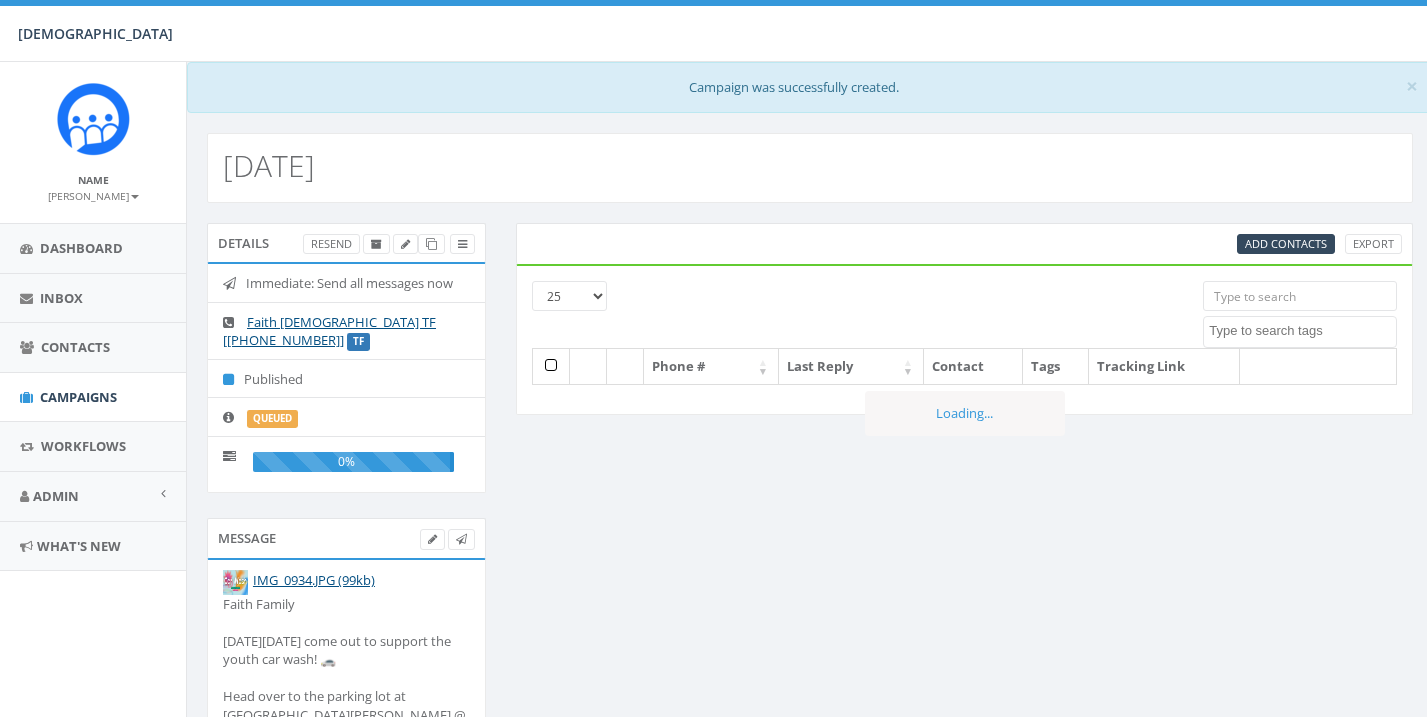 select 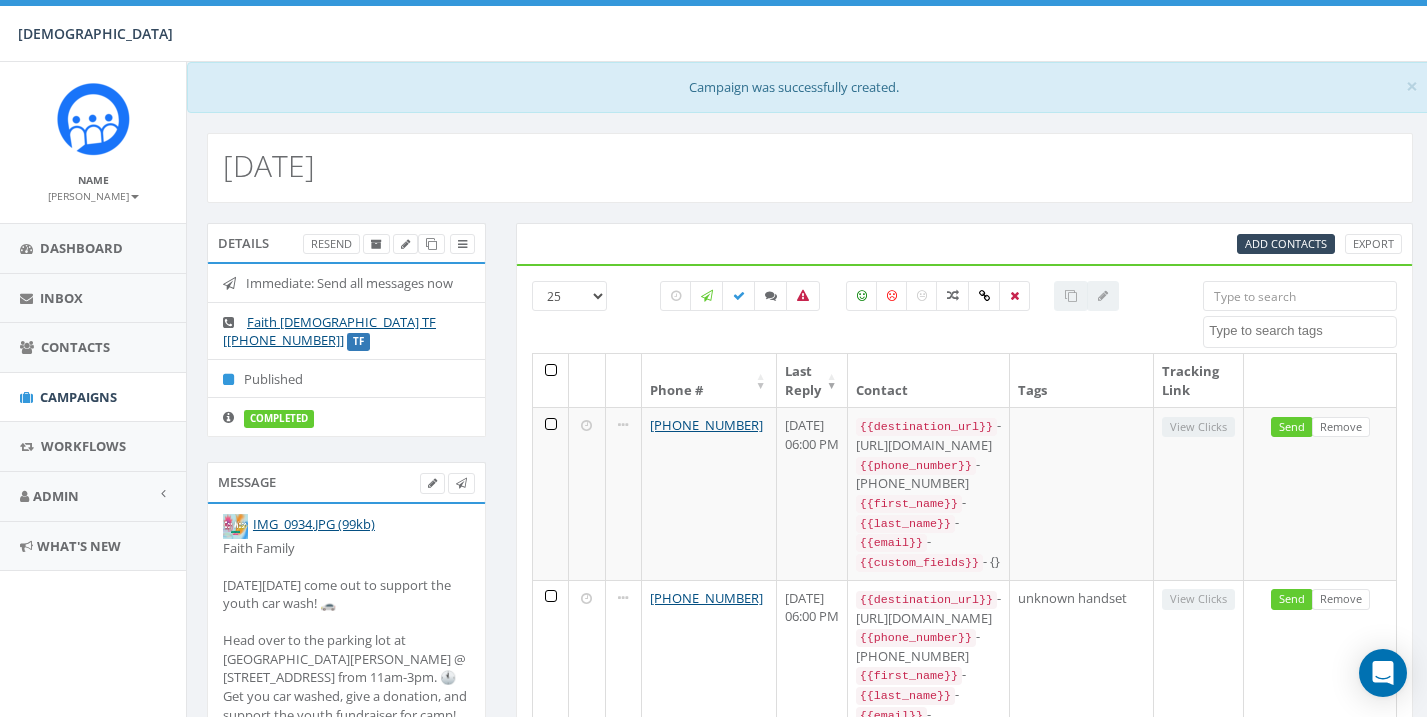 click on "[PERSON_NAME]" at bounding box center (93, 196) 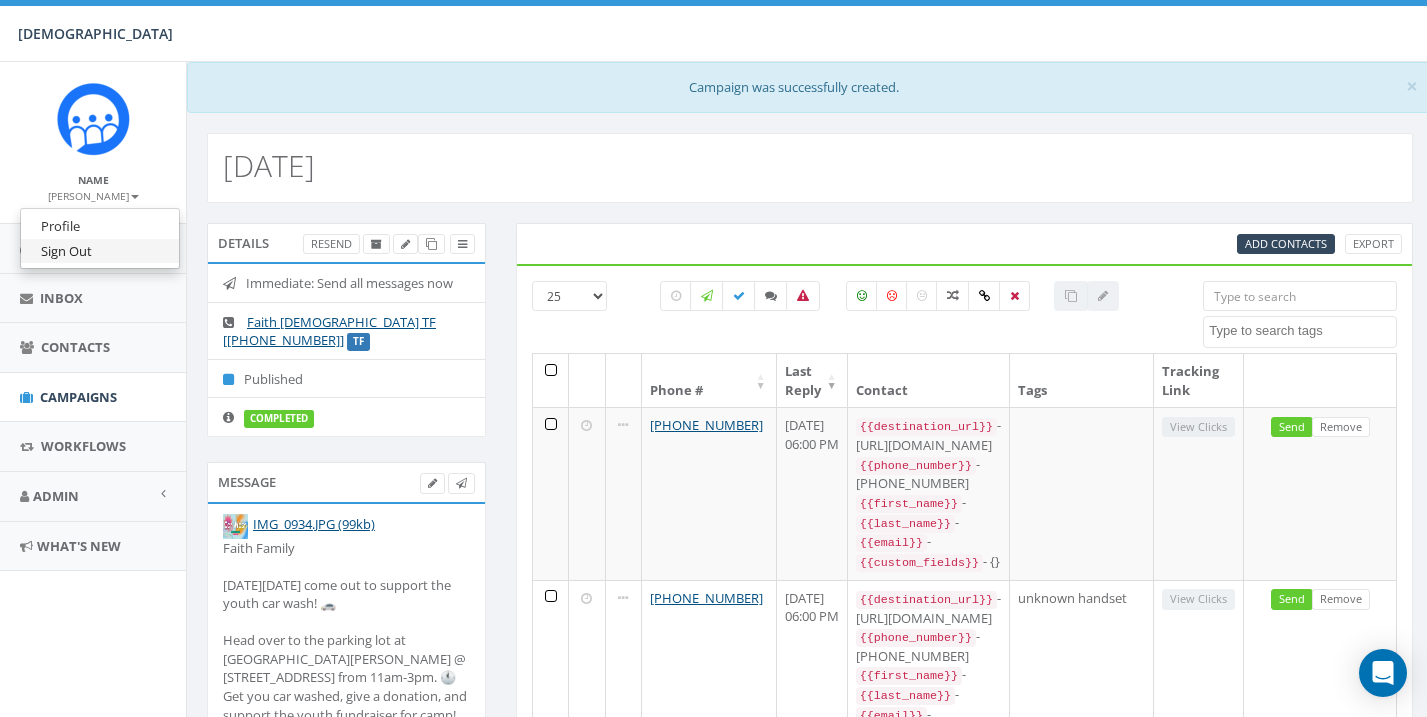 click on "Sign Out" at bounding box center [100, 251] 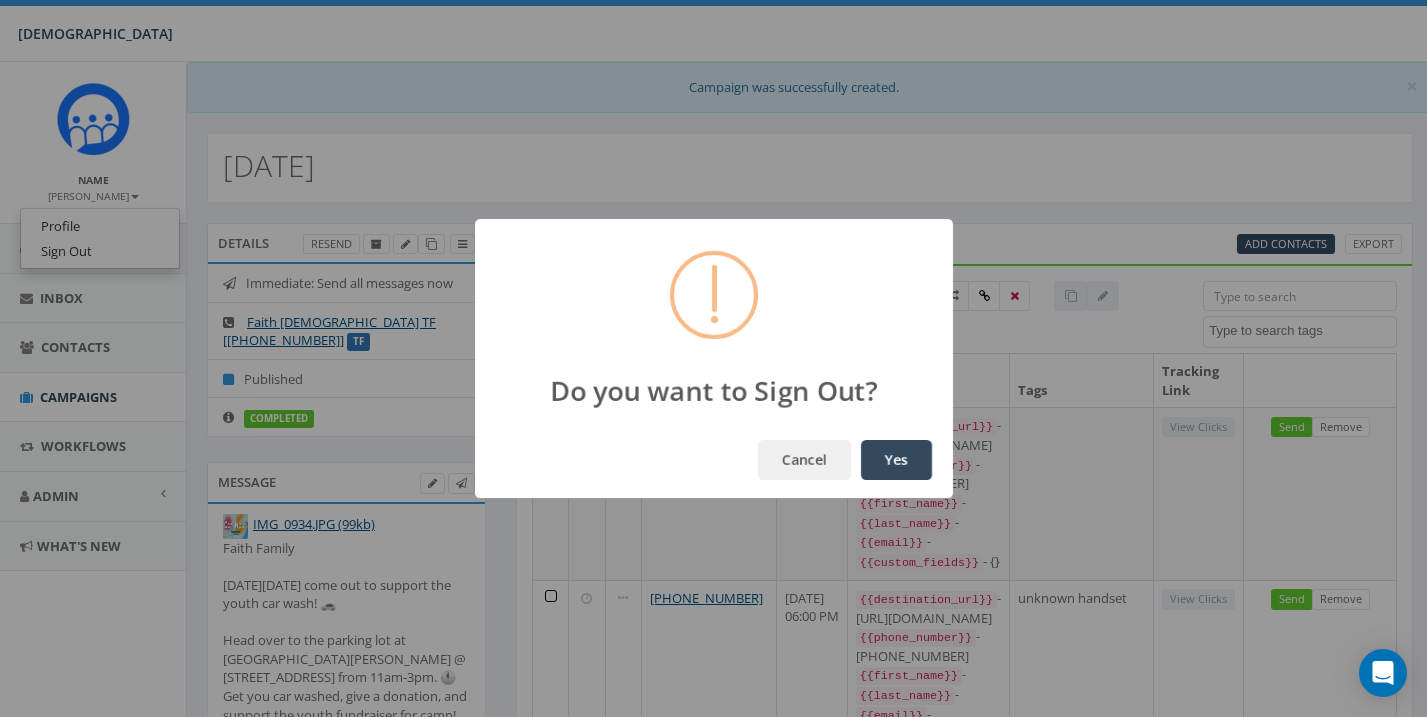 click on "Yes" at bounding box center [896, 460] 